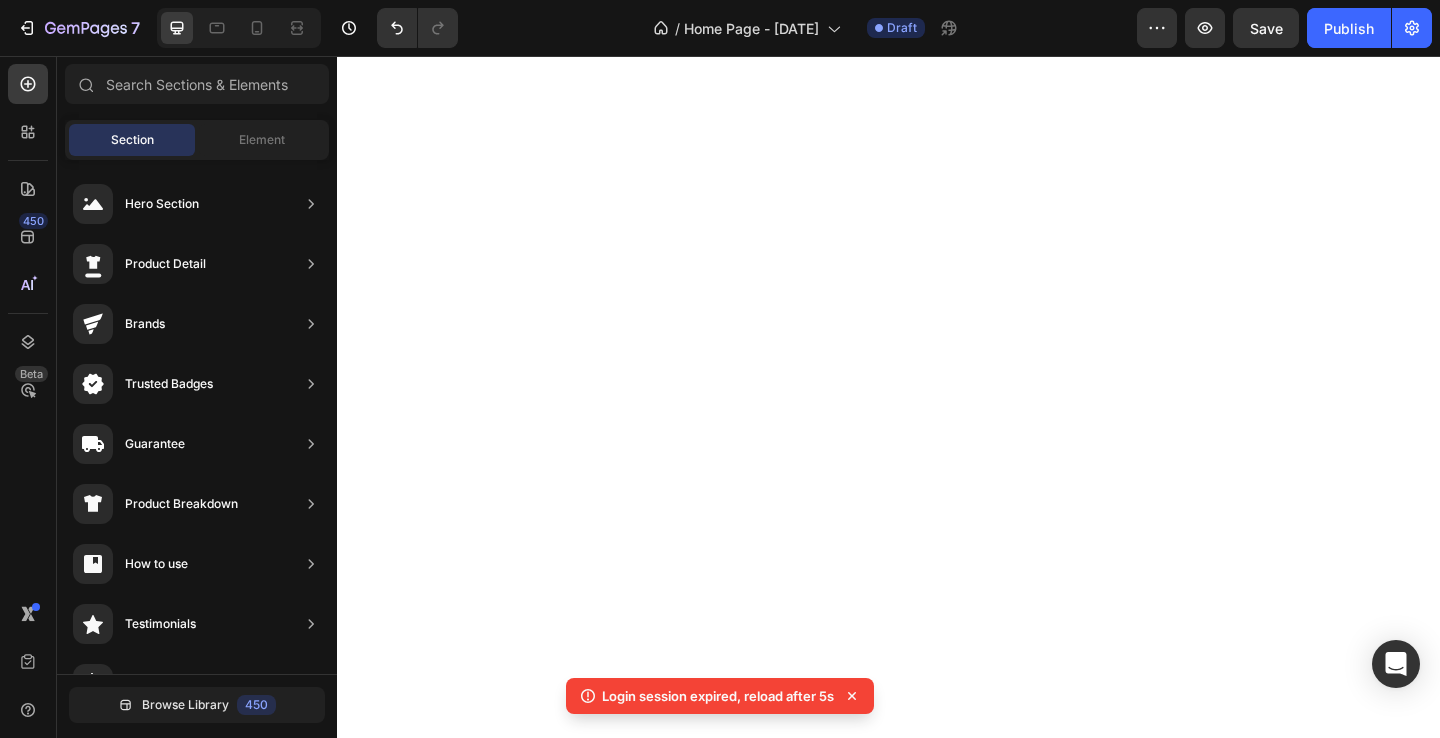 scroll, scrollTop: 0, scrollLeft: 0, axis: both 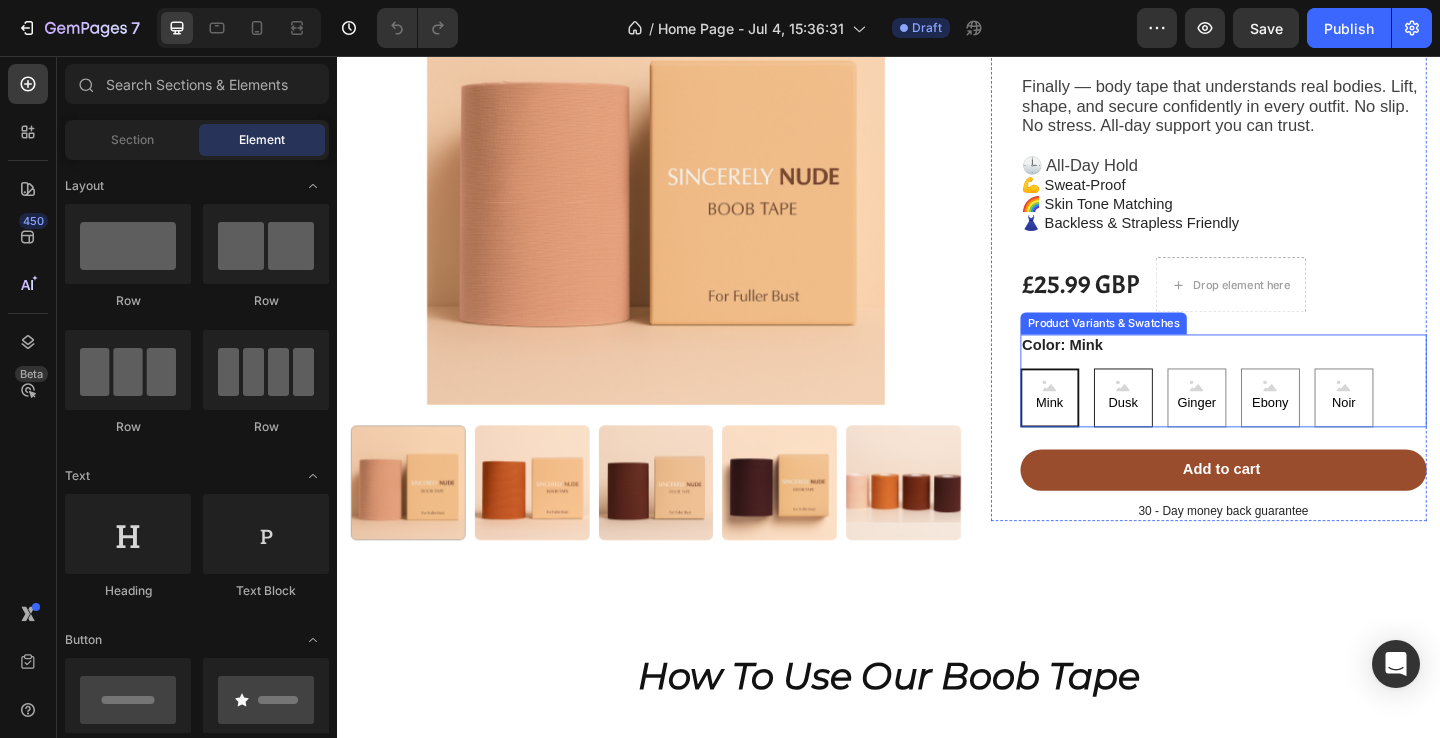 click on "Dusk" at bounding box center [1192, 428] 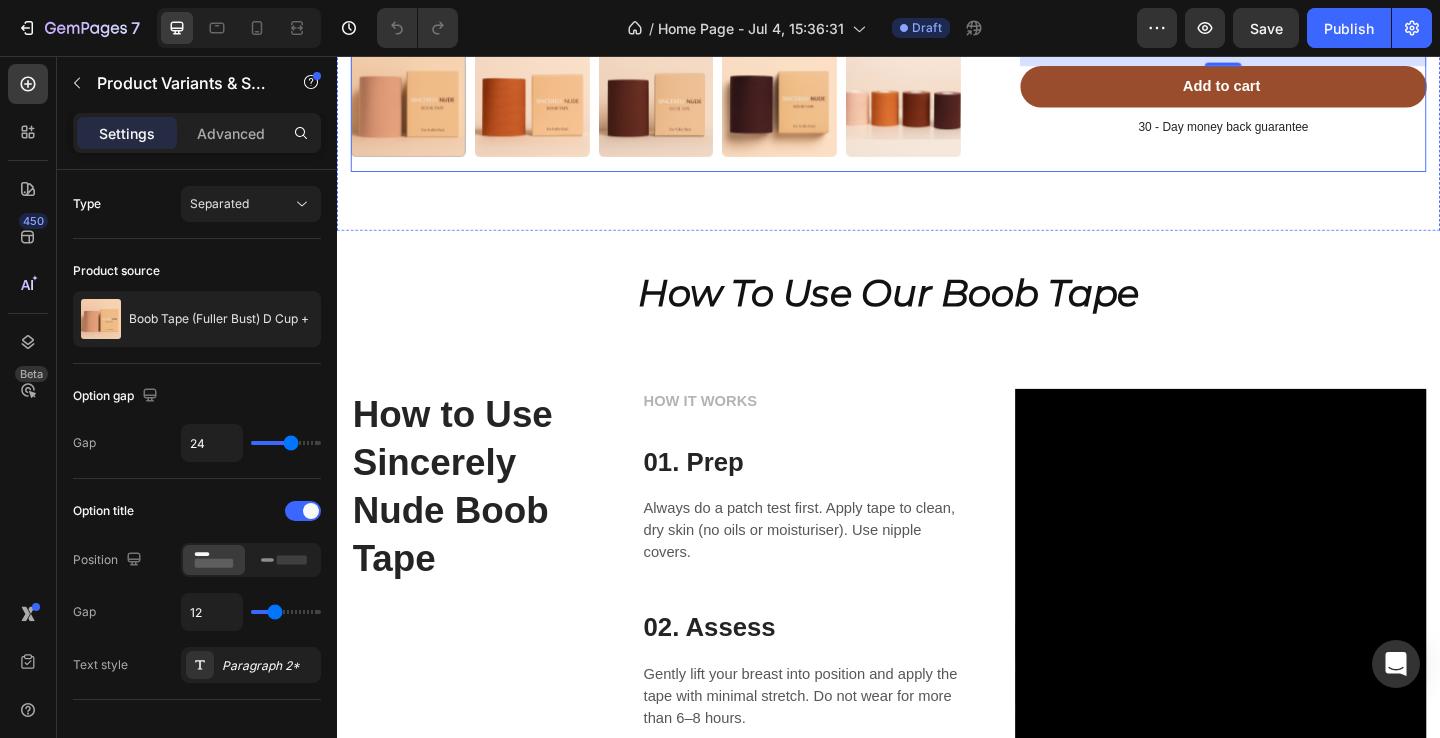 scroll, scrollTop: 1819, scrollLeft: 0, axis: vertical 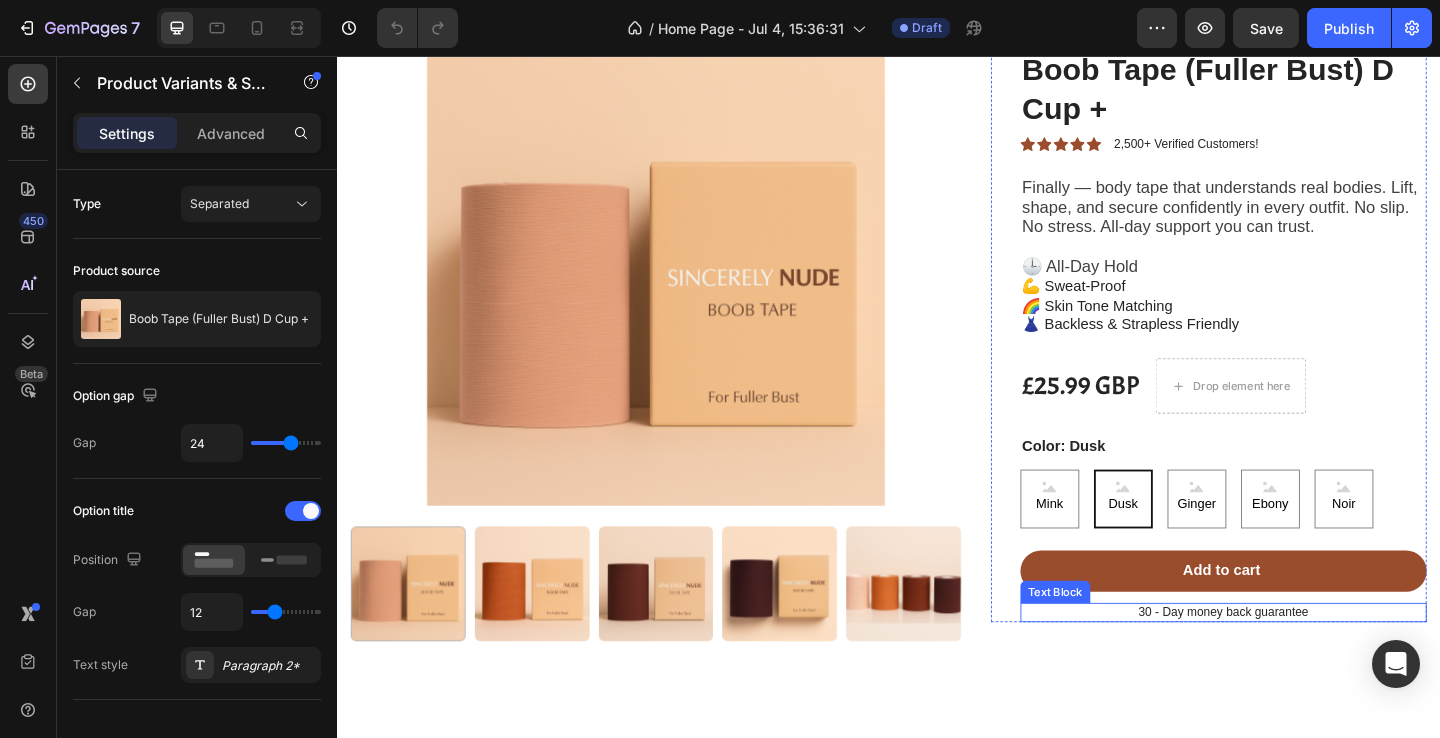 click on "30 - Day money back guarantee" at bounding box center (1301, 661) 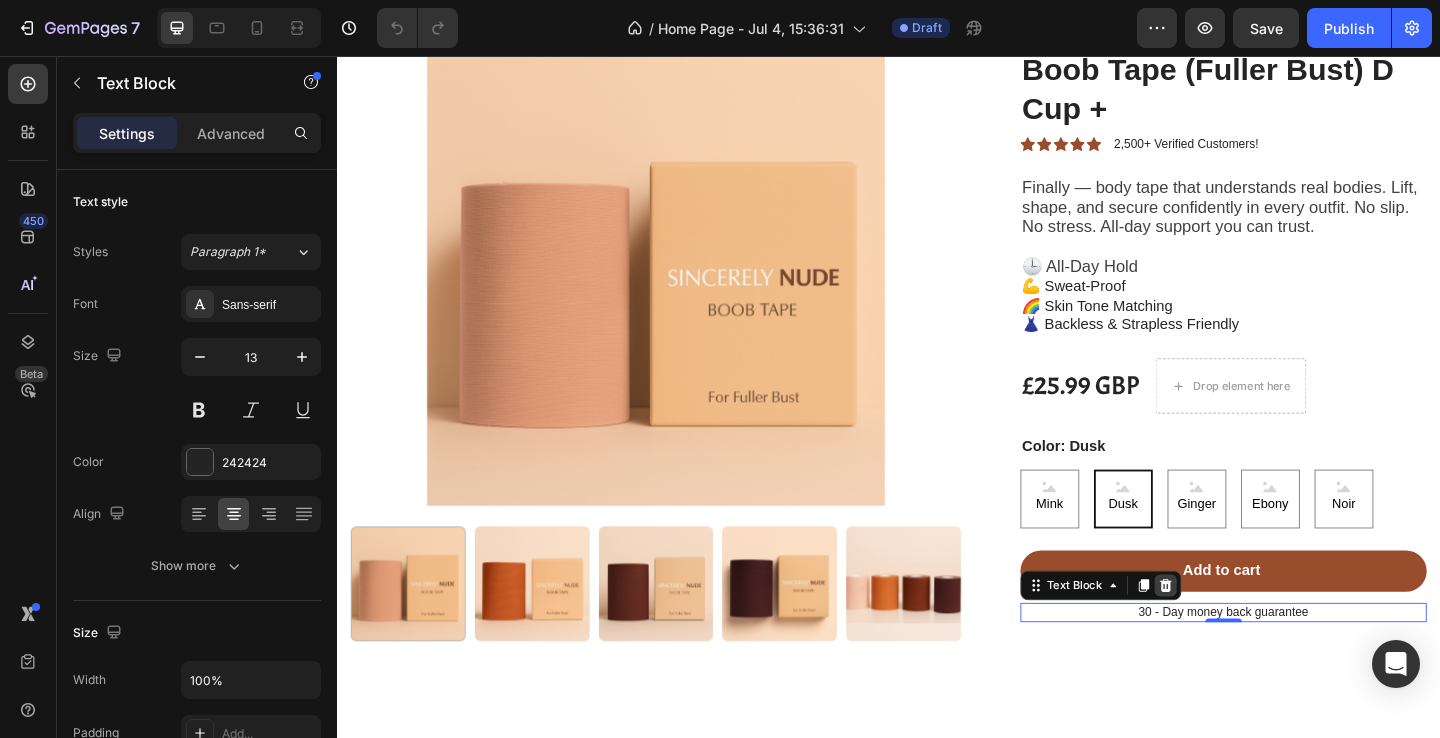 click 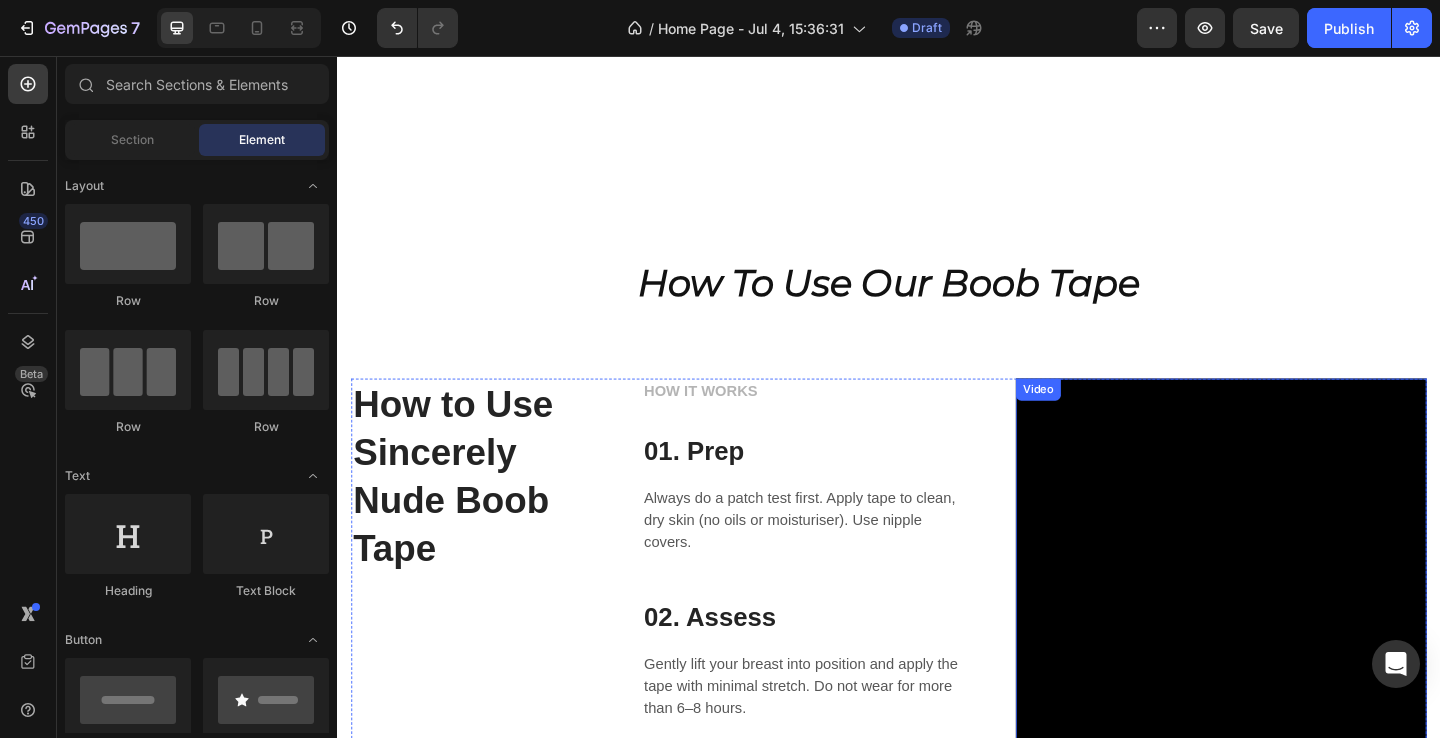 scroll, scrollTop: 2148, scrollLeft: 0, axis: vertical 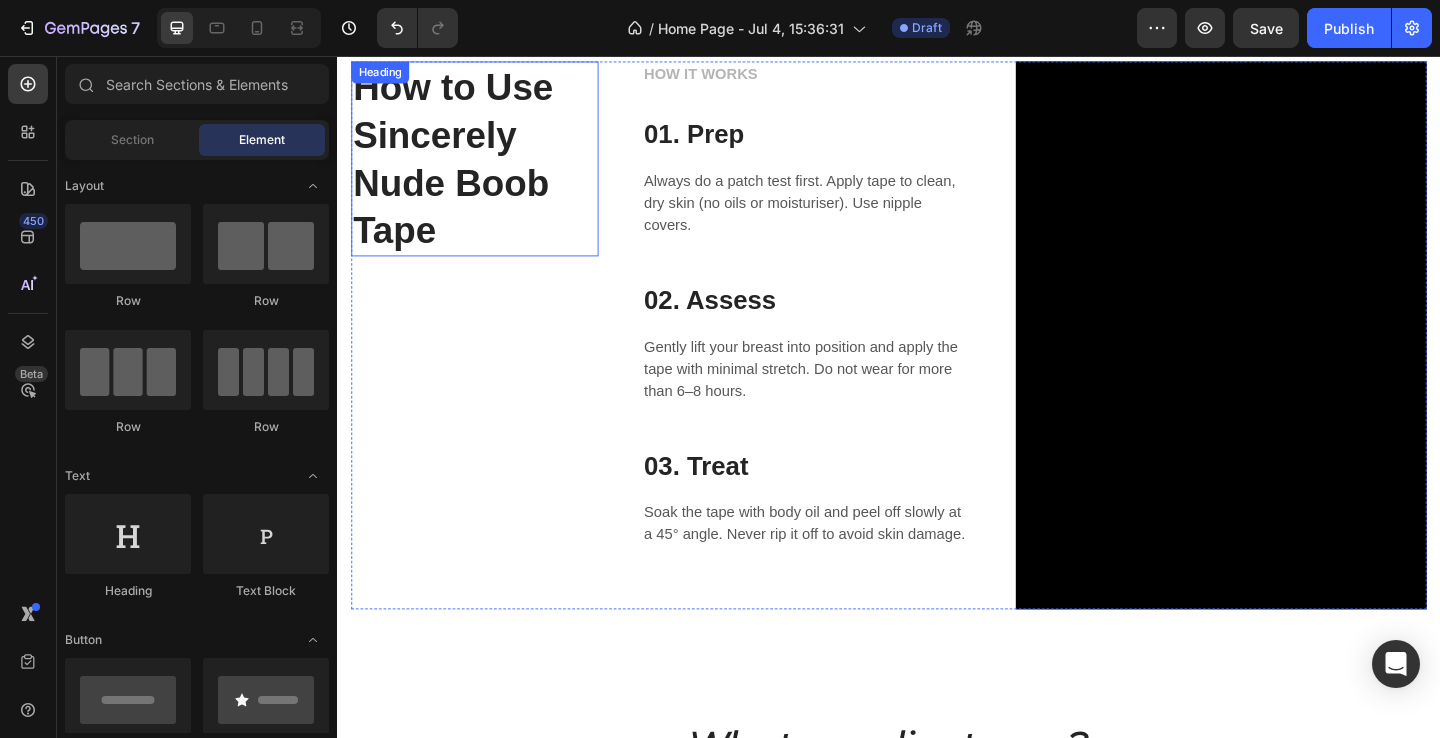 click on "How to Use Sincerely Nude Boob Tape" at bounding box center (486, 168) 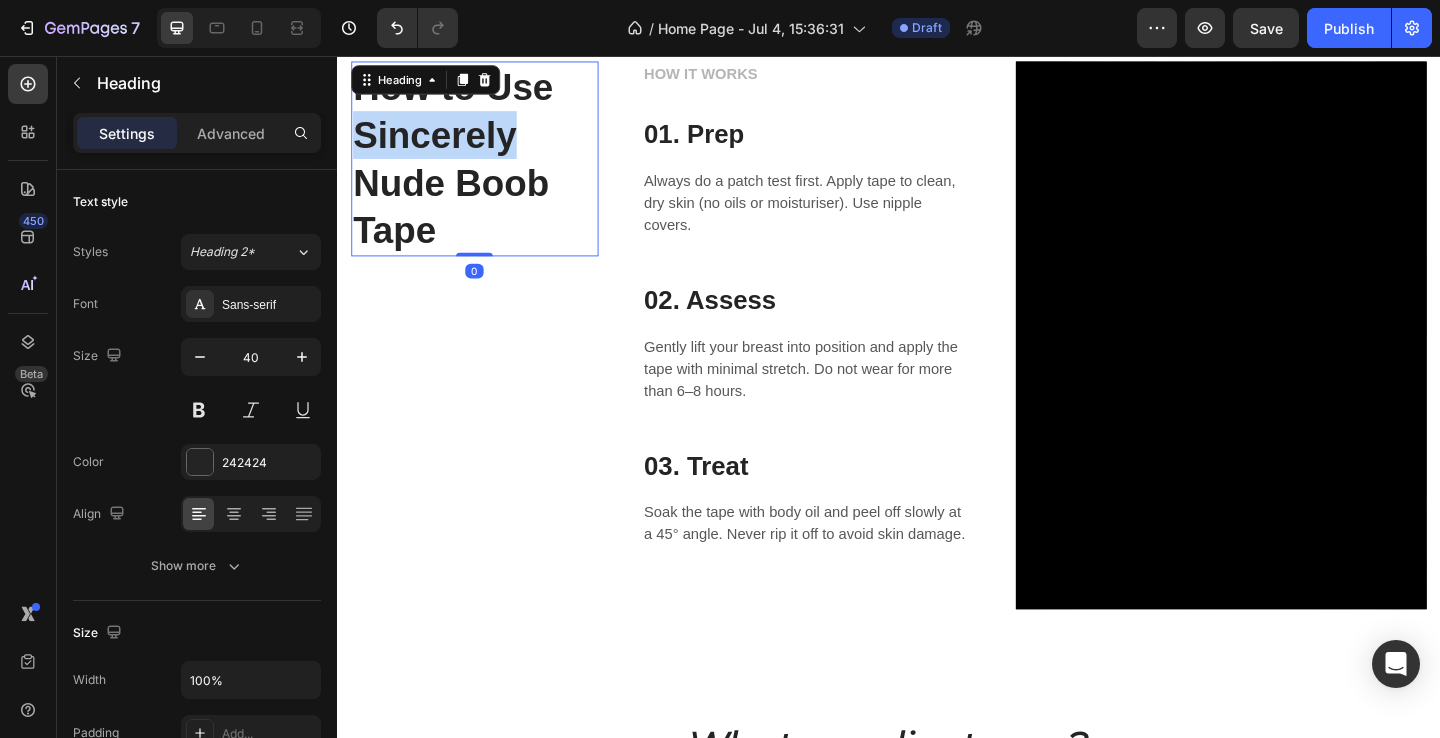 click on "How to Use Sincerely Nude Boob Tape" at bounding box center (463, 168) 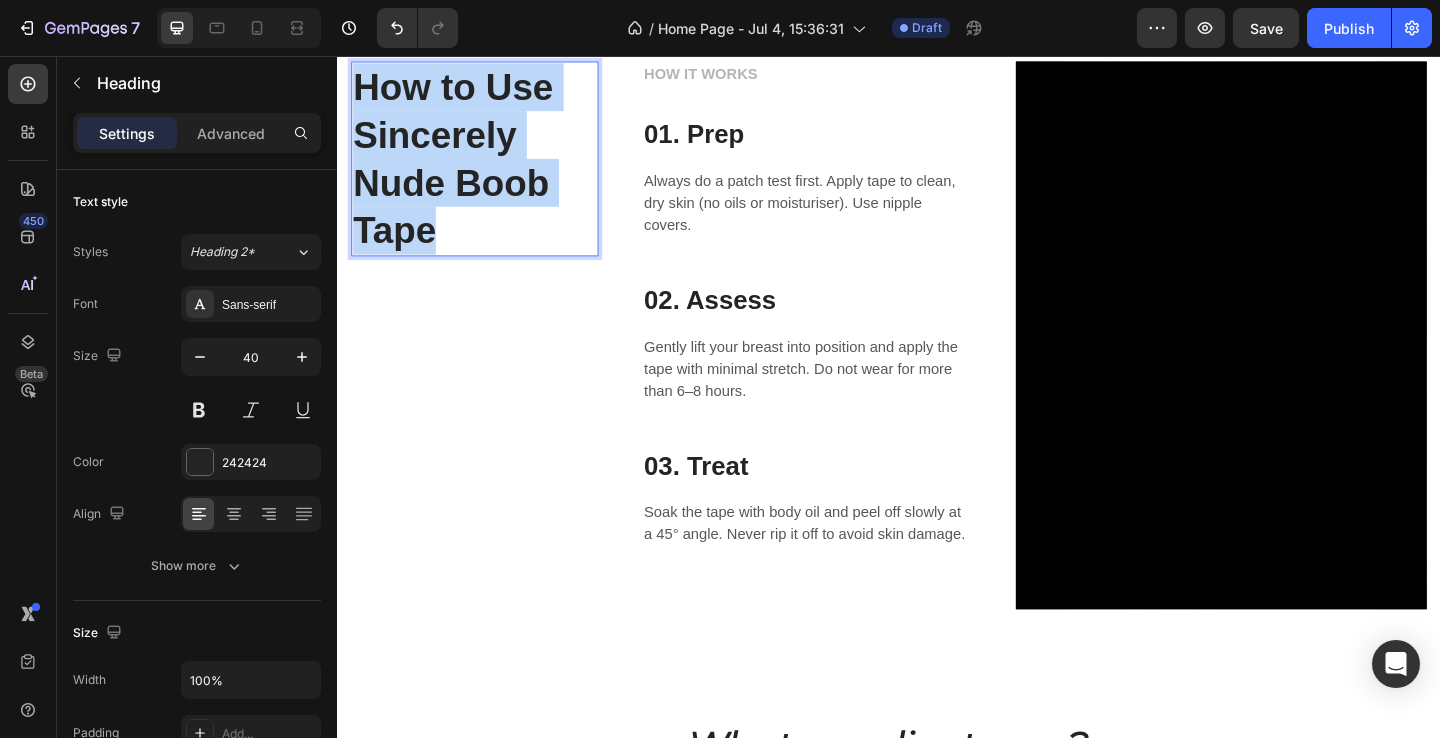 click on "How to Use Sincerely Nude Boob Tape" at bounding box center [463, 168] 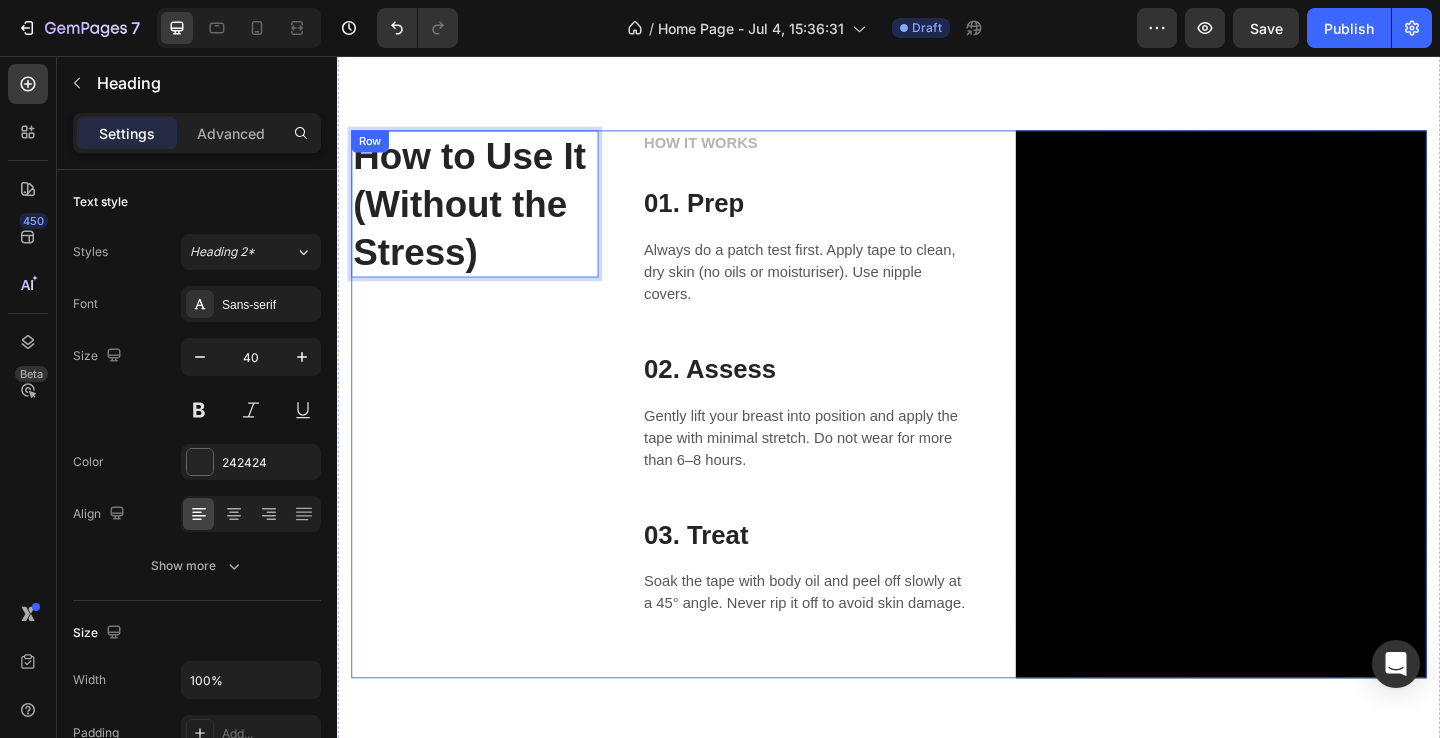 scroll, scrollTop: 1976, scrollLeft: 0, axis: vertical 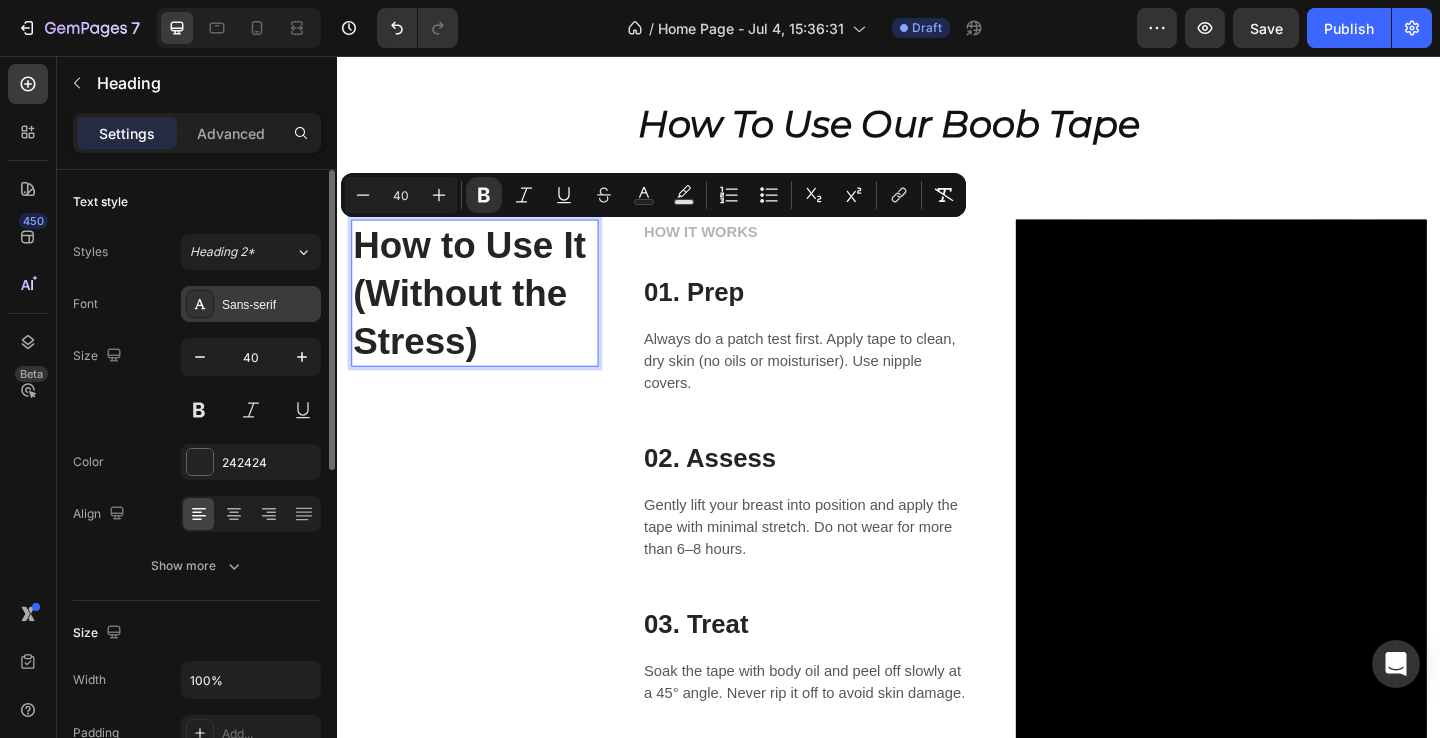 click on "Sans-serif" at bounding box center [269, 305] 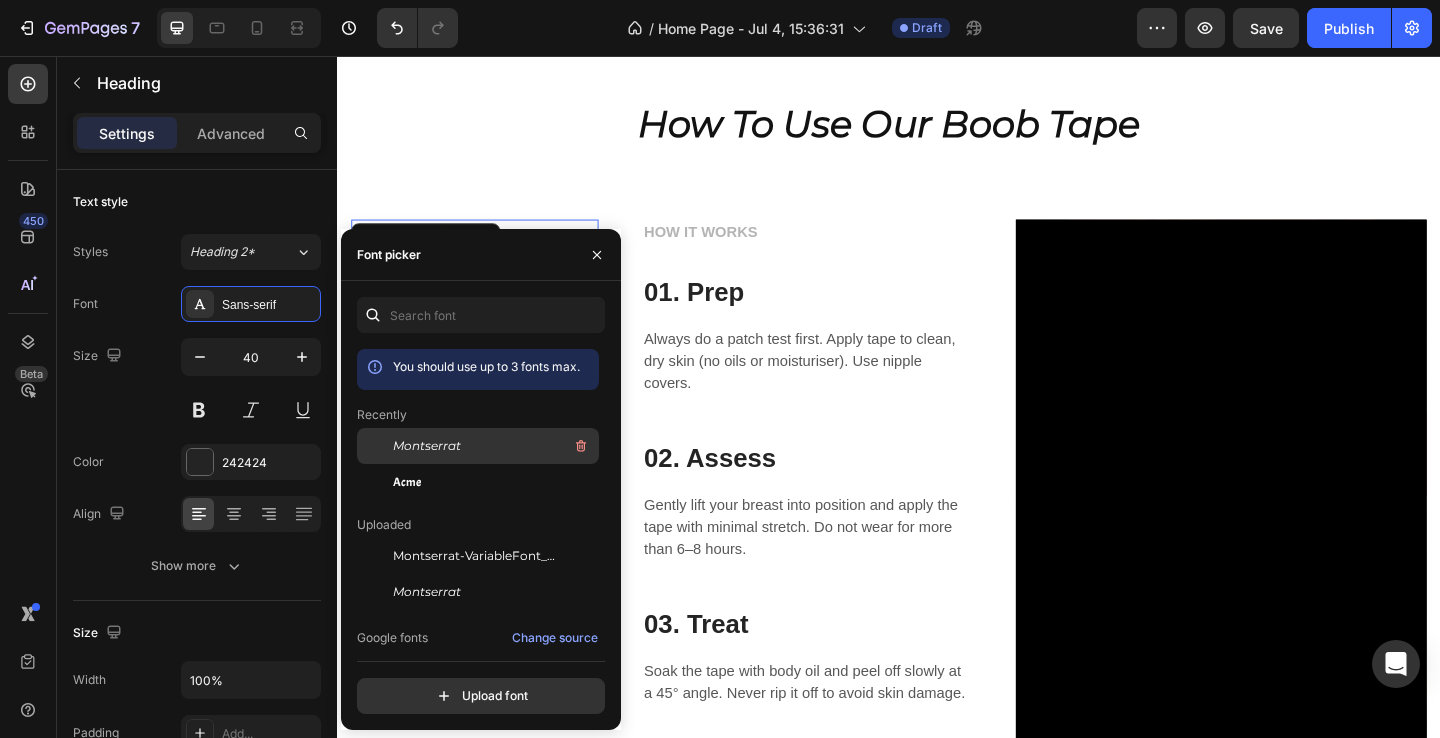 click on "Montserrat" at bounding box center [427, 446] 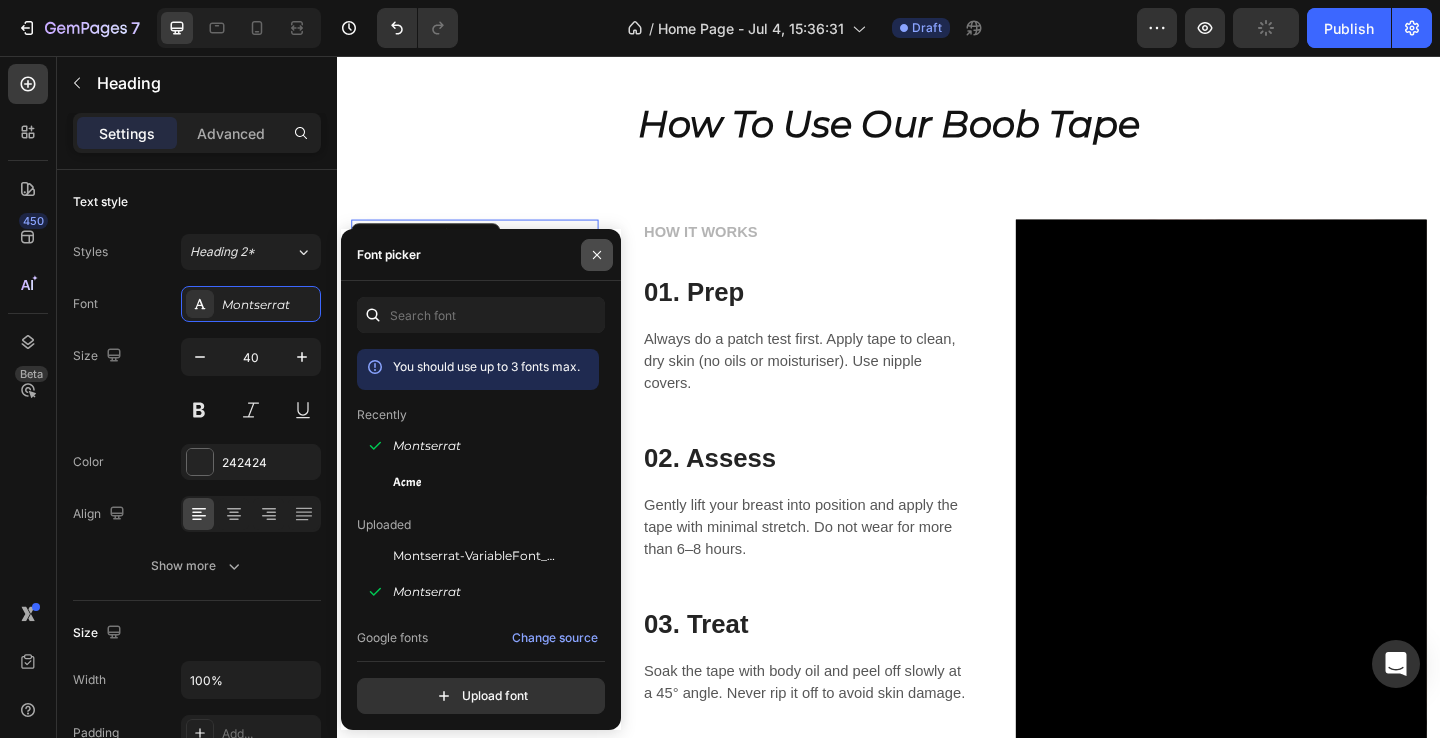 click at bounding box center (597, 255) 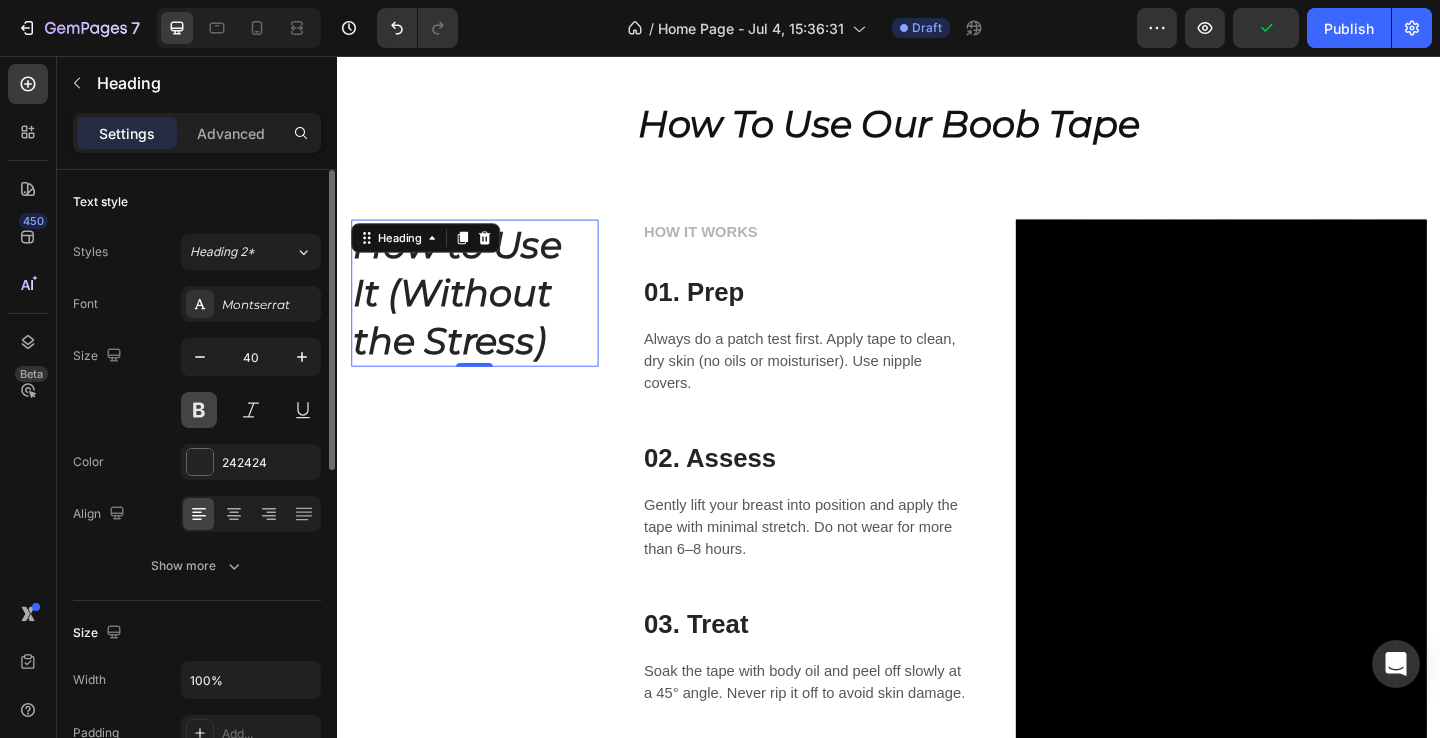 click at bounding box center [199, 410] 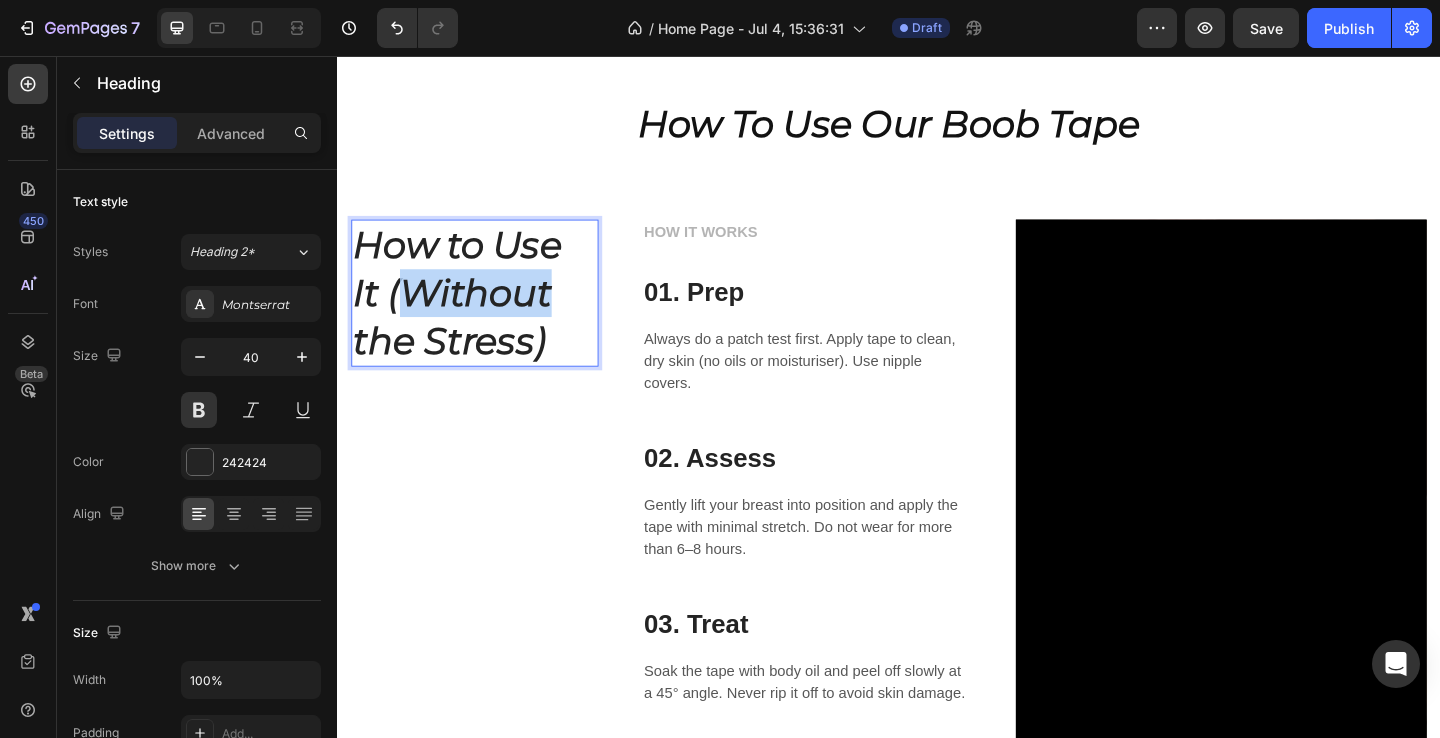 click on "How to Use It (Without the Stress)" at bounding box center [486, 314] 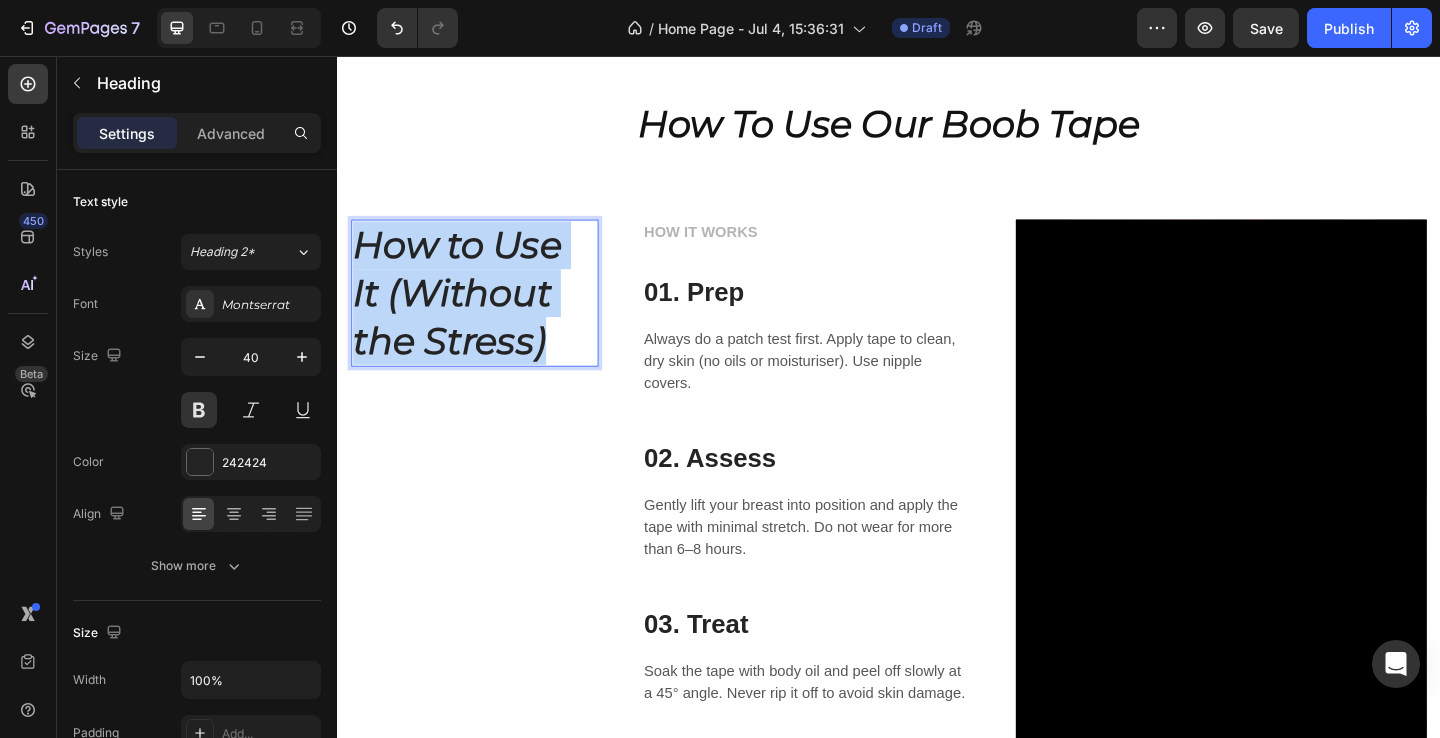 click on "How to Use It (Without the Stress)" at bounding box center [486, 314] 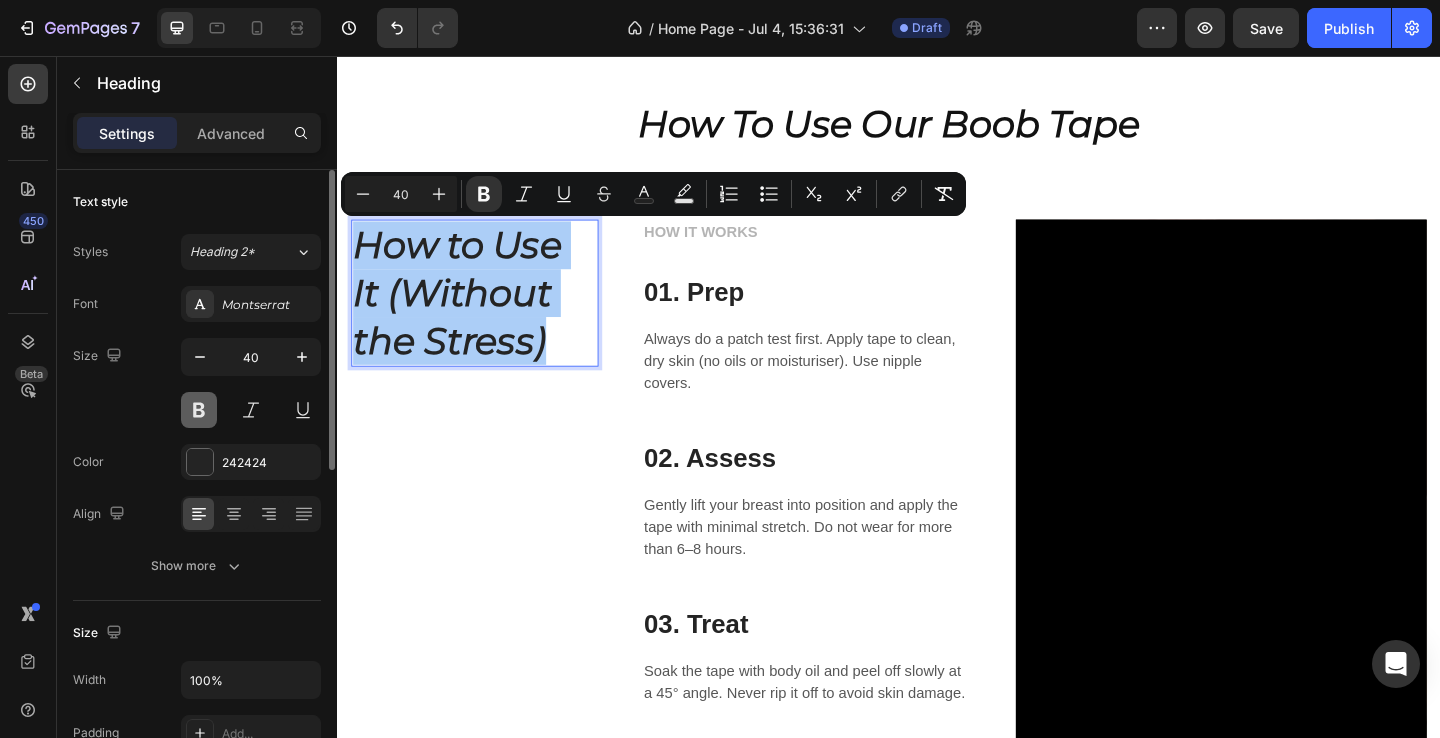 click at bounding box center [199, 410] 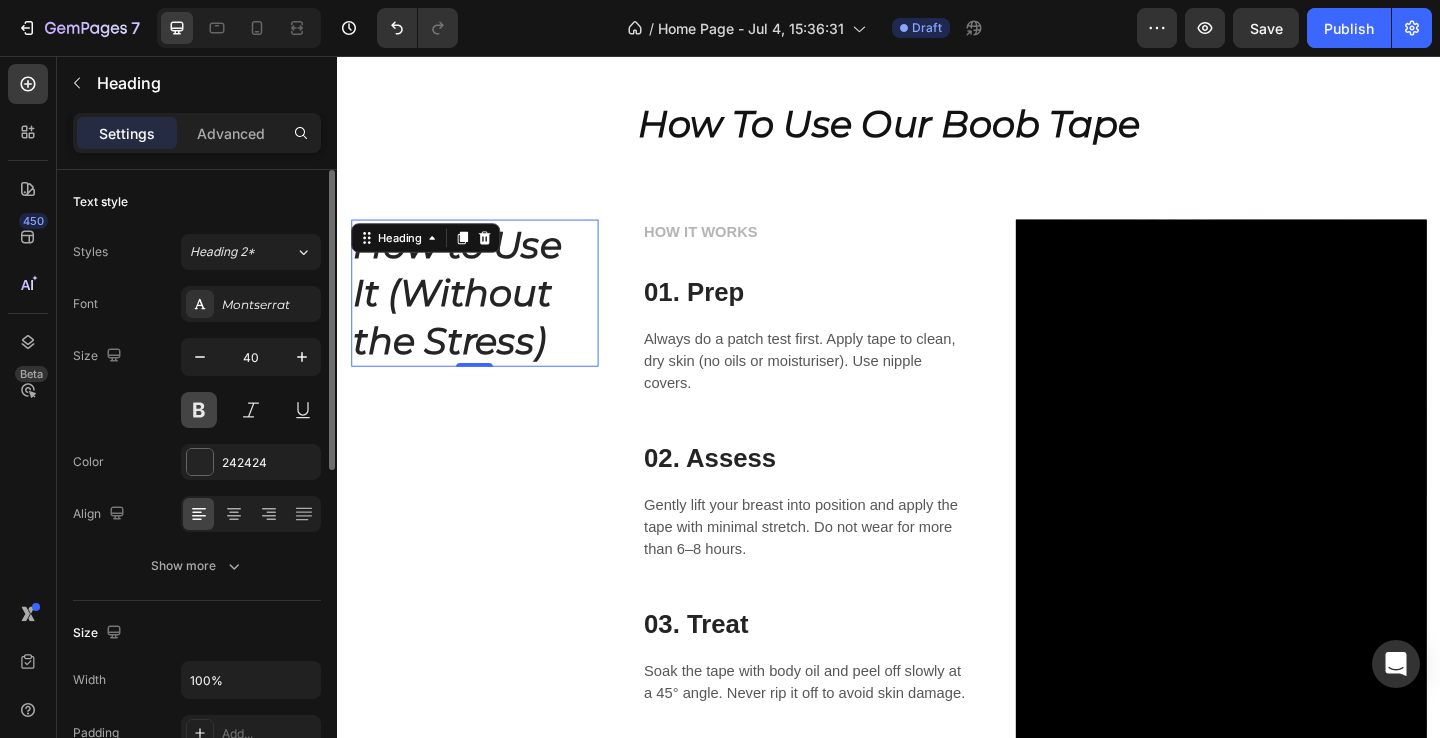 click at bounding box center [199, 410] 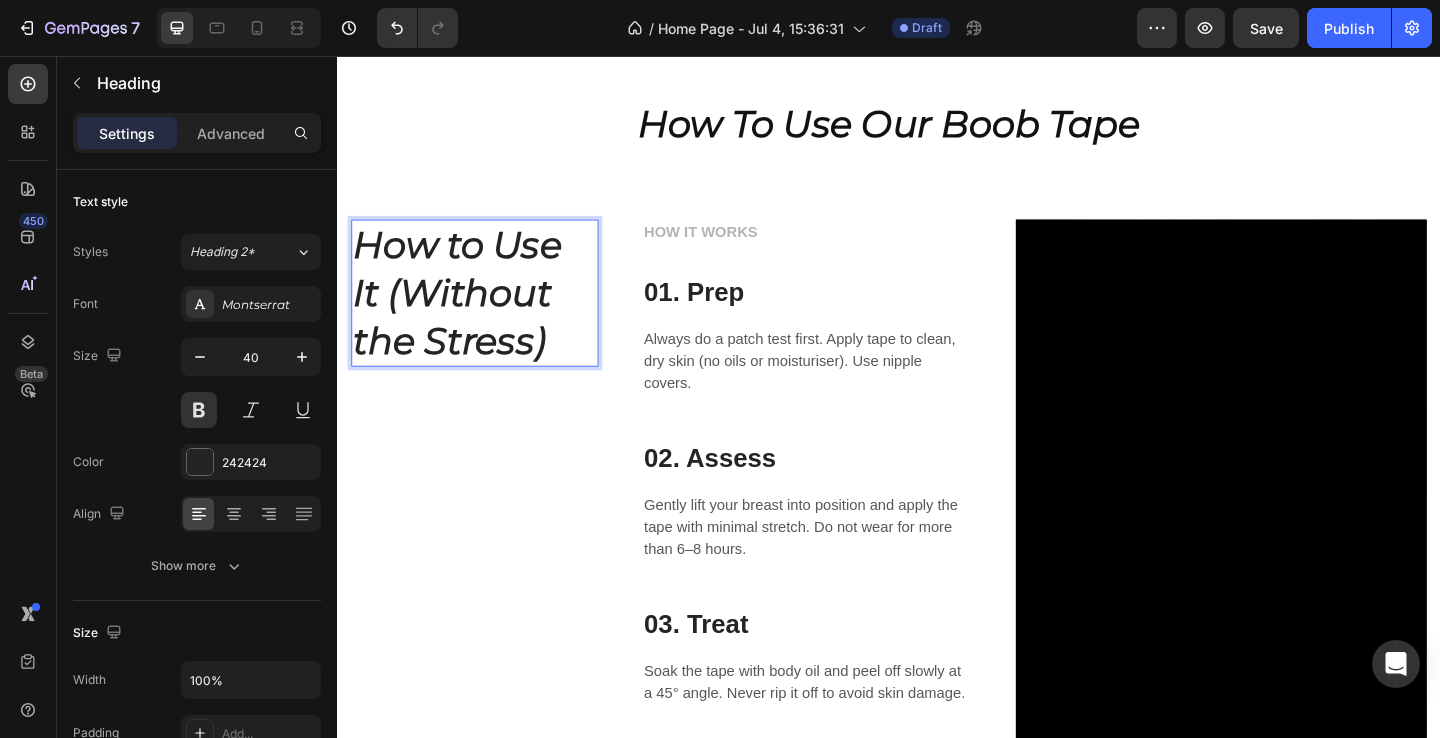 click on "How to Use It (Without the Stress)" at bounding box center [467, 313] 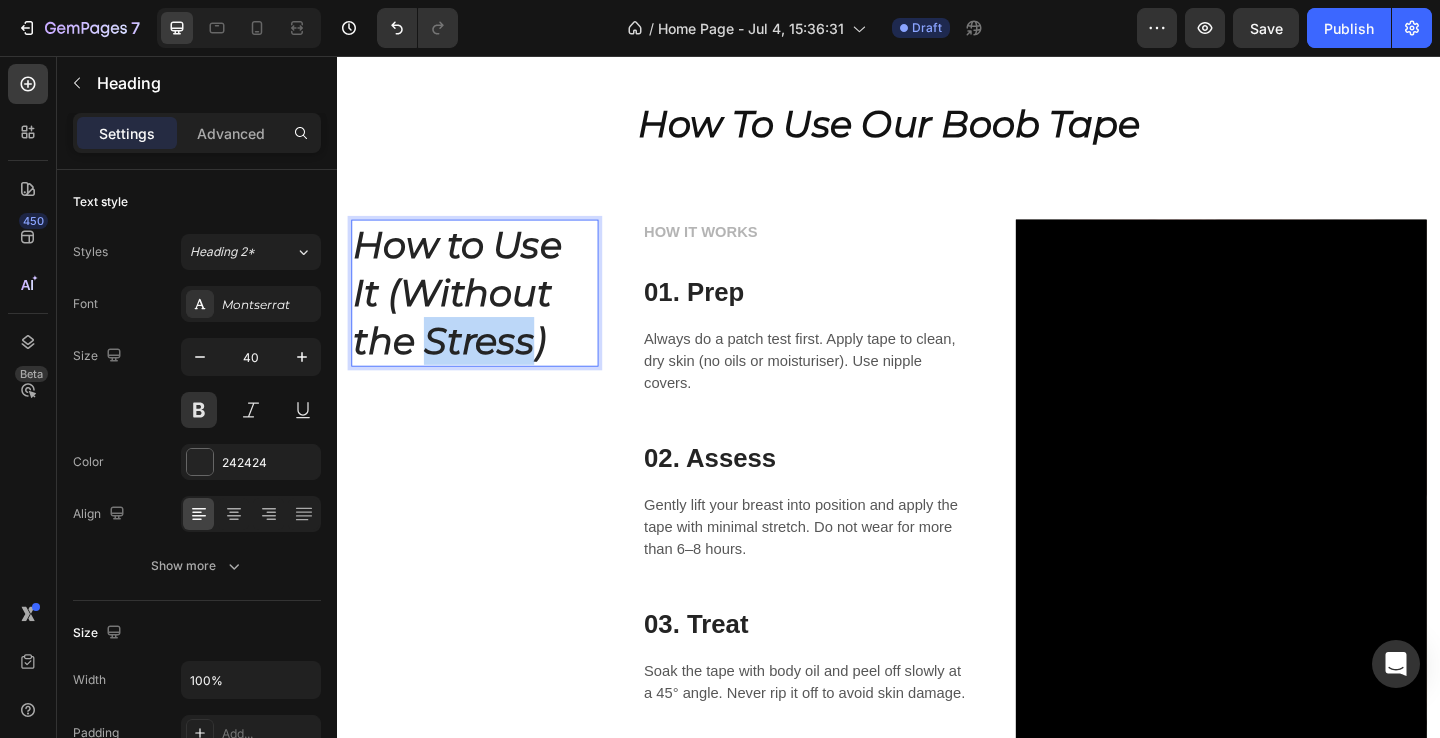 click on "How to Use It (Without the Stress)" at bounding box center [467, 313] 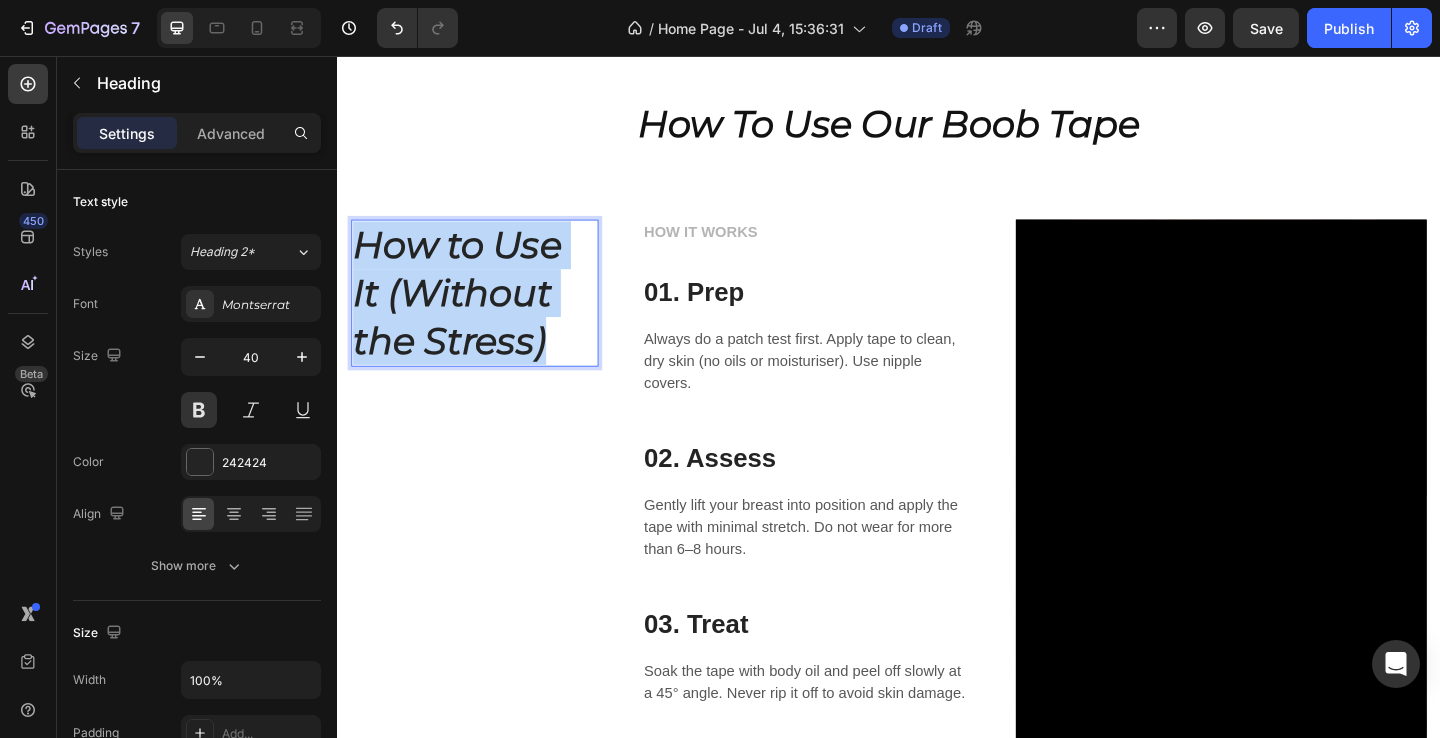 click on "How to Use It (Without the Stress)" at bounding box center (467, 313) 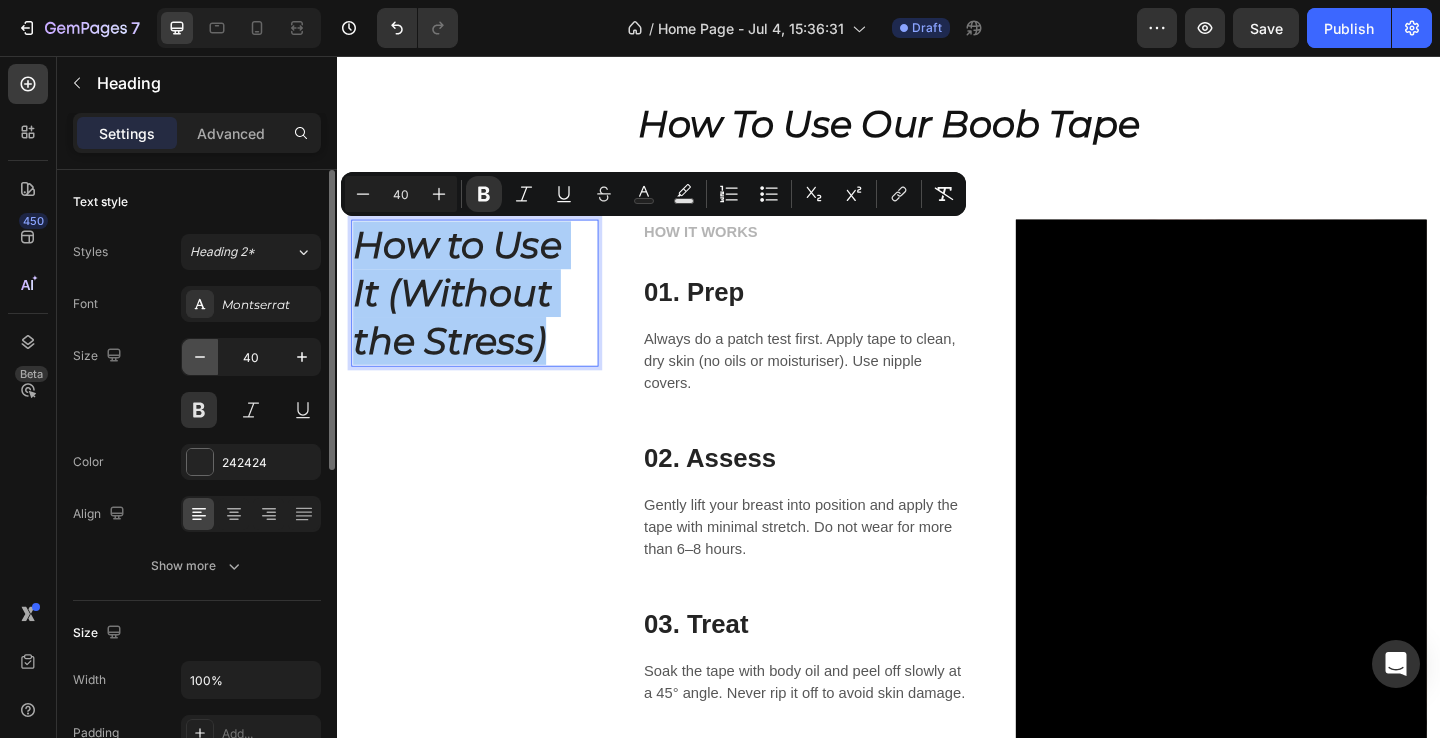 click at bounding box center [200, 357] 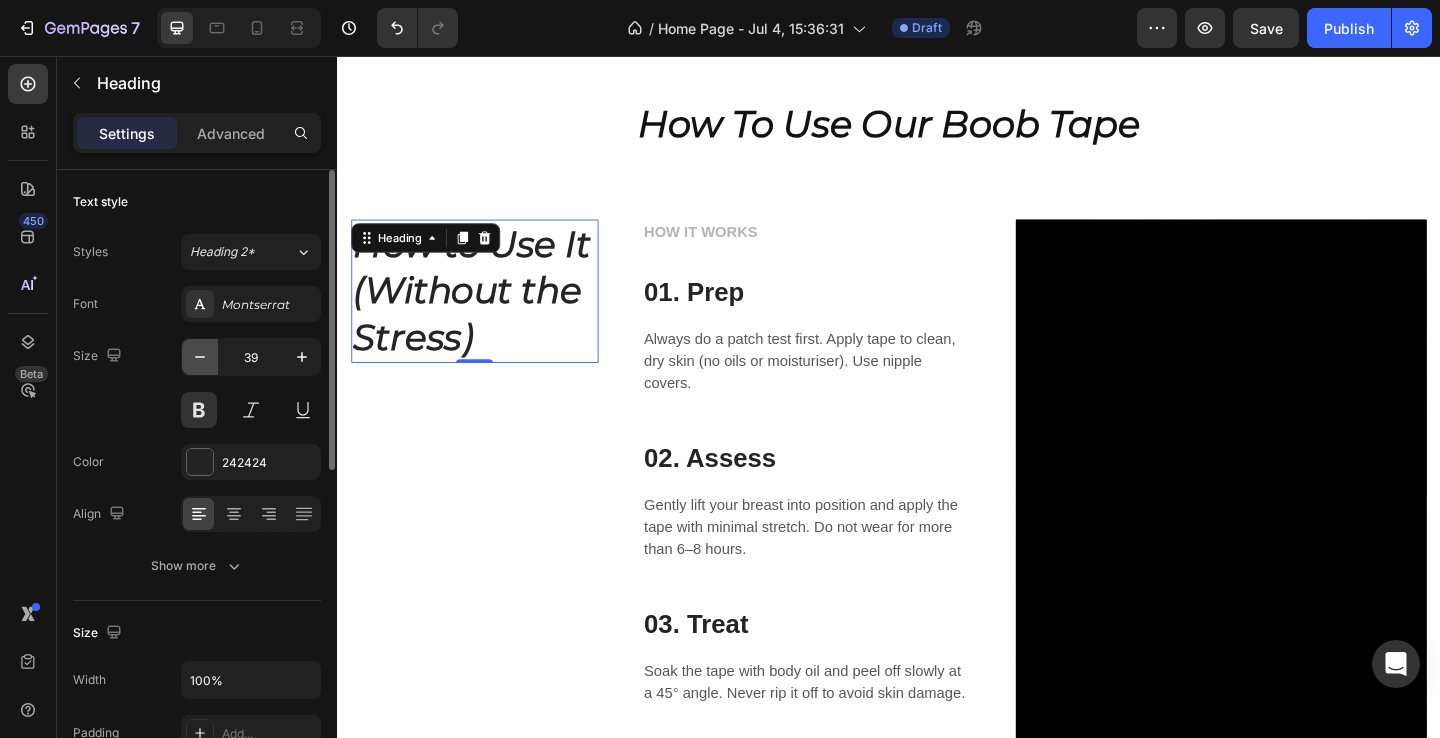 click 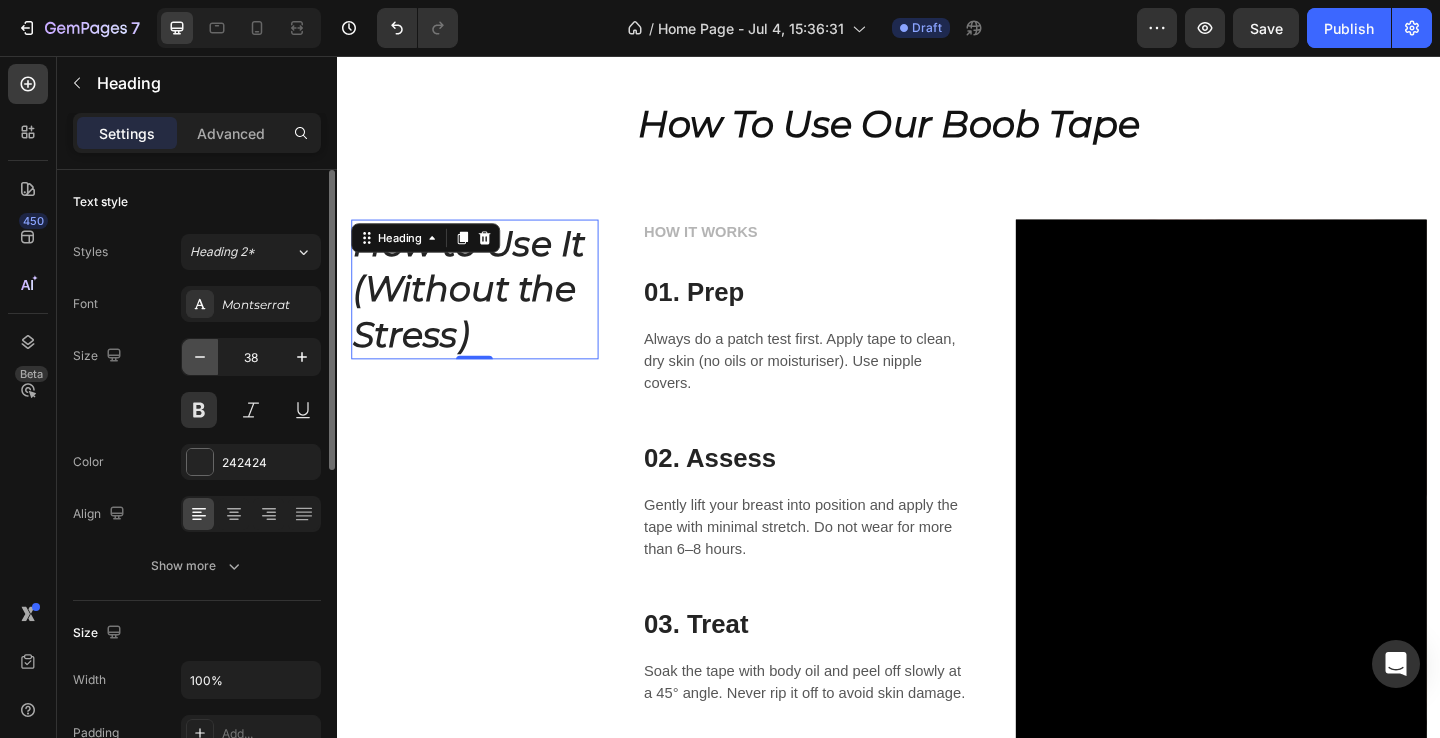 click 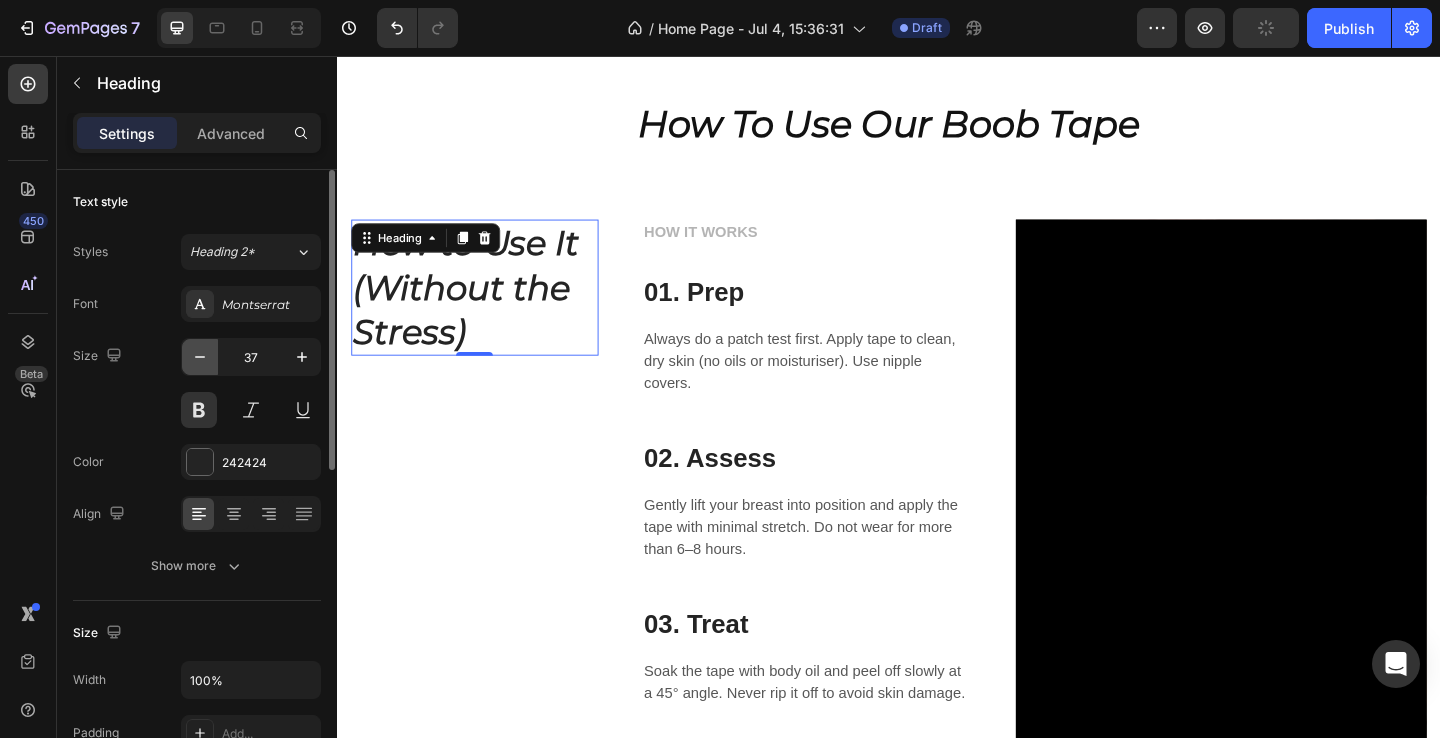 click 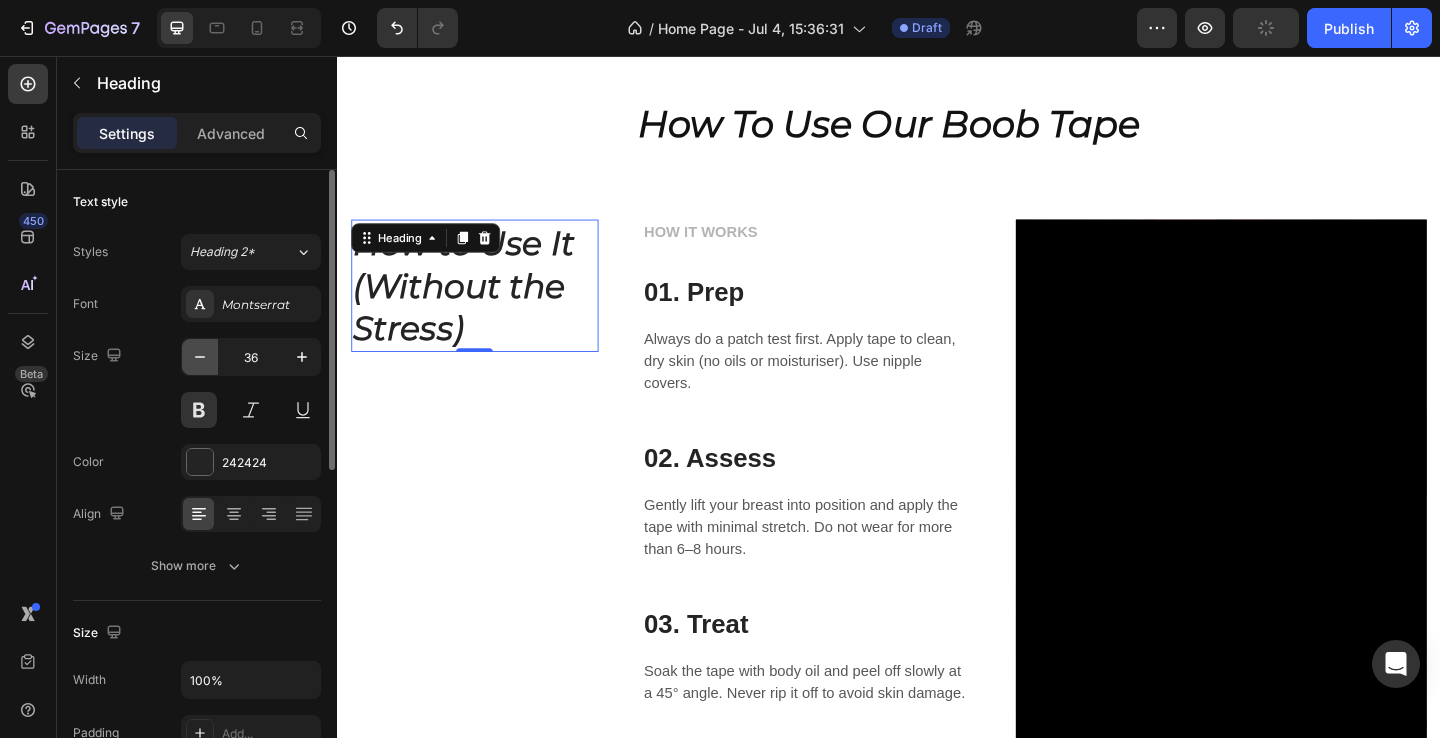 click 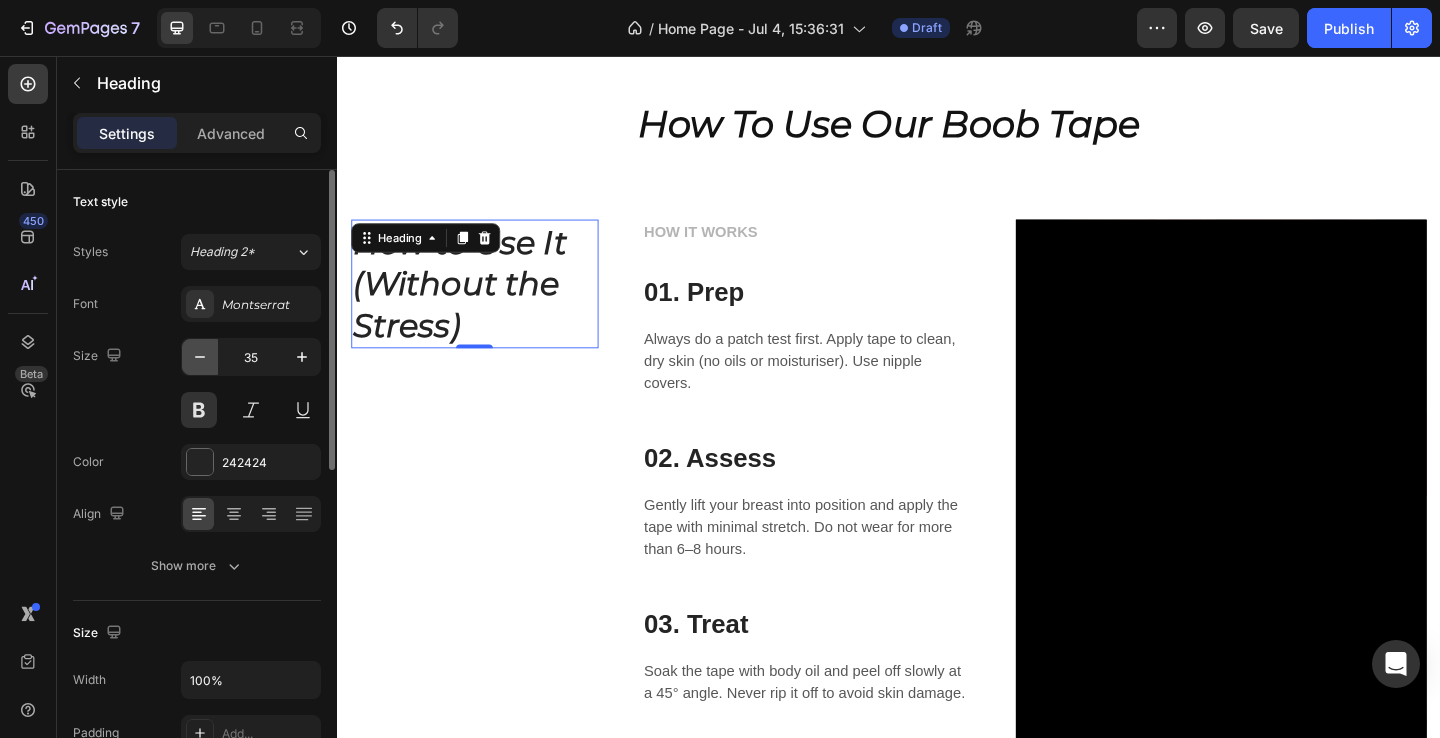 click 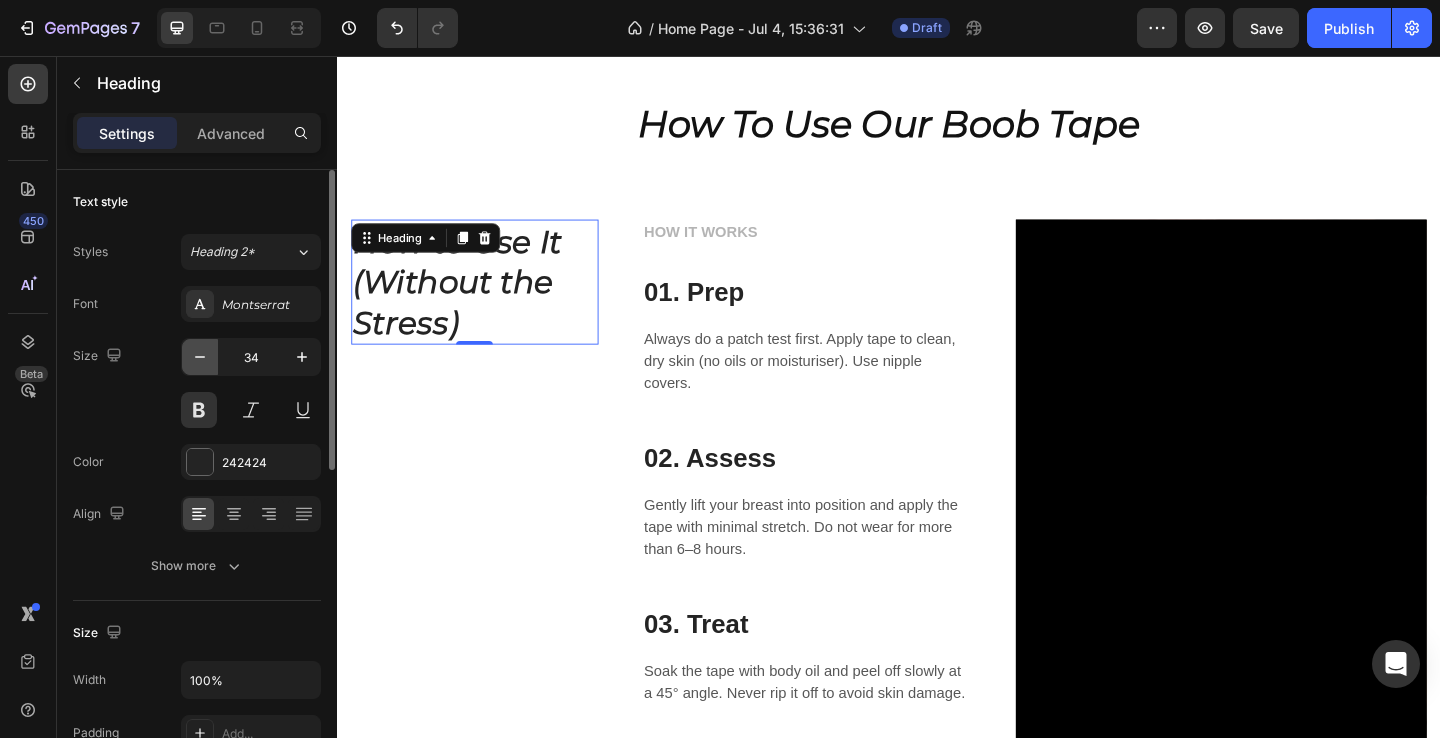 click 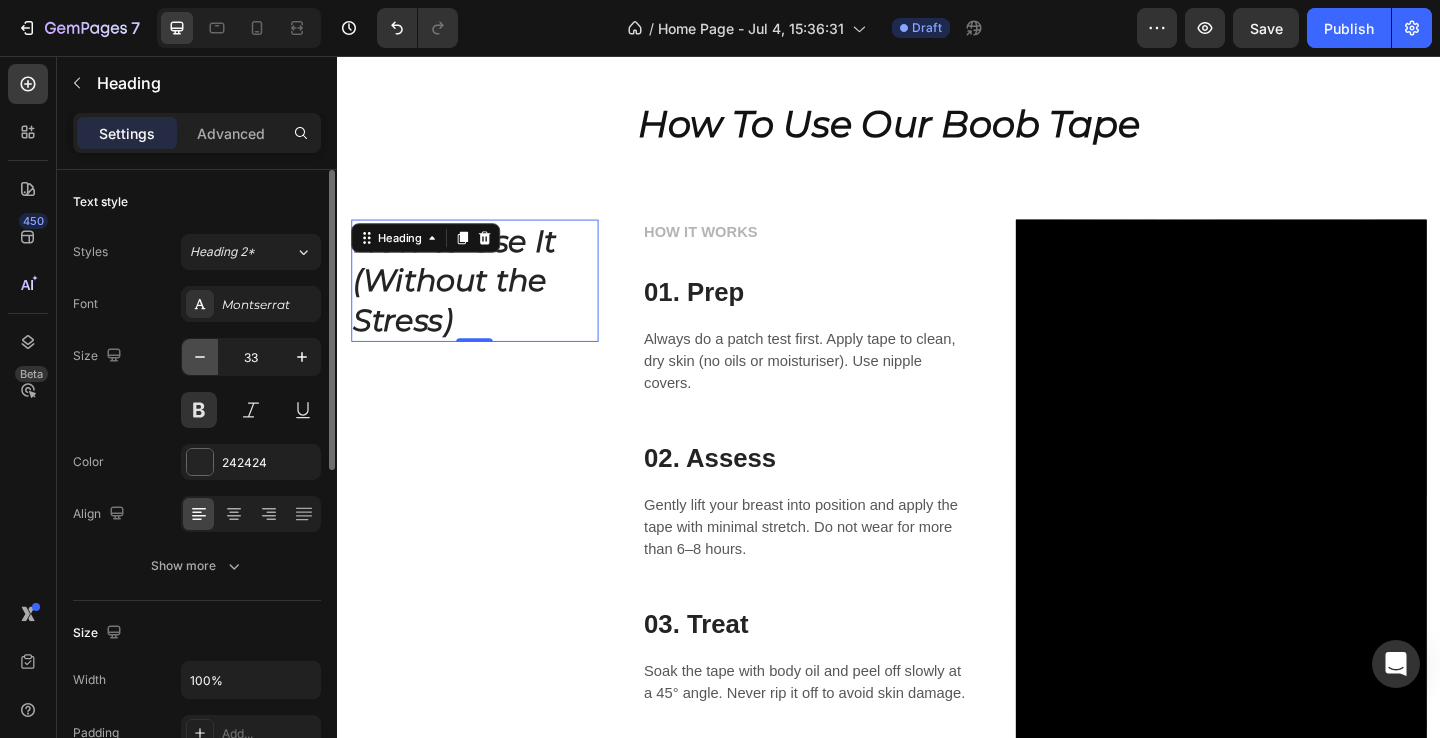 click 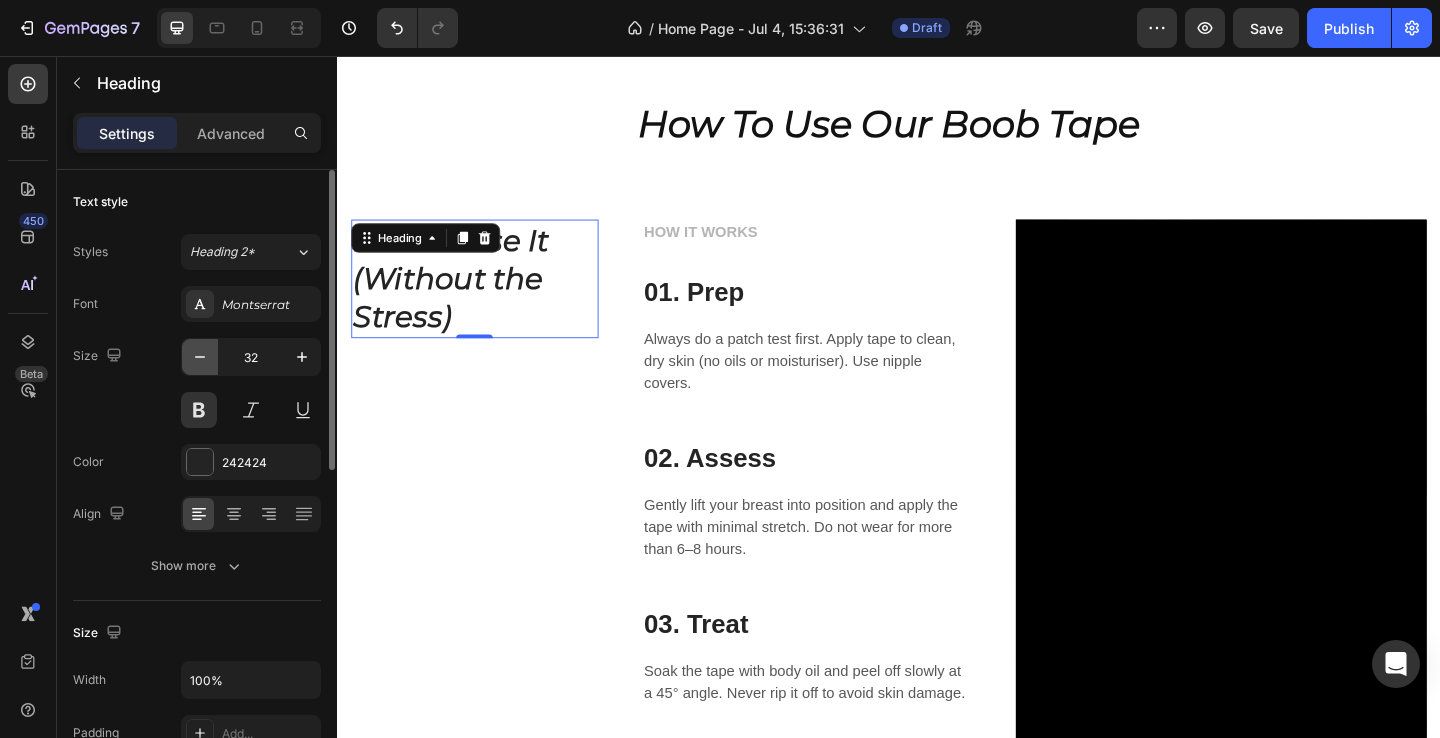 click 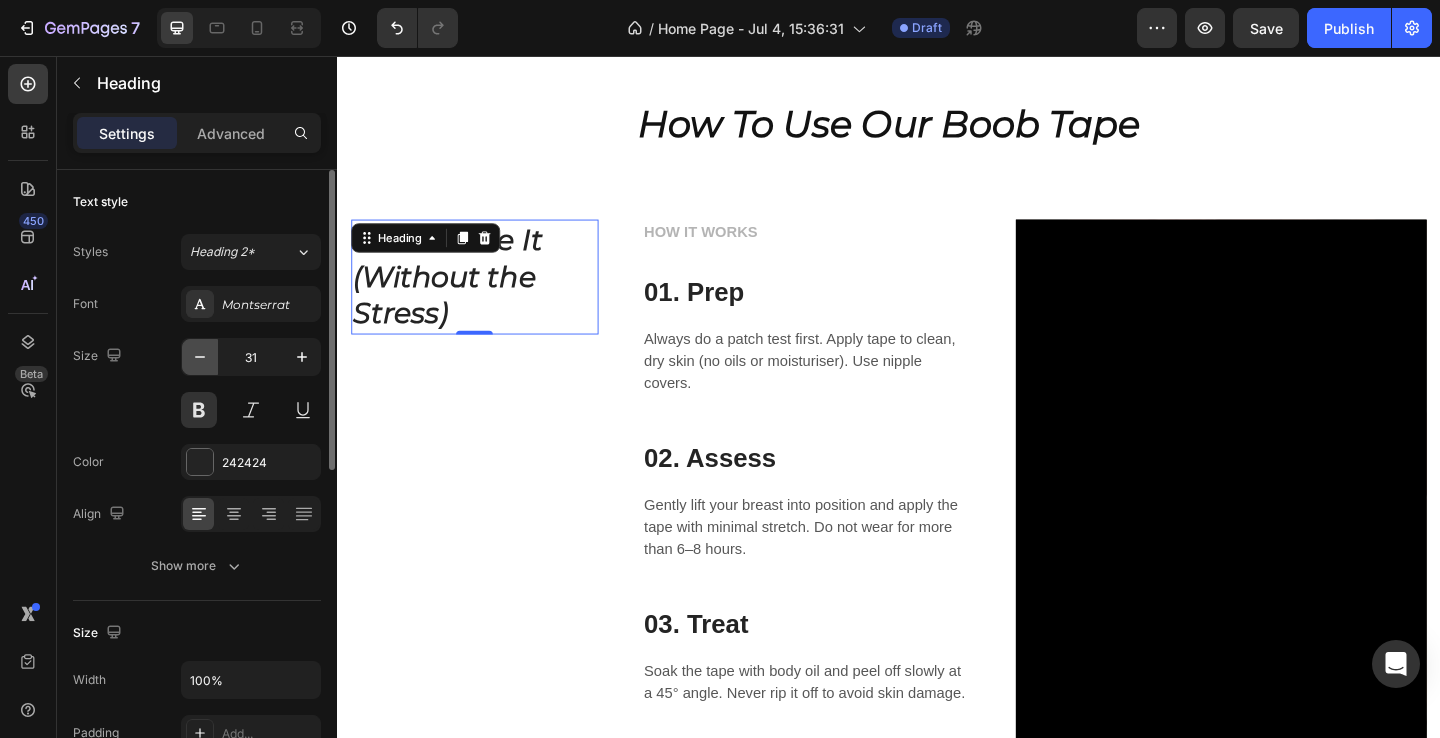 click 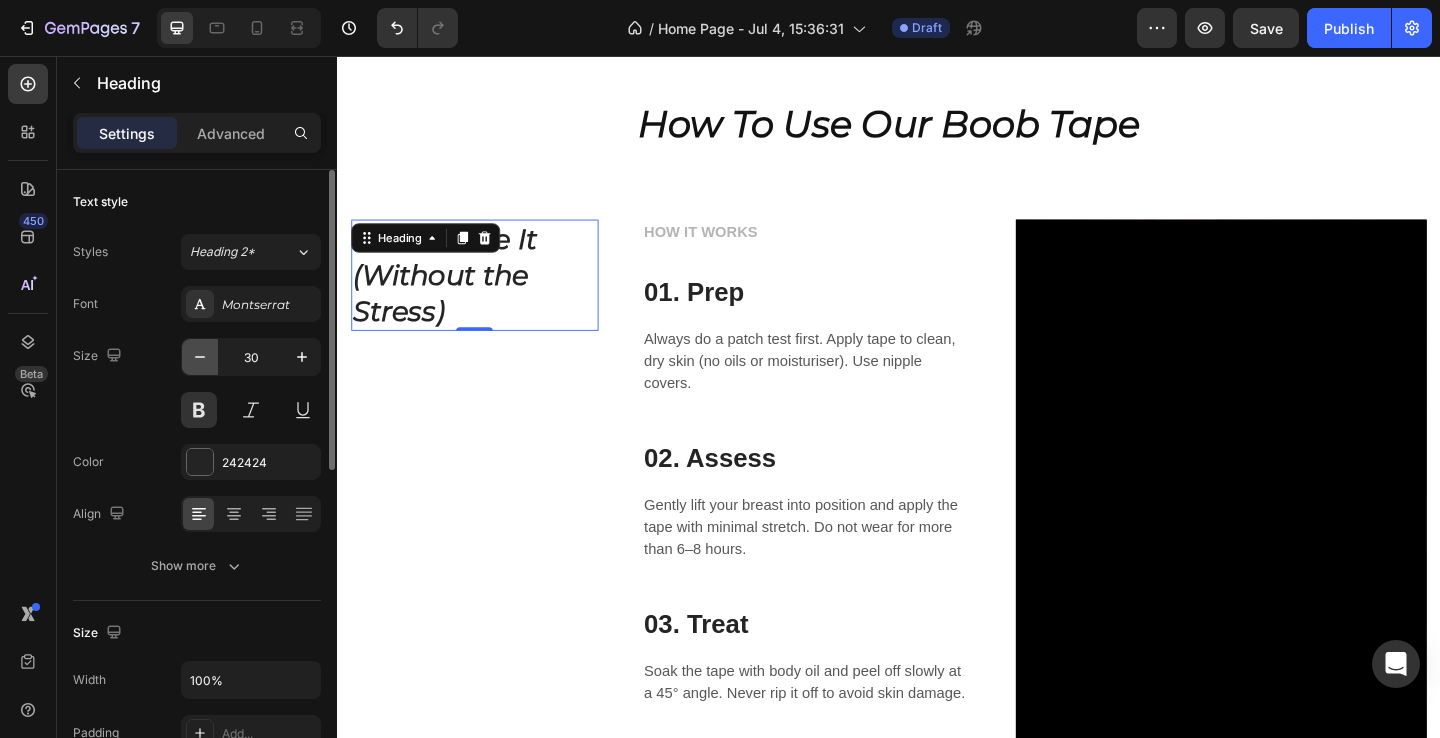 click 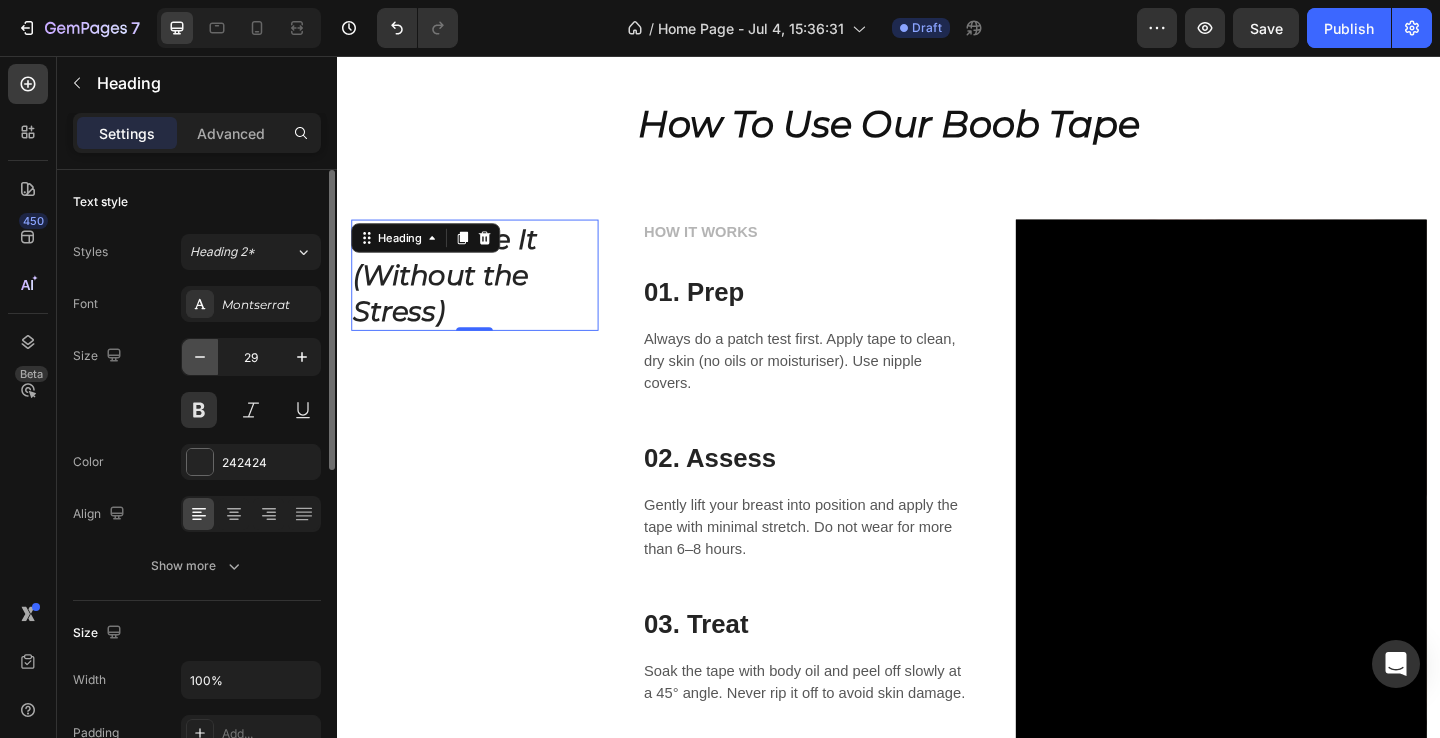 click 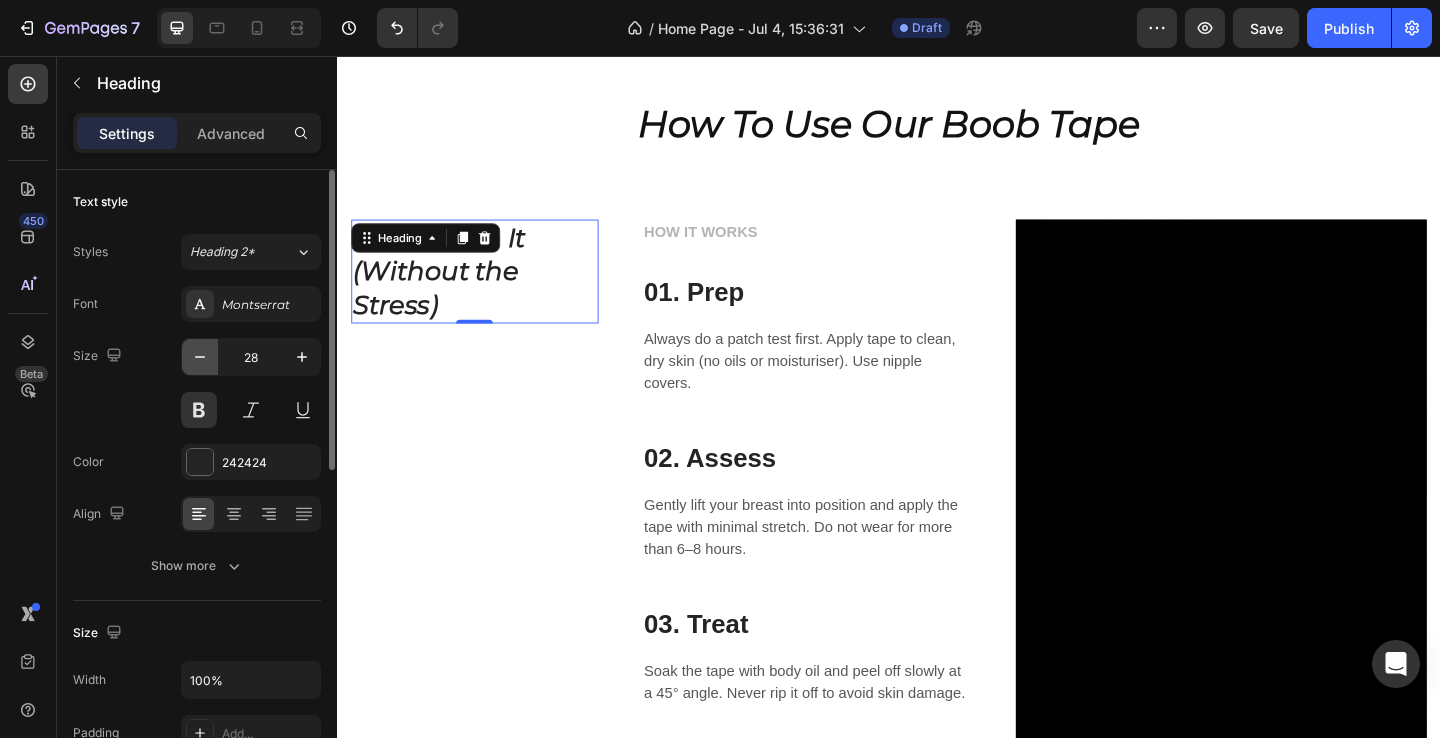 click 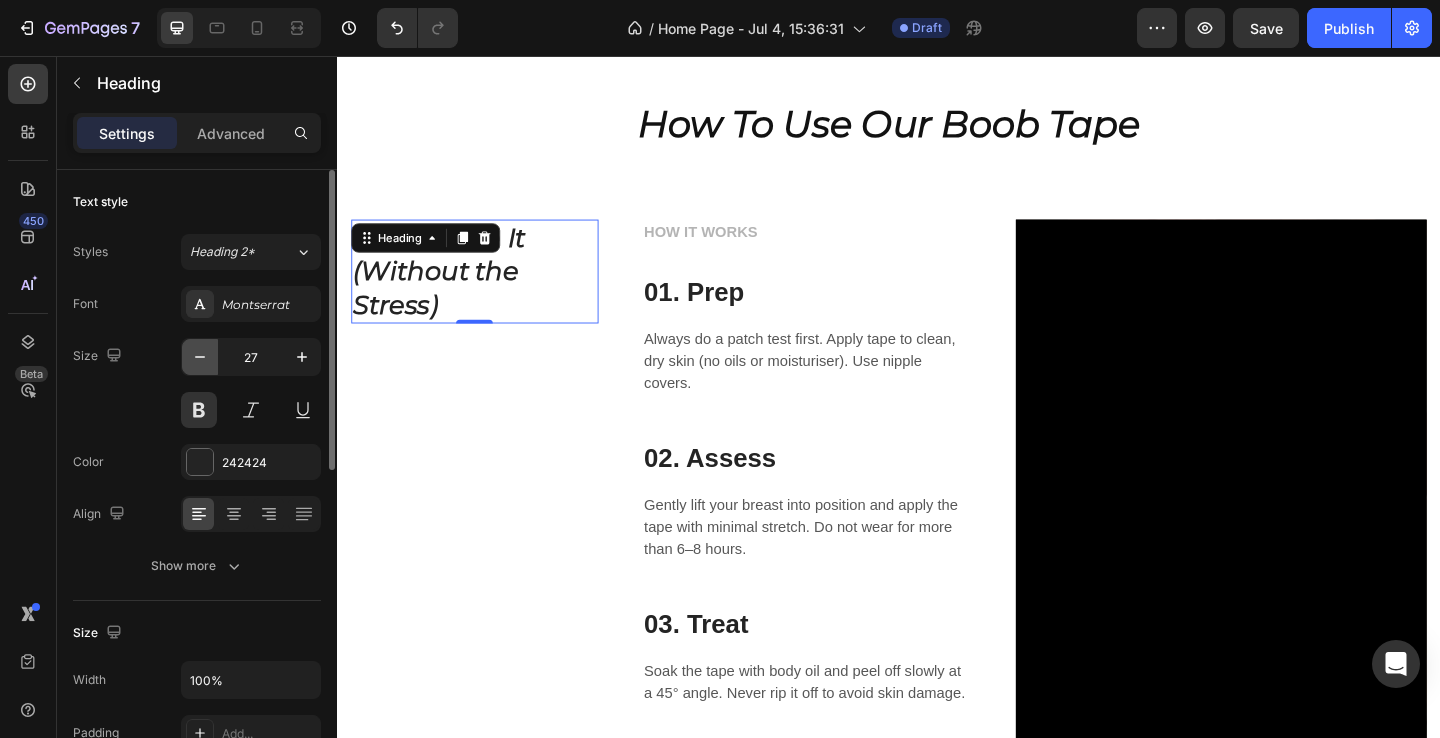 click 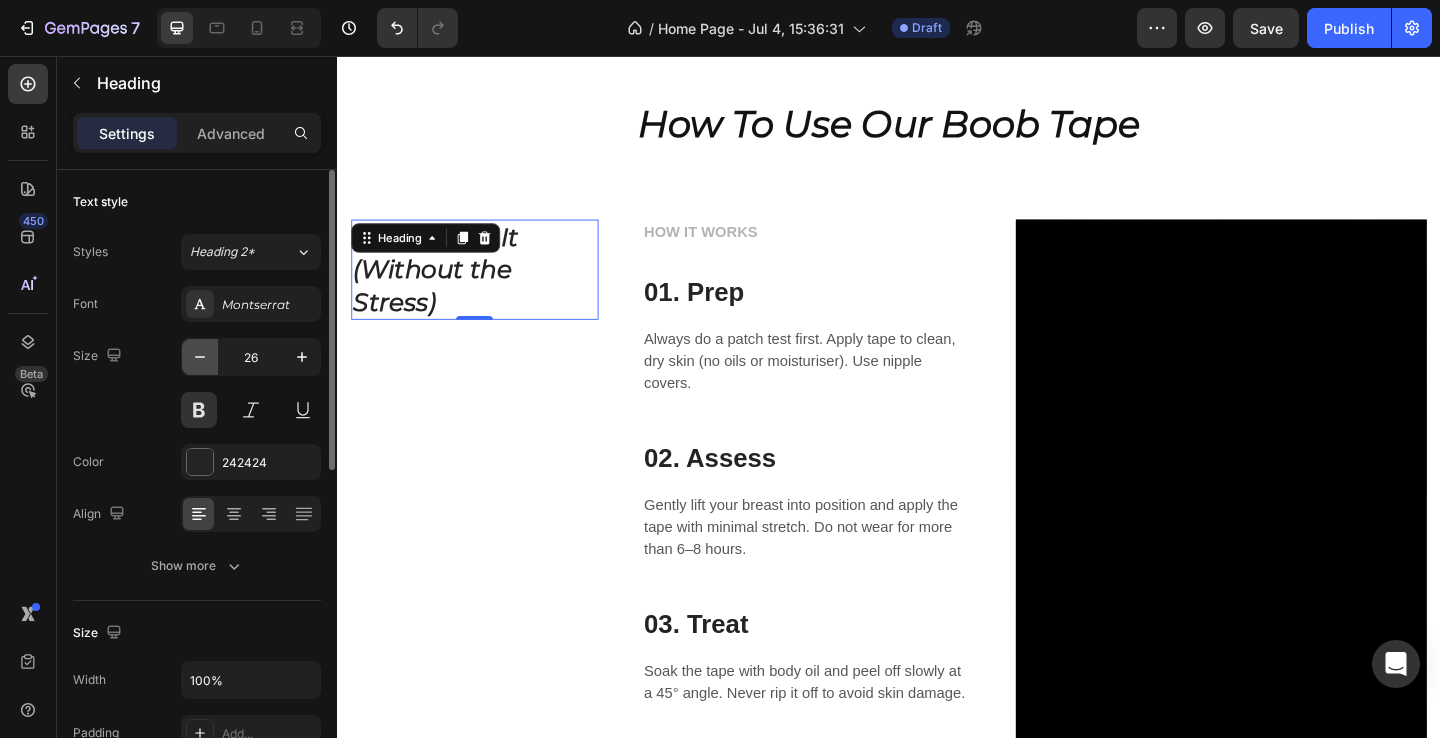 click 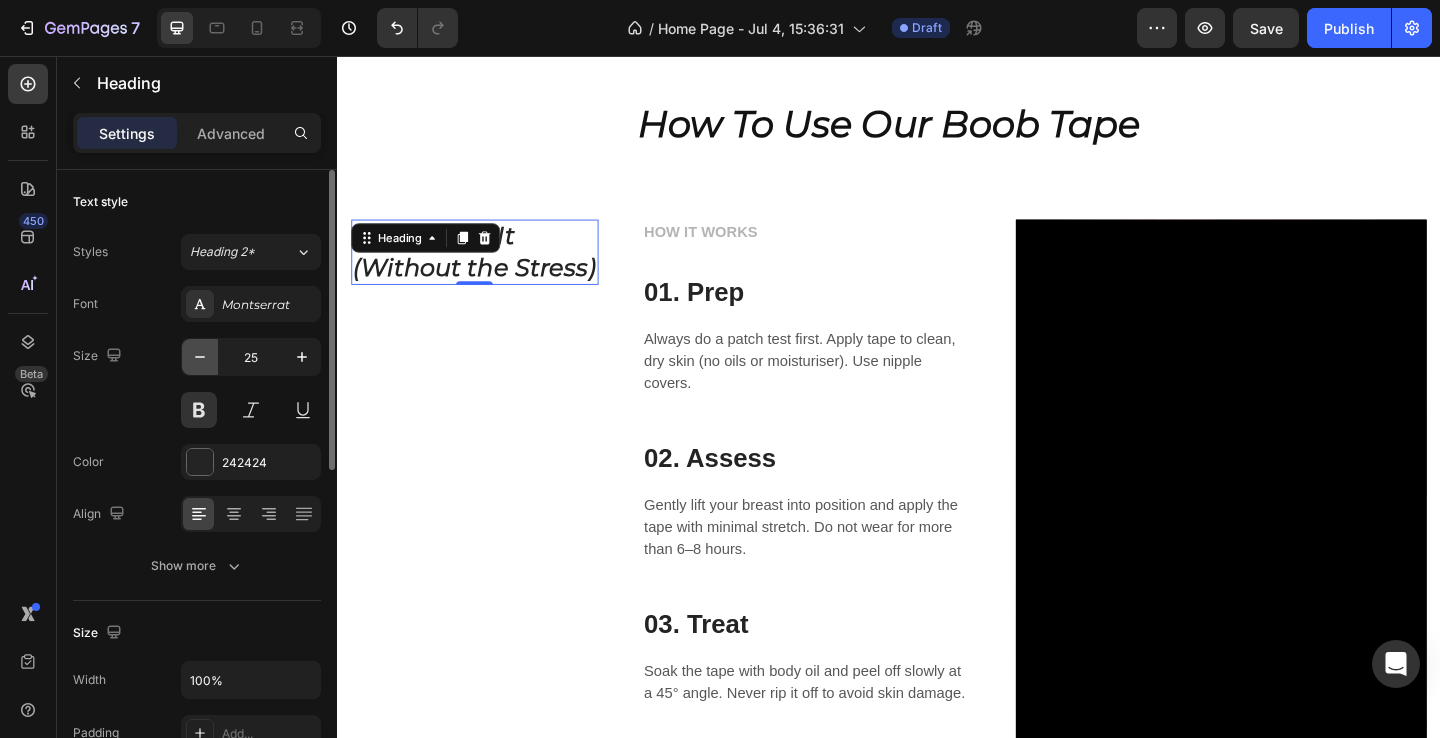 click 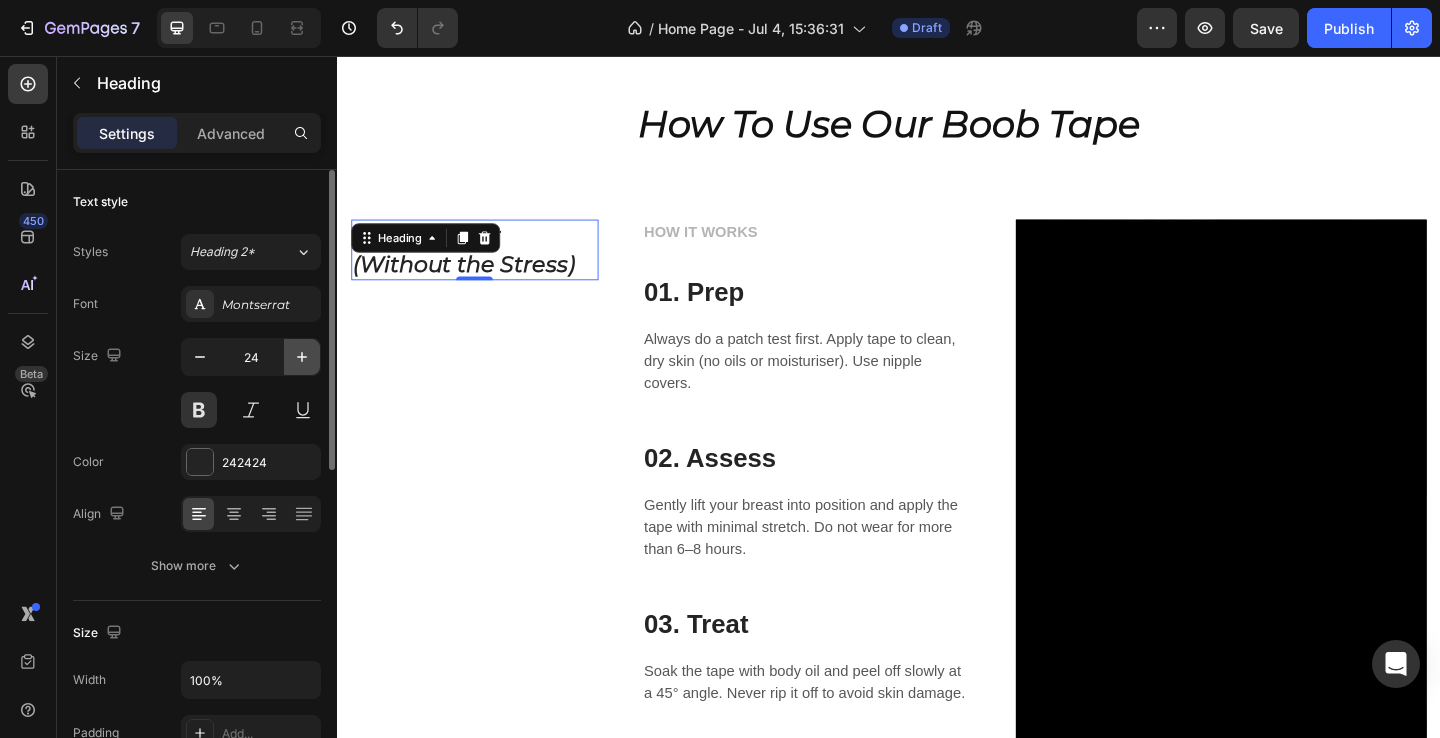 click 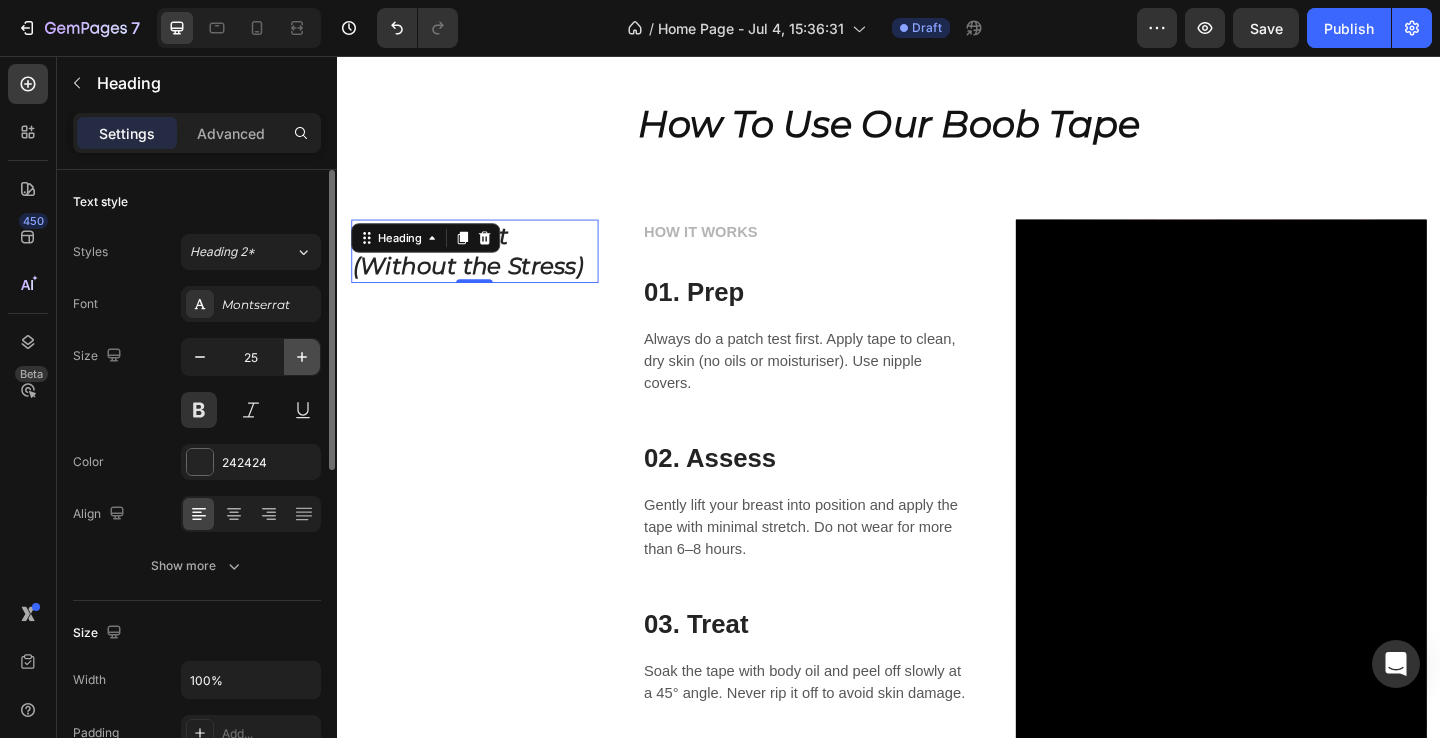 click 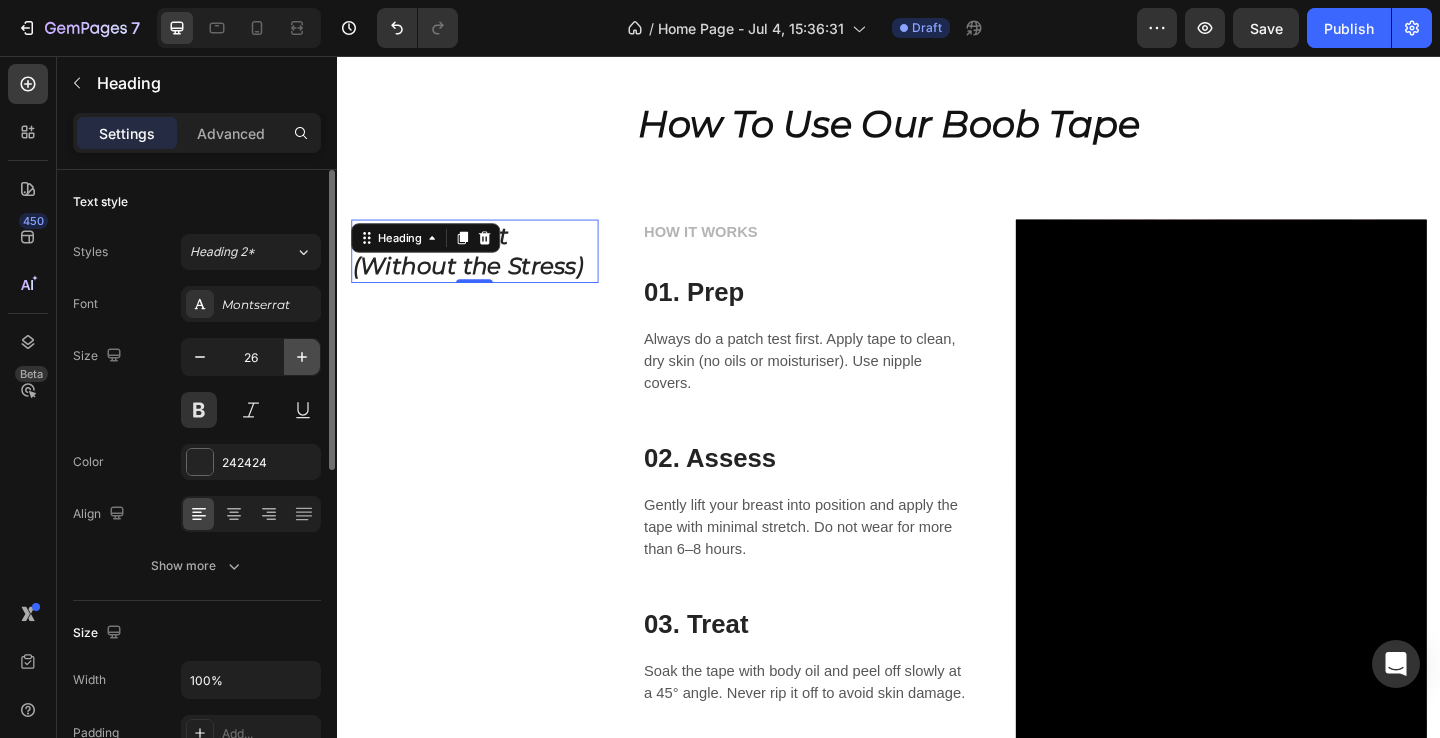 click 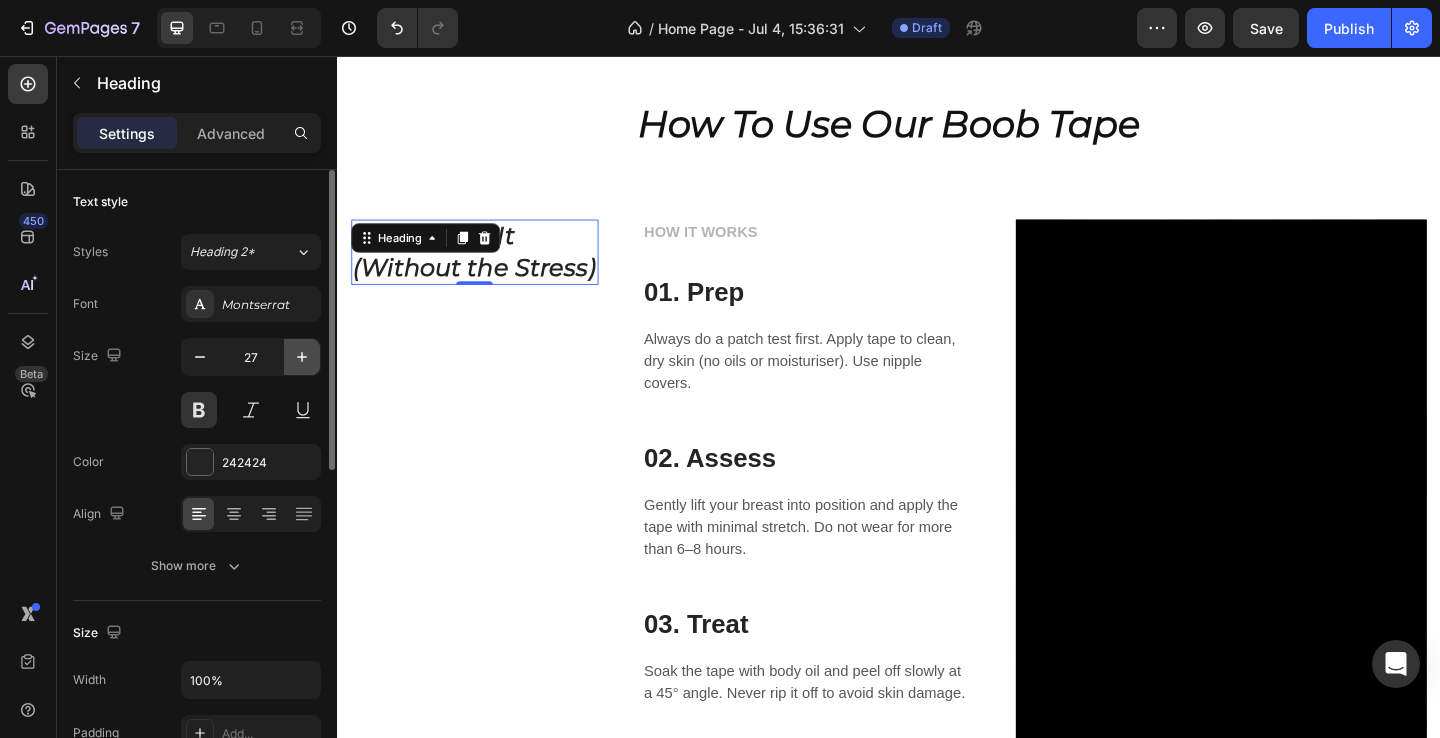 click 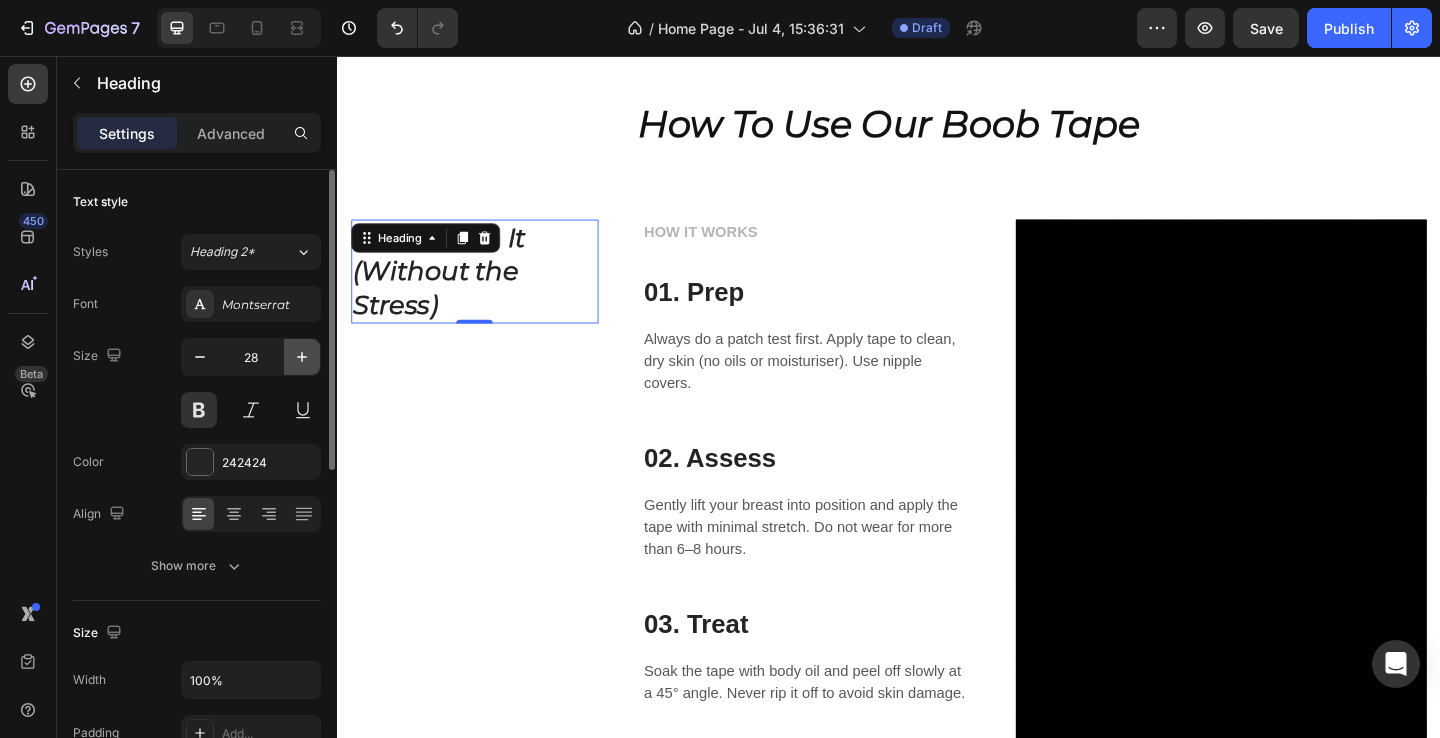 click 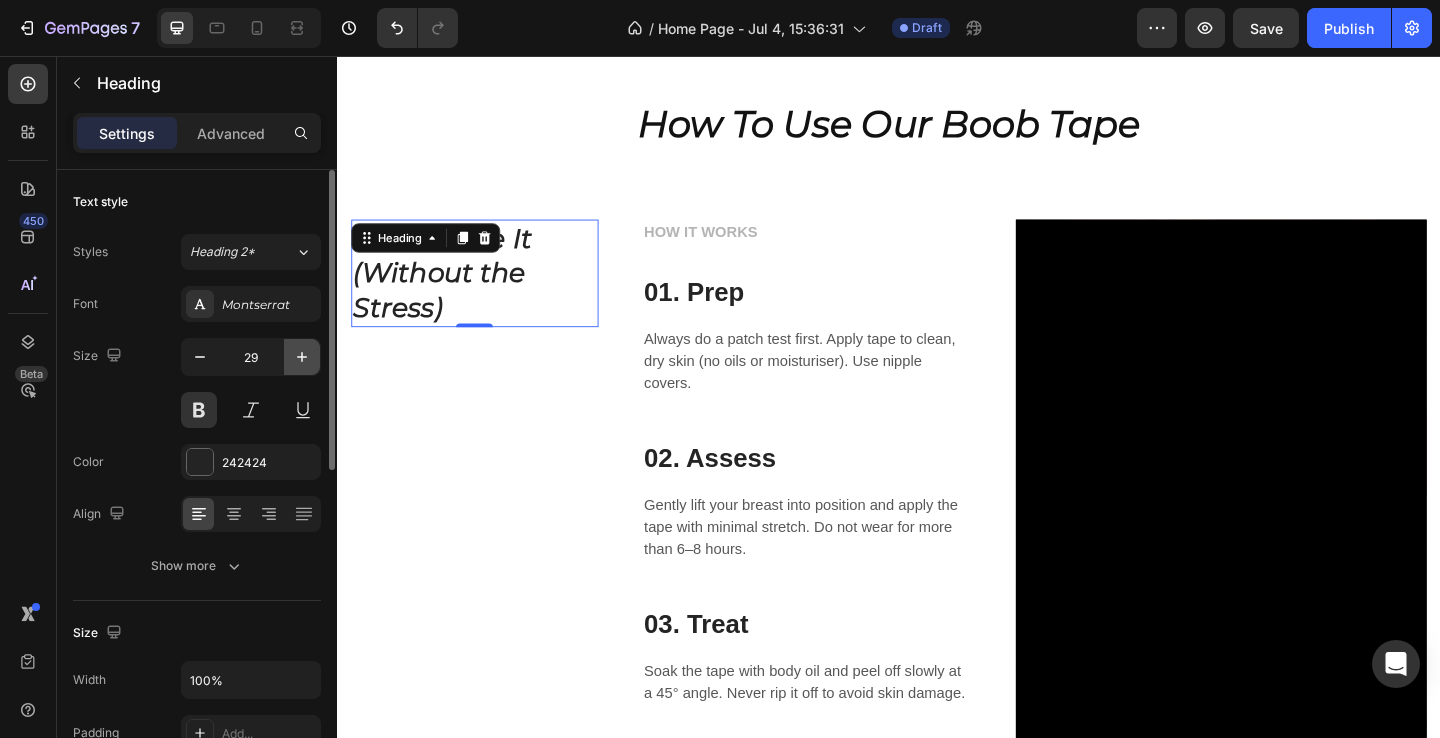 click 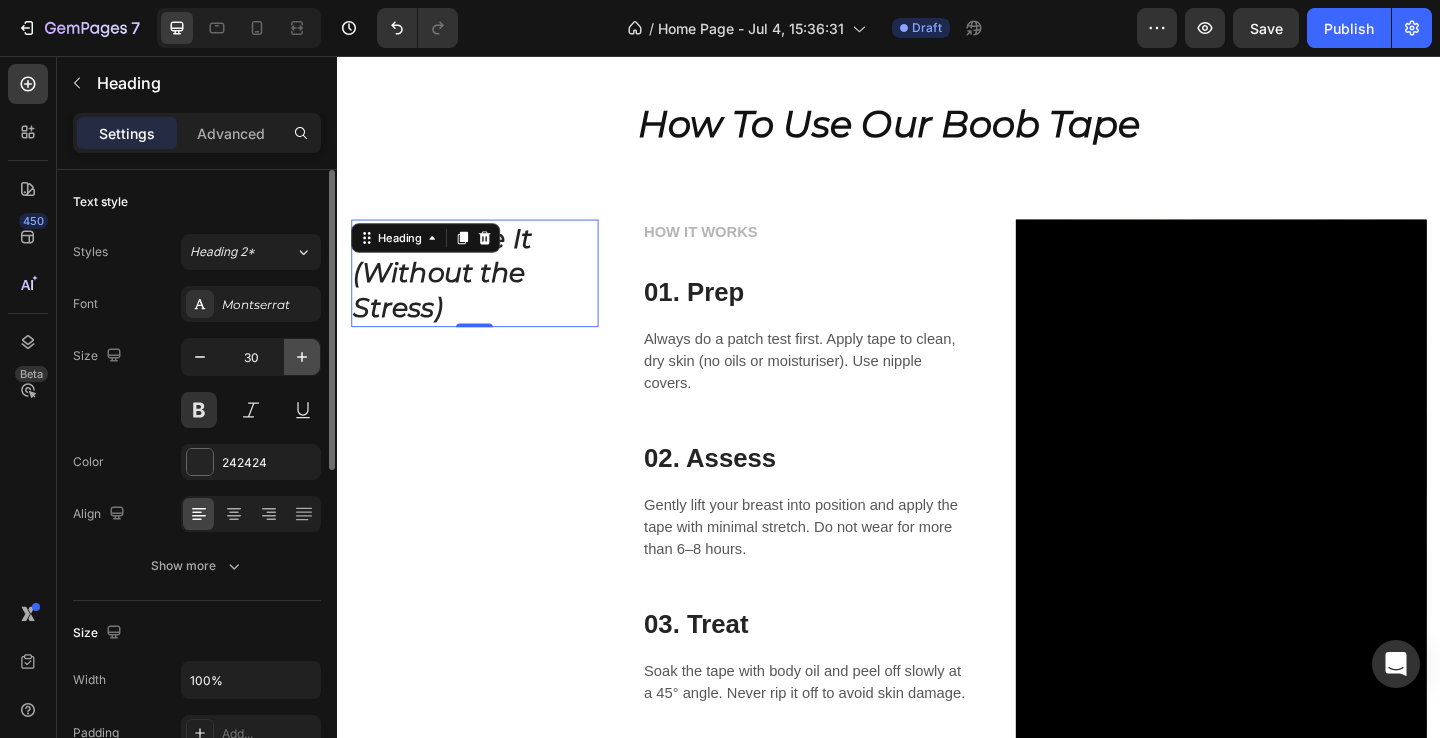 click 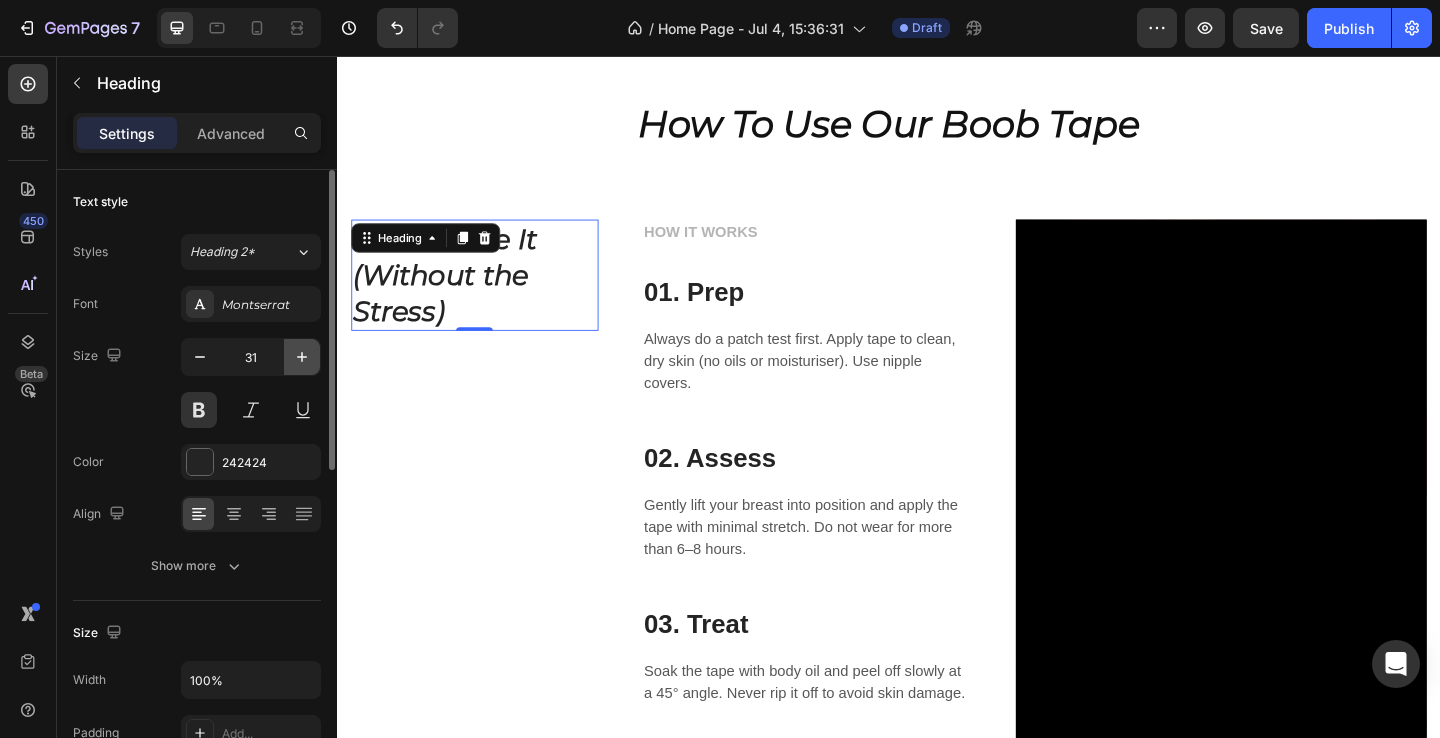 click 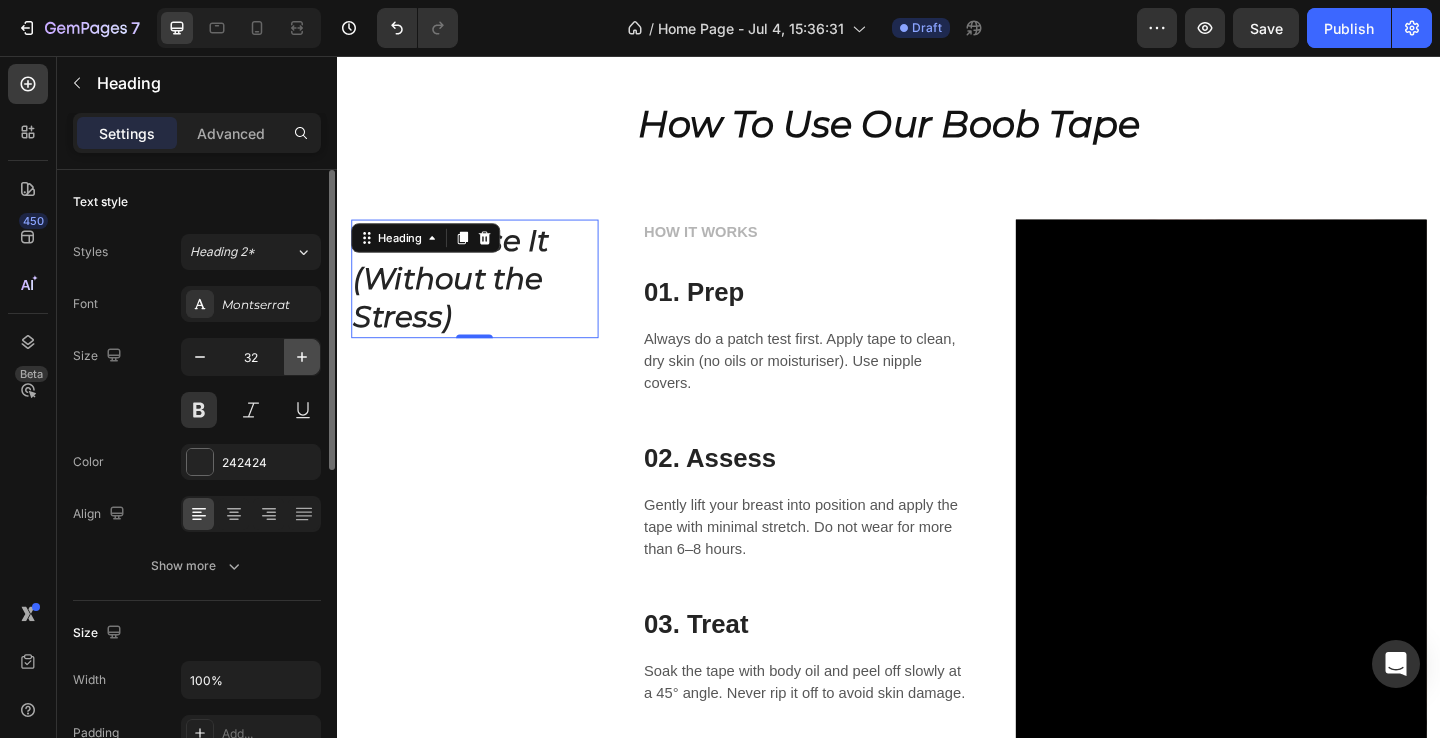 click 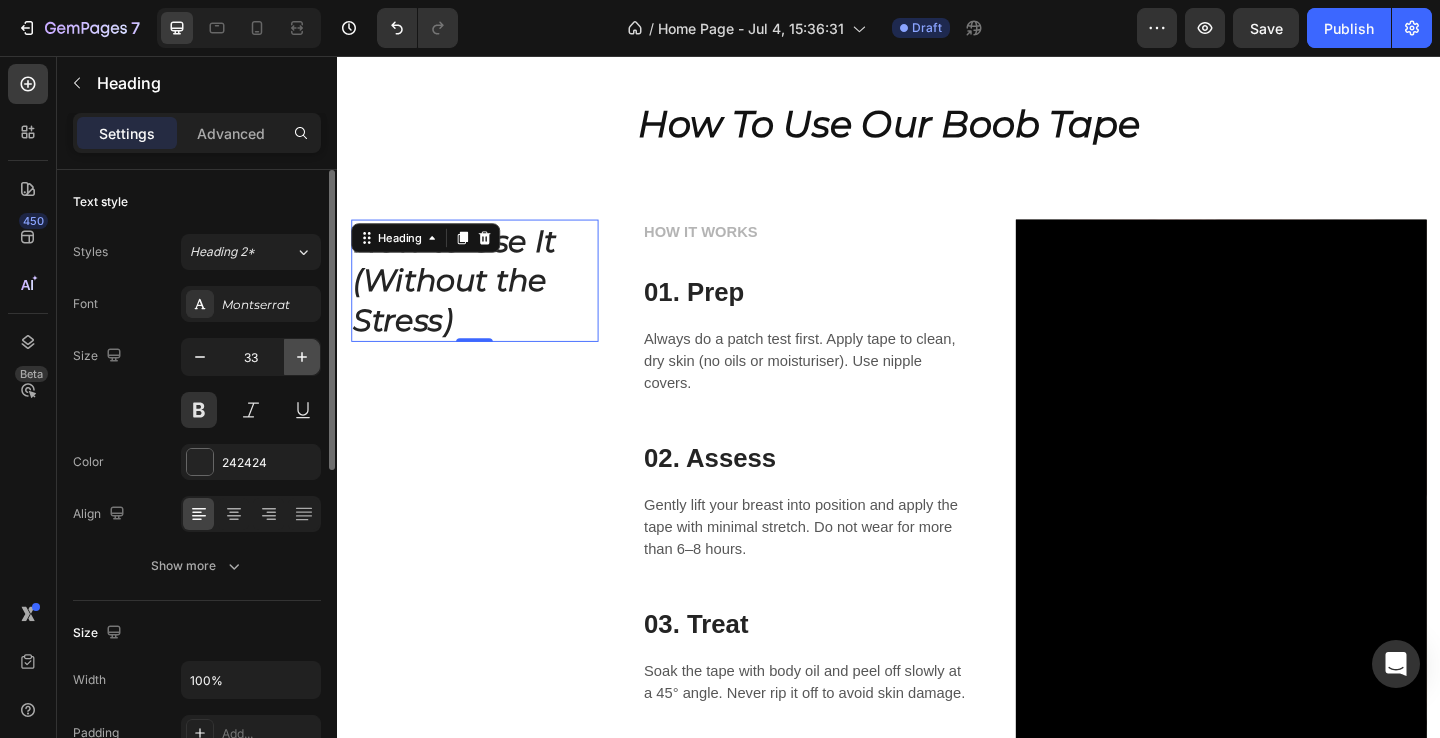 click 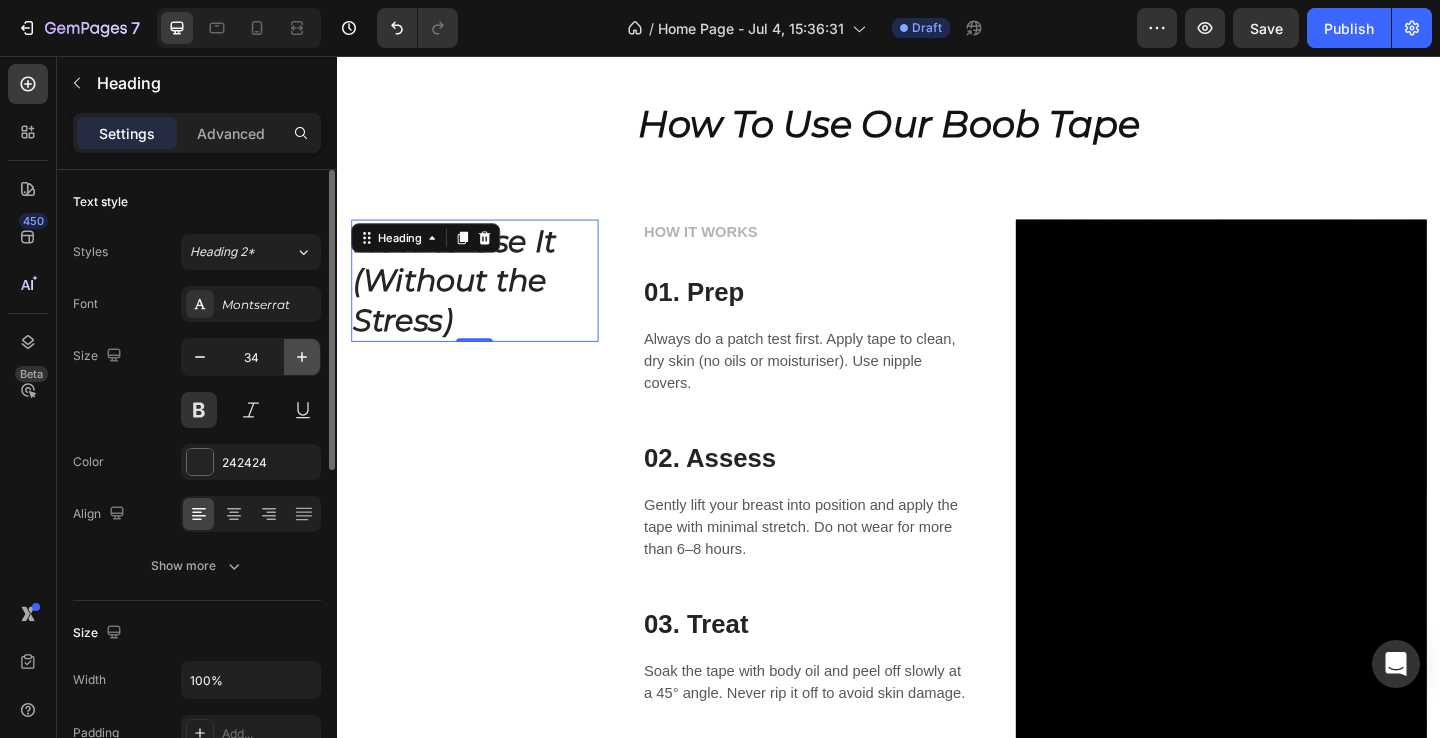 click 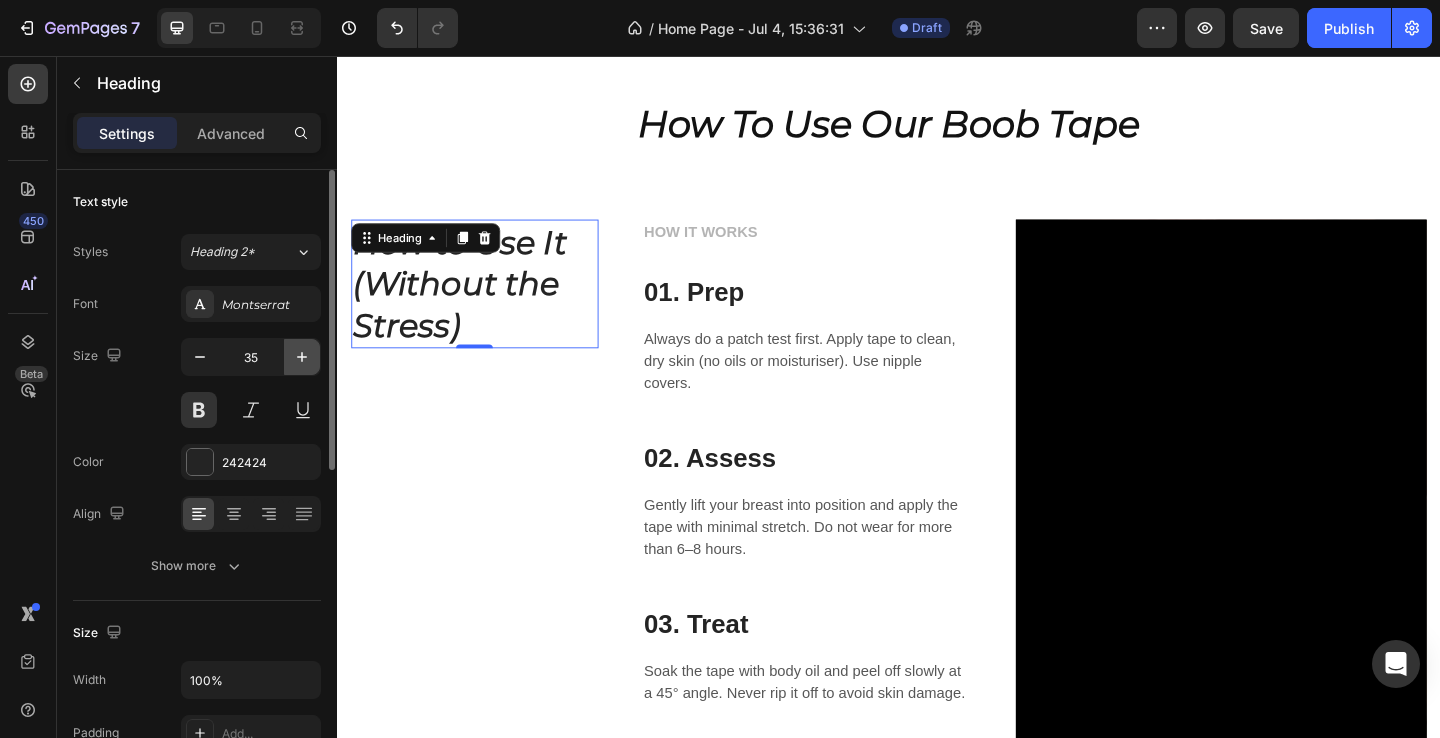 click 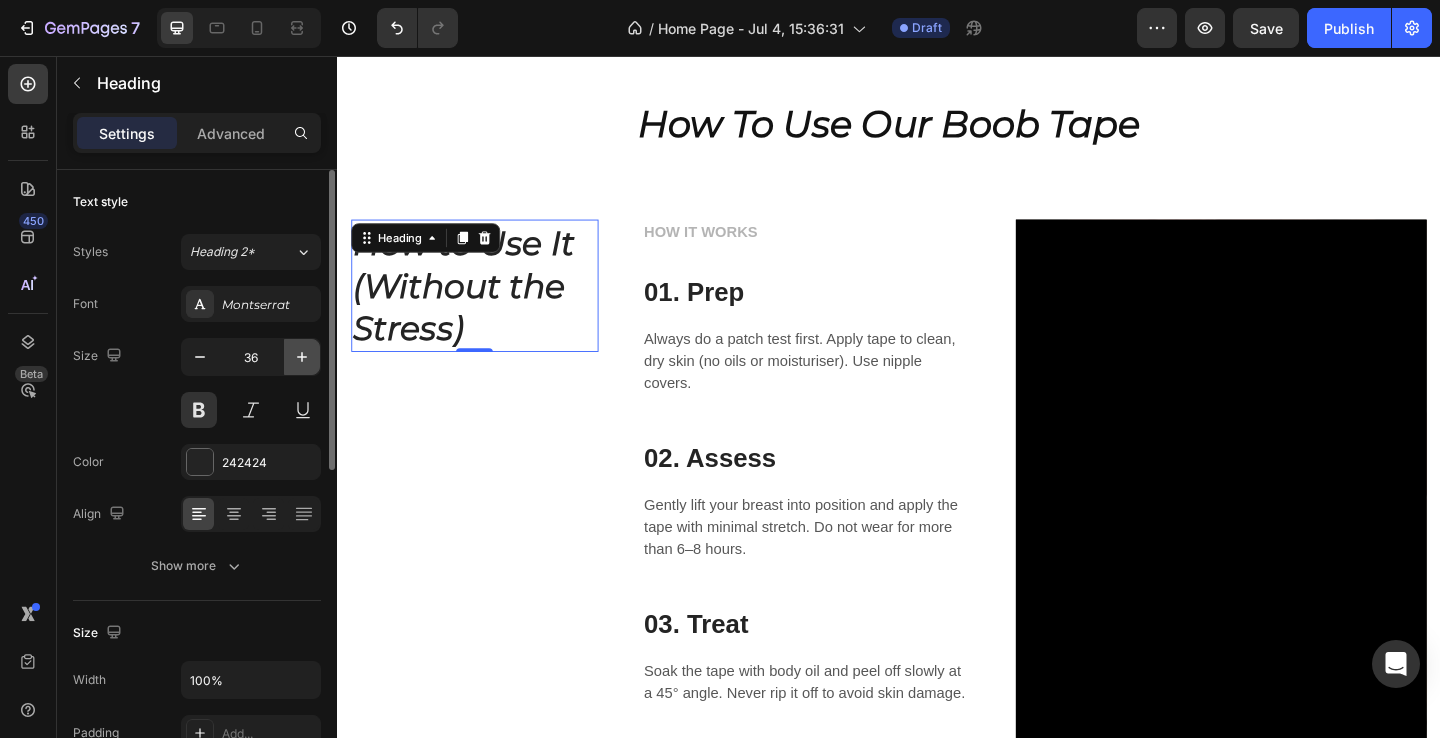 click 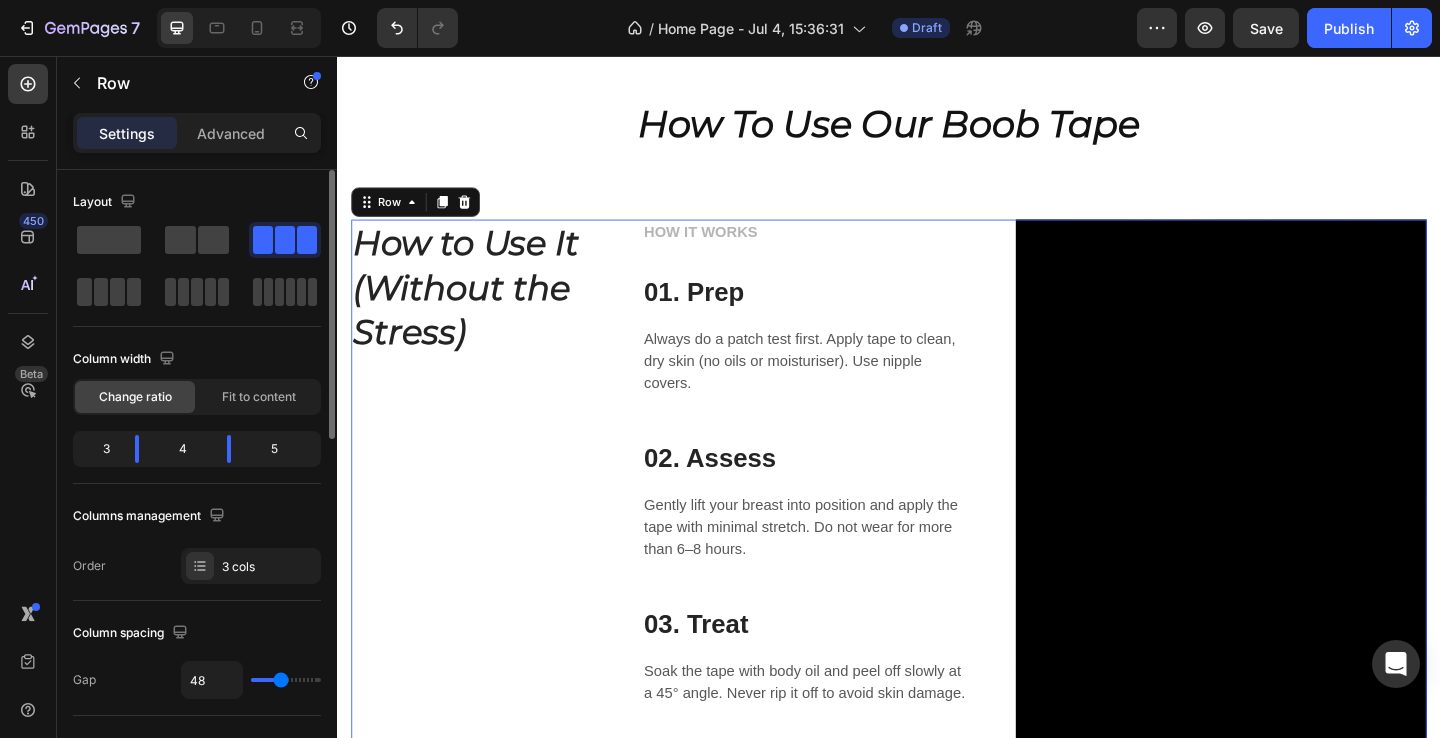 click on "⁠⁠⁠⁠⁠⁠⁠ How to Use It (Without the Stress) Heading" at bounding box center (486, 532) 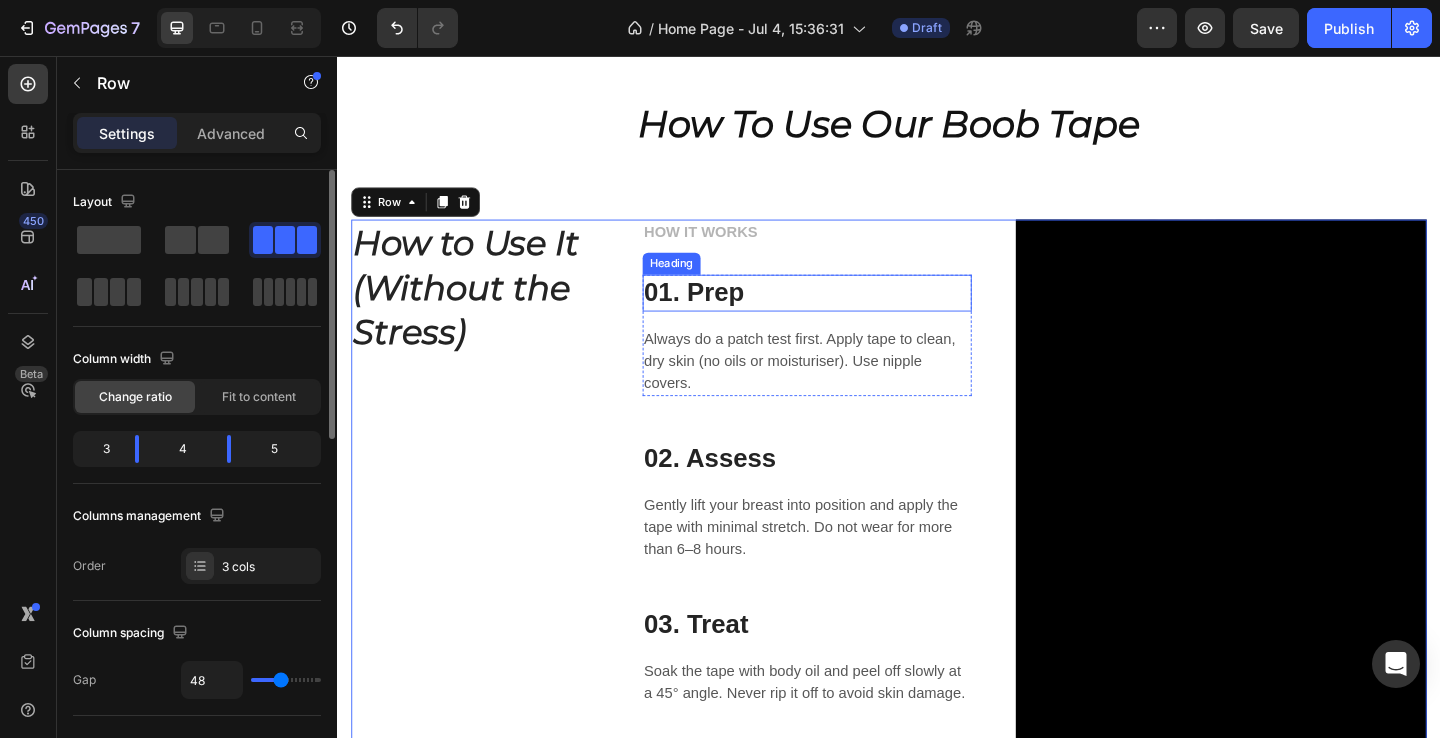click on "01. Prep" at bounding box center [848, 314] 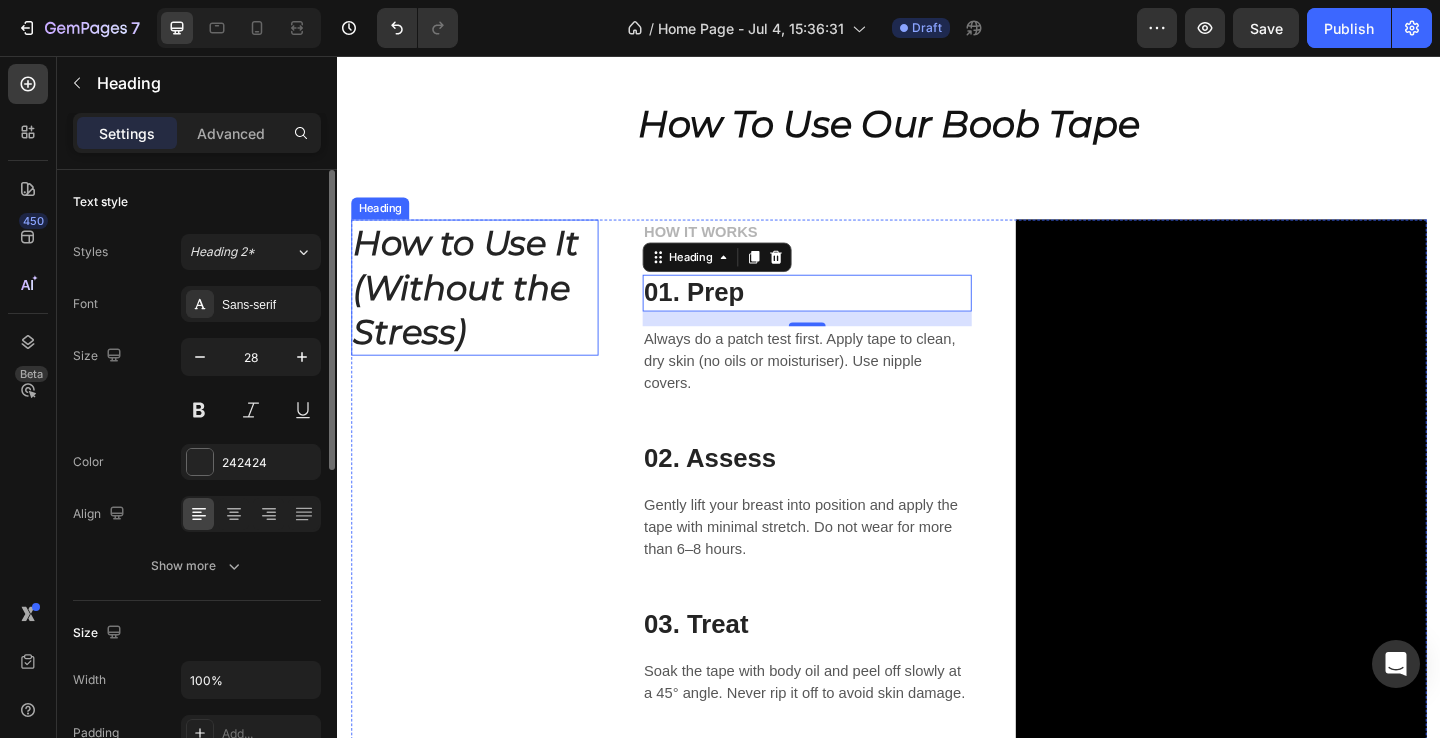 click on "How to Use It (Without the Stress)" at bounding box center (477, 307) 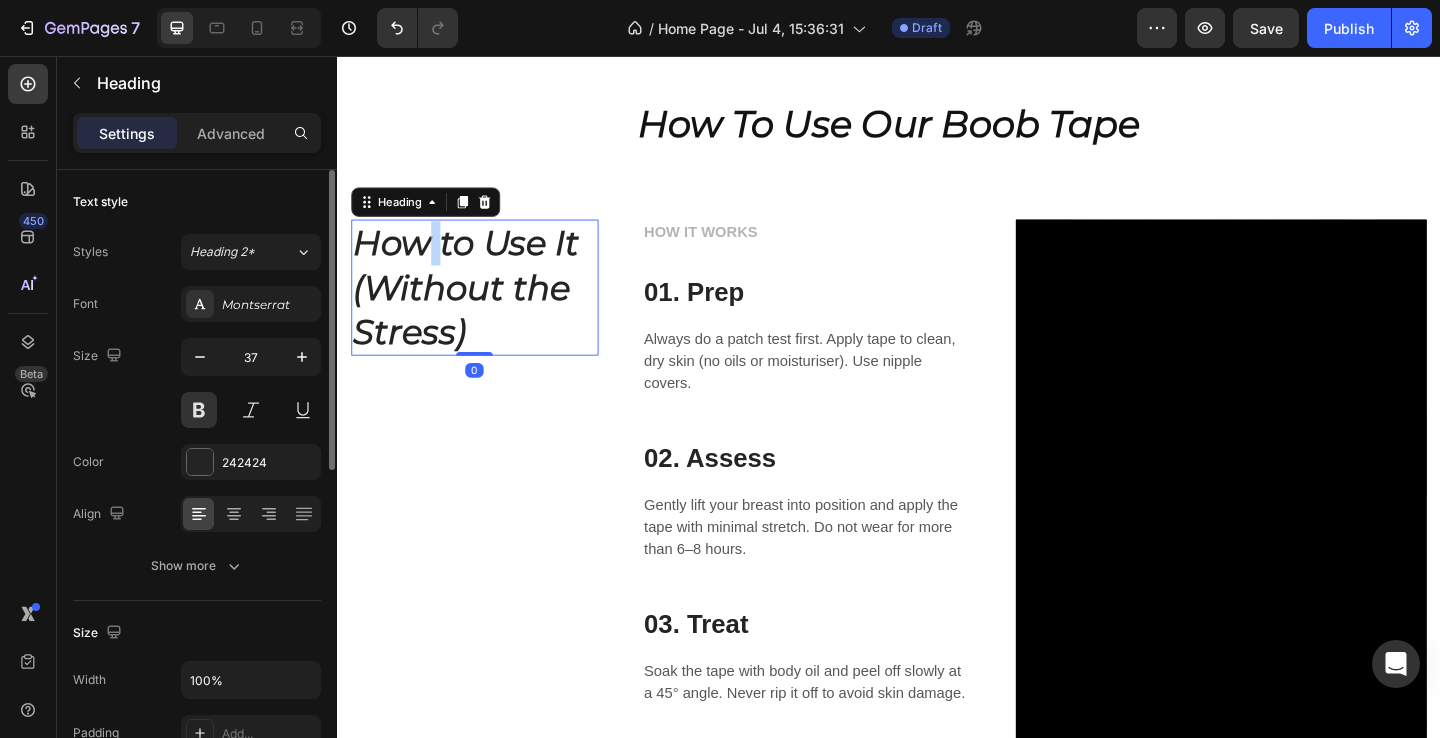 click on "How to Use It (Without the Stress)" at bounding box center [477, 307] 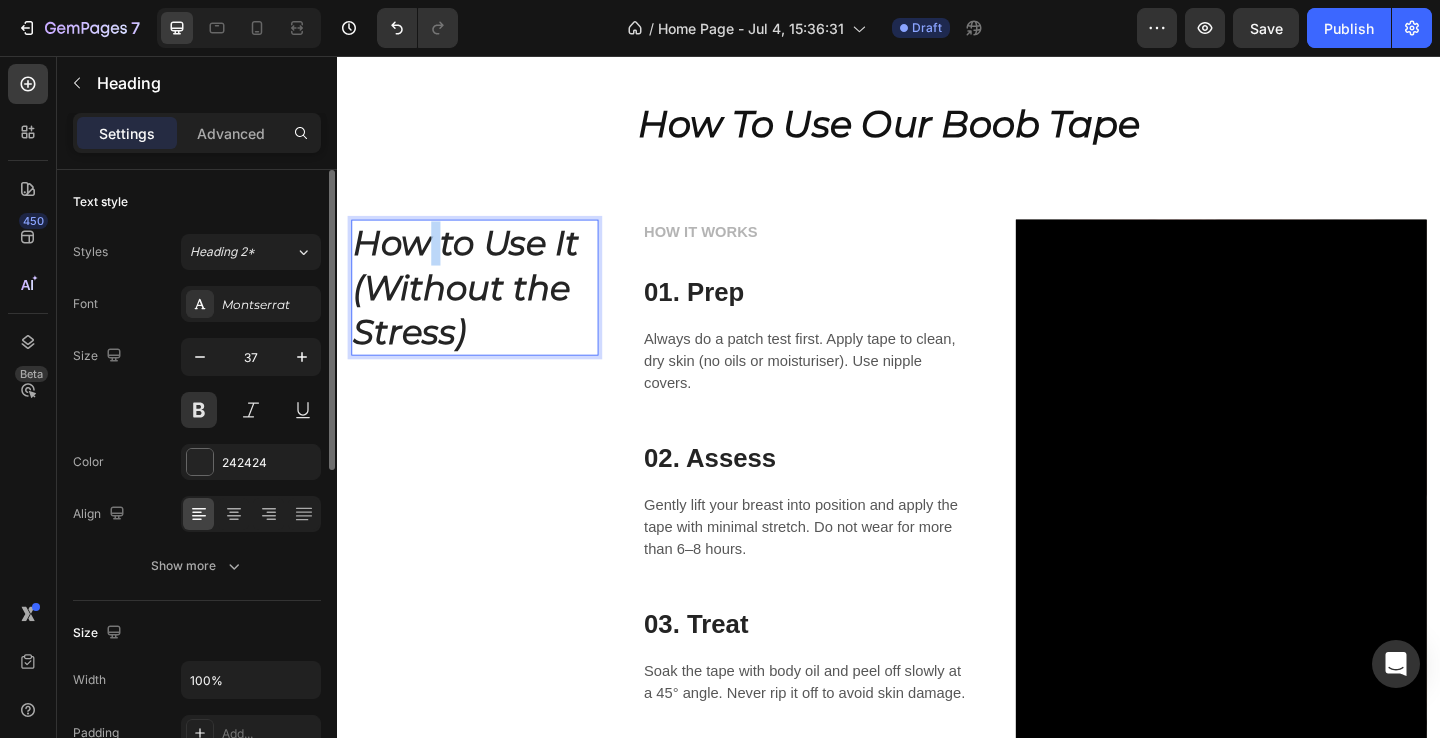 click on "How to Use It (Without the Stress)" at bounding box center (477, 307) 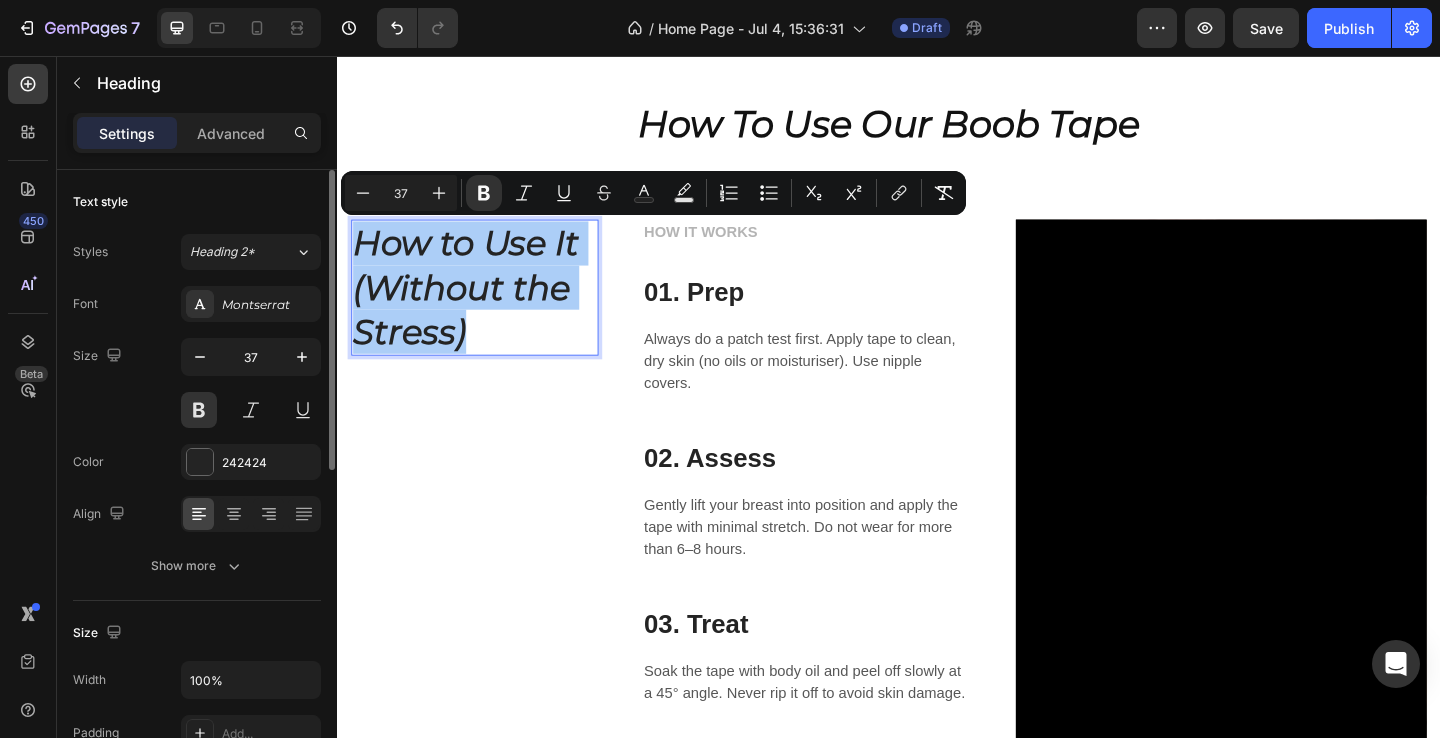 click on "Styles Heading 2* Font Montserrat Size 37 Color 242424 Align Show more" at bounding box center [197, 409] 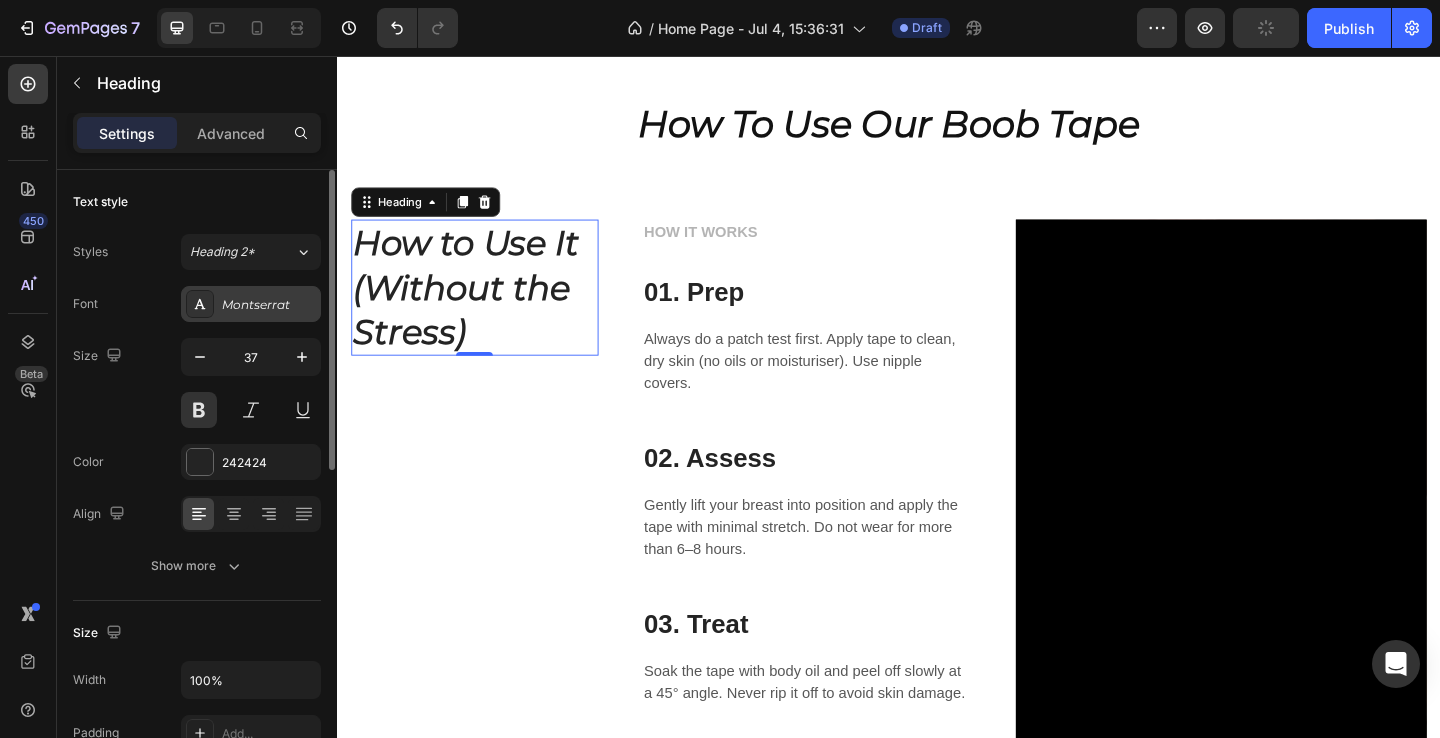click 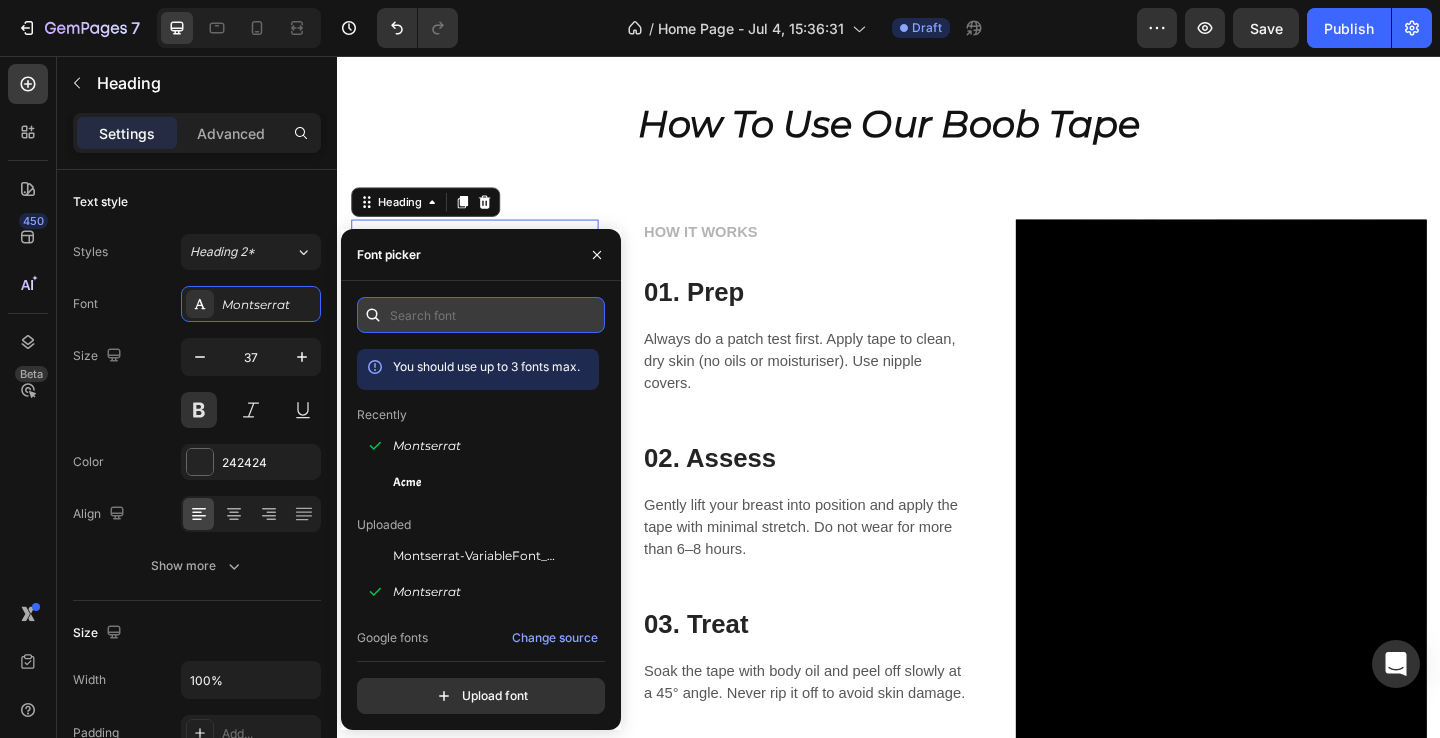 click at bounding box center (481, 315) 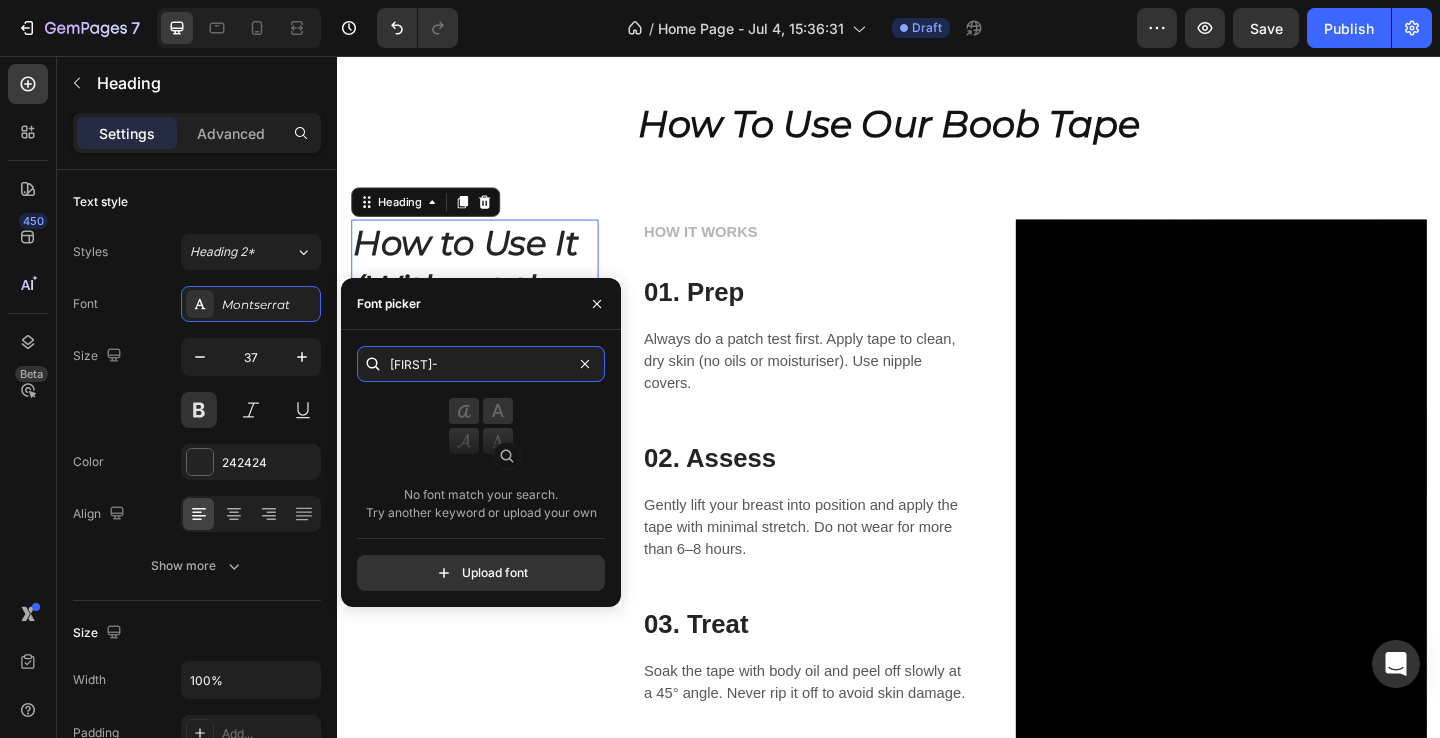 type on "san" 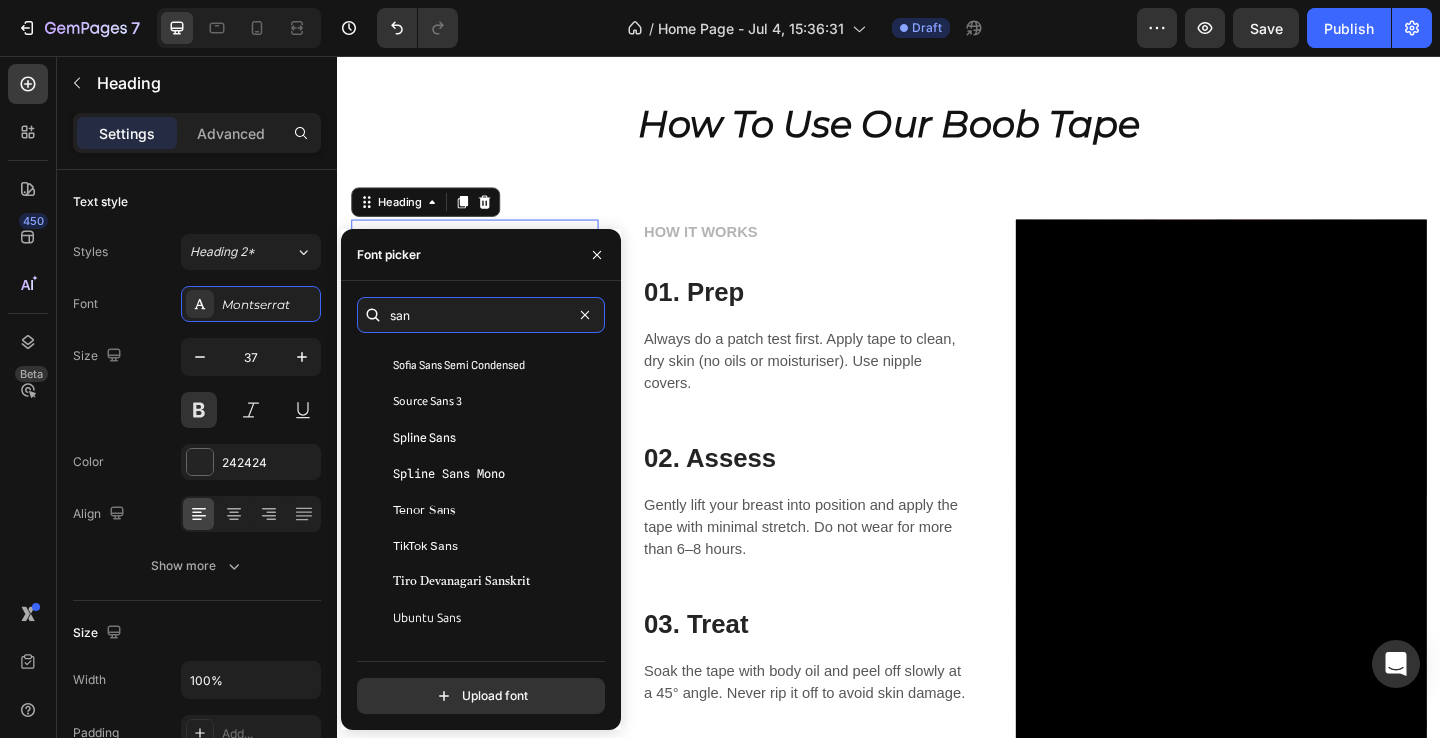 scroll, scrollTop: 9229, scrollLeft: 0, axis: vertical 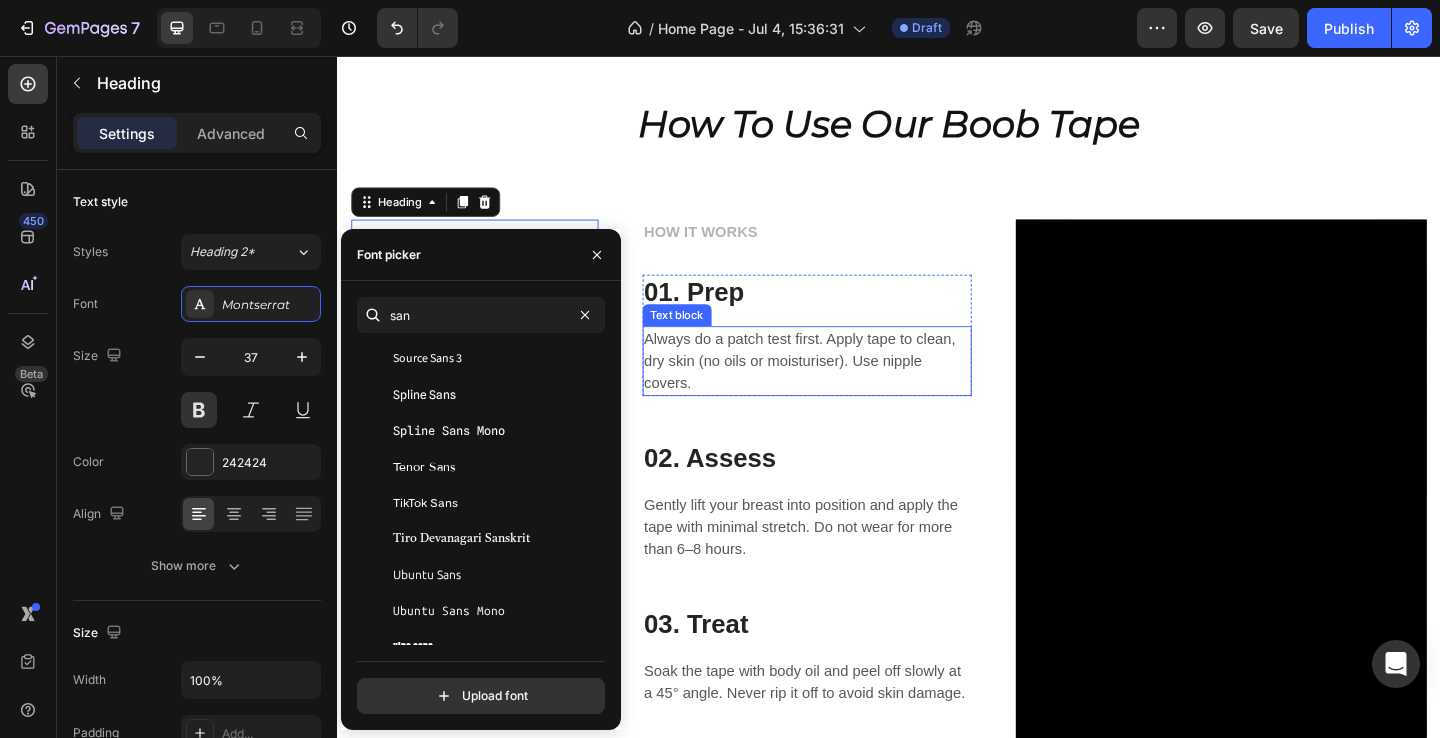 click on "Text block" at bounding box center (706, 338) 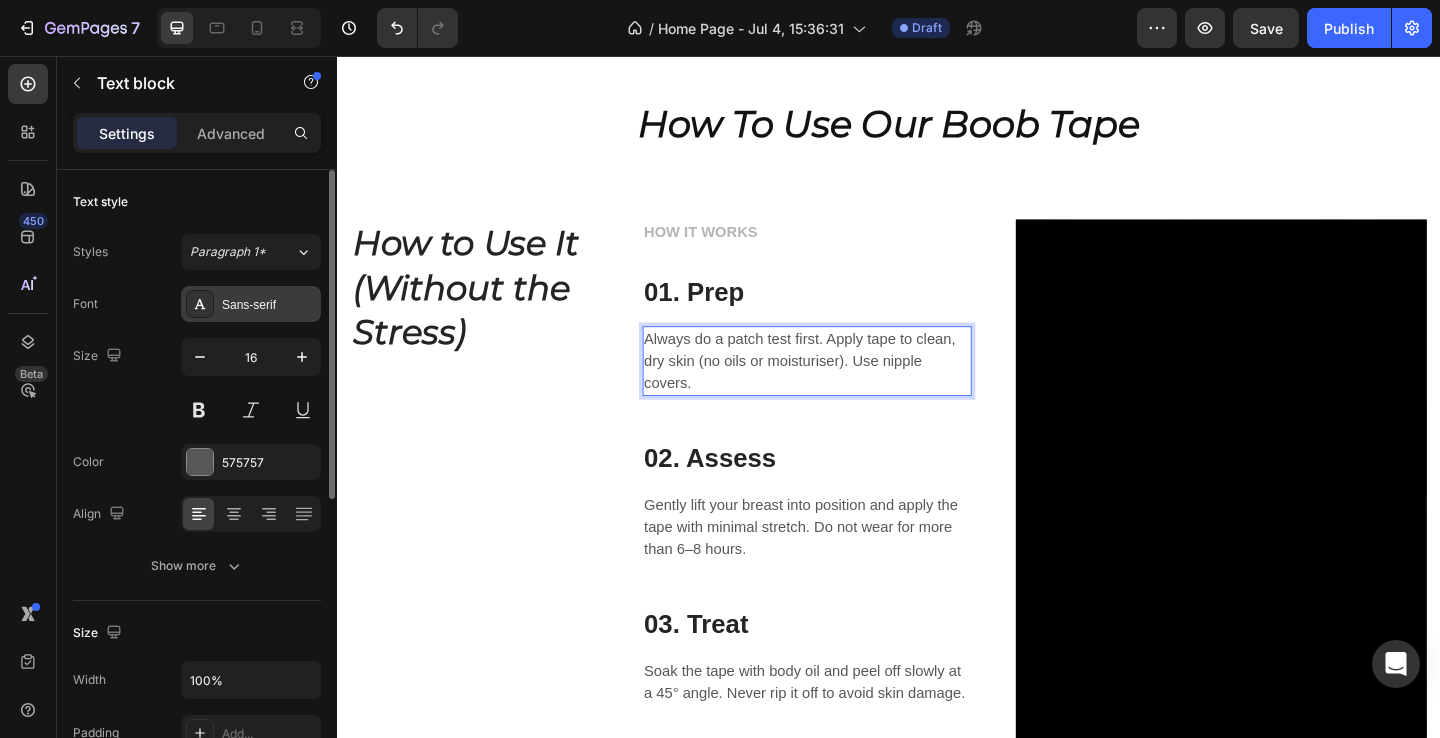 click on "Sans-serif" at bounding box center [269, 305] 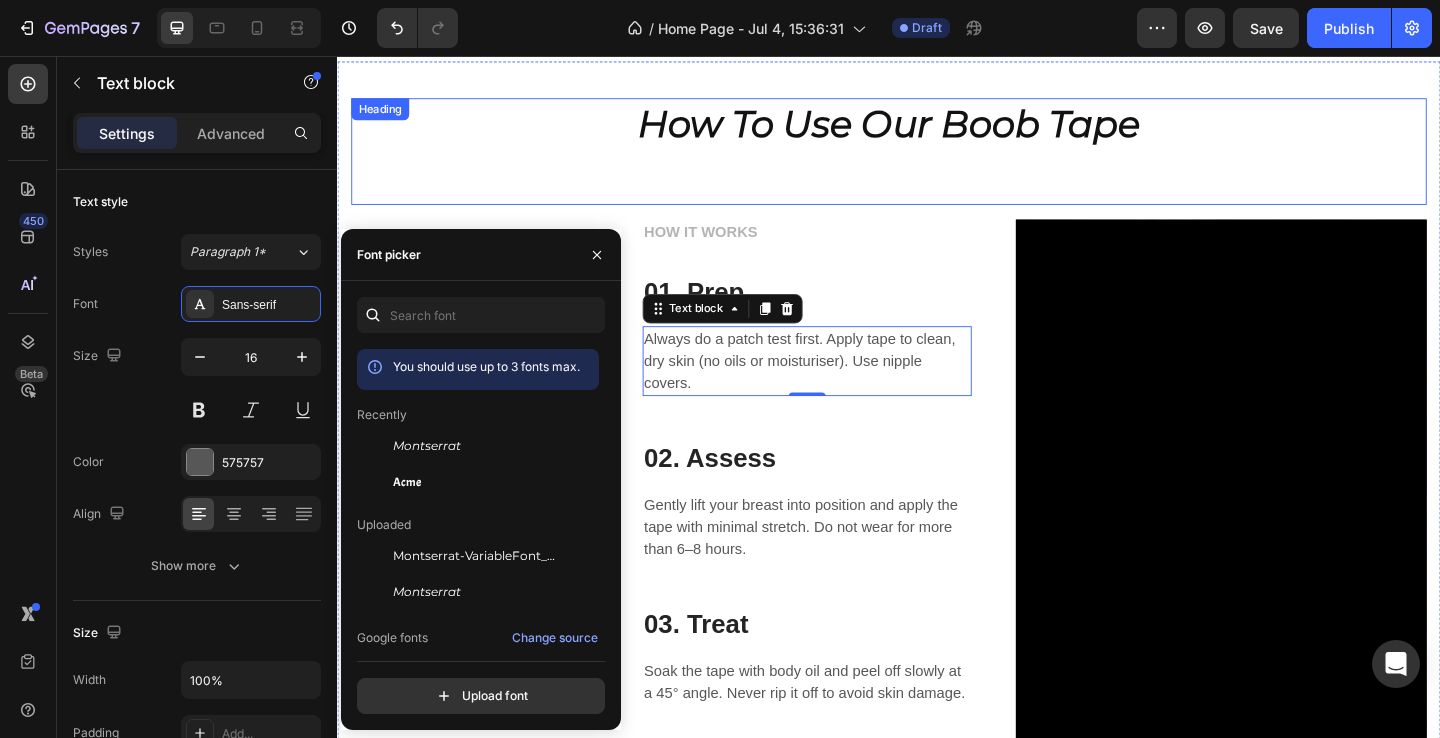 click on "How To Use Our Boob Tape Heading" at bounding box center (937, 160) 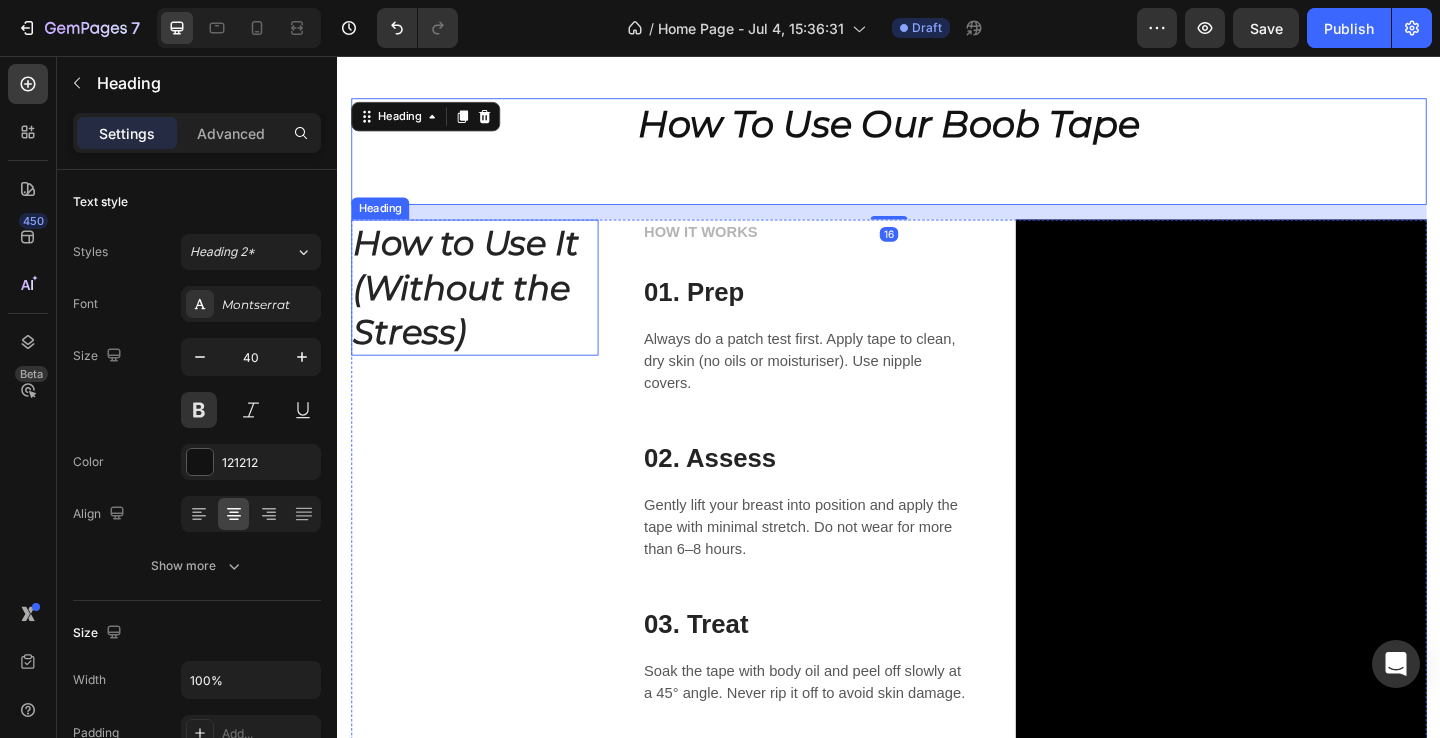 click on "How to Use It (Without the Stress)" at bounding box center [477, 307] 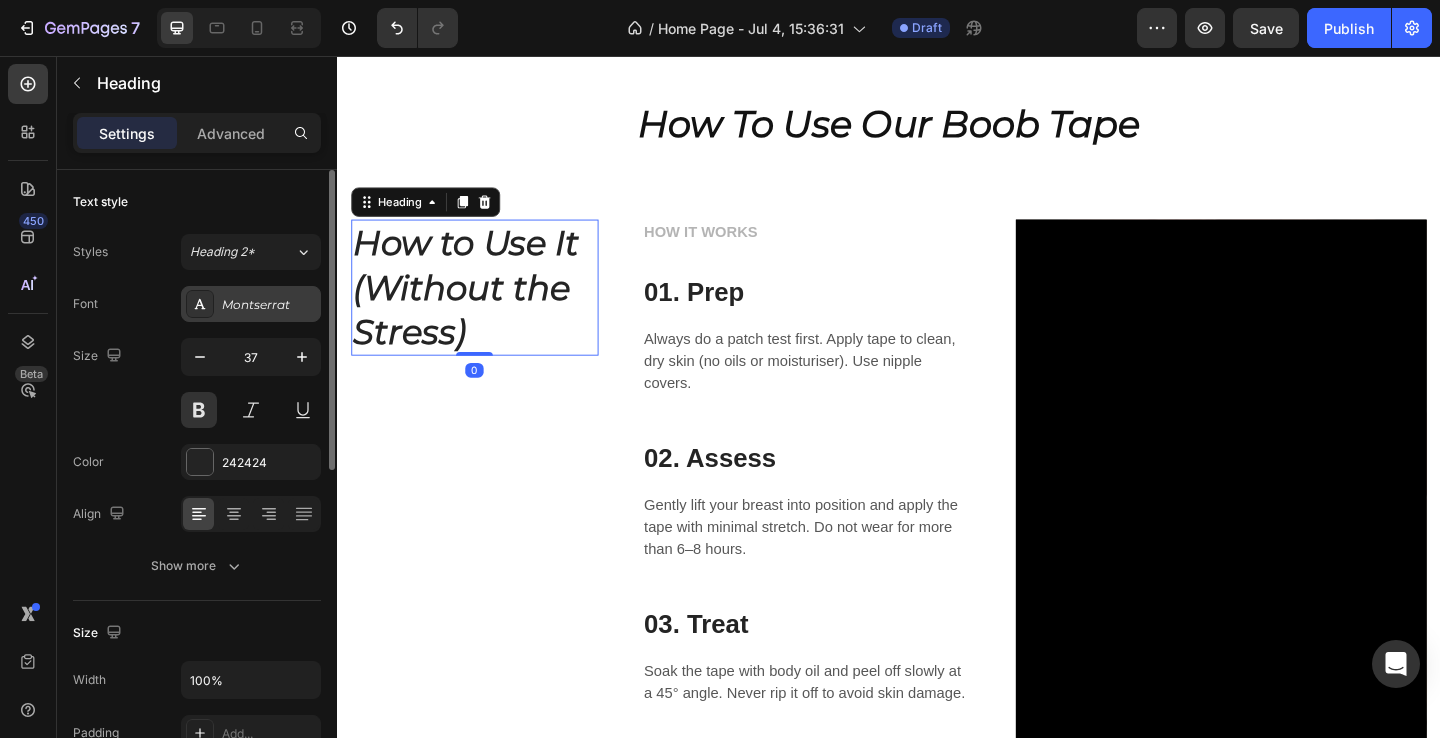 click on "Montserrat" at bounding box center [251, 304] 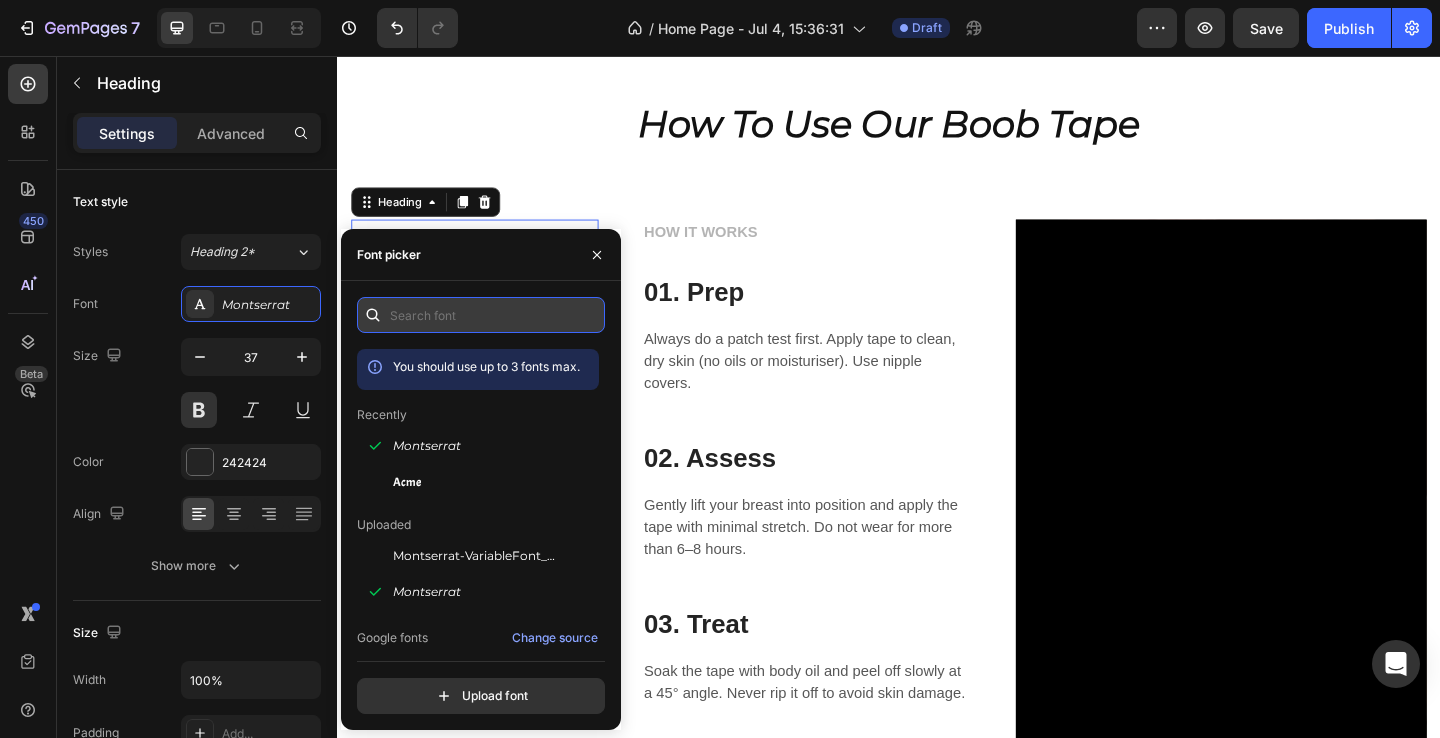 click at bounding box center (481, 315) 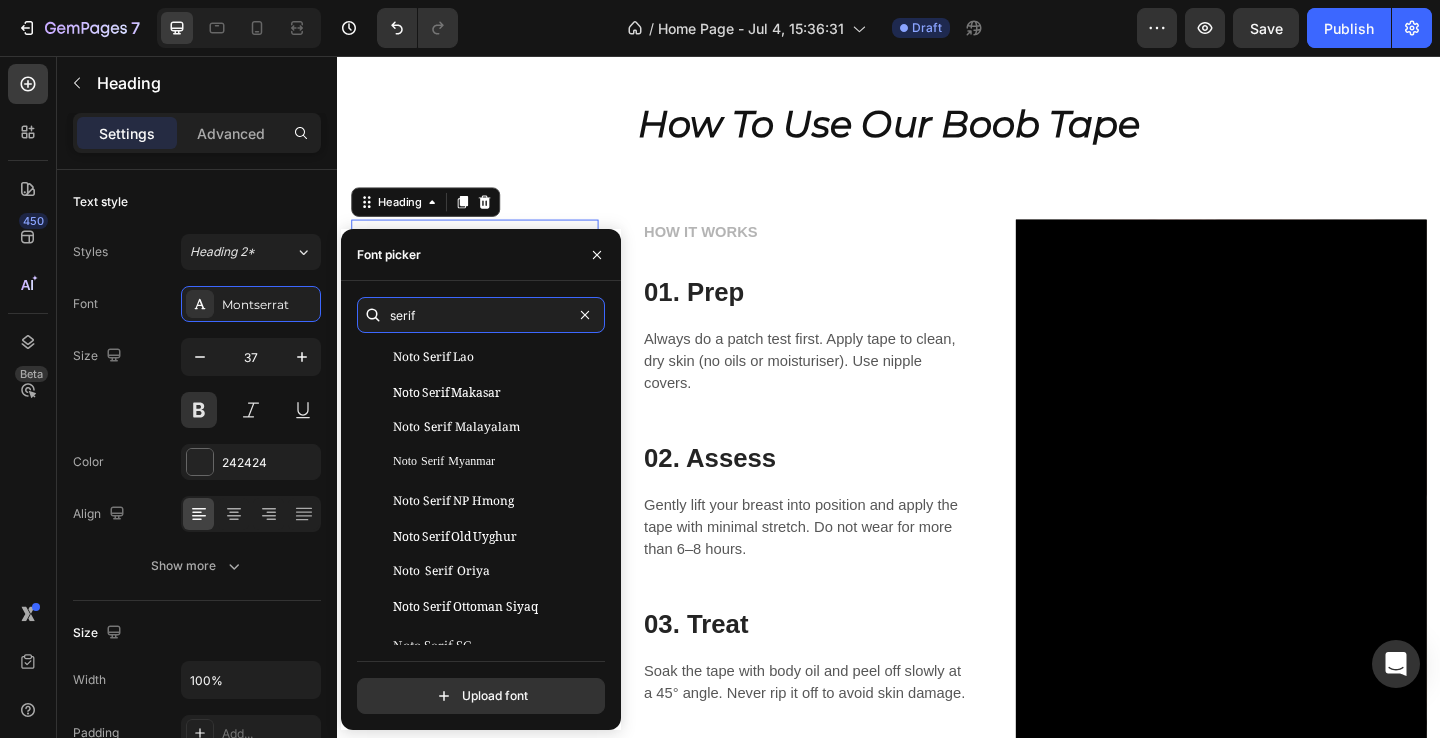 scroll, scrollTop: 1255, scrollLeft: 0, axis: vertical 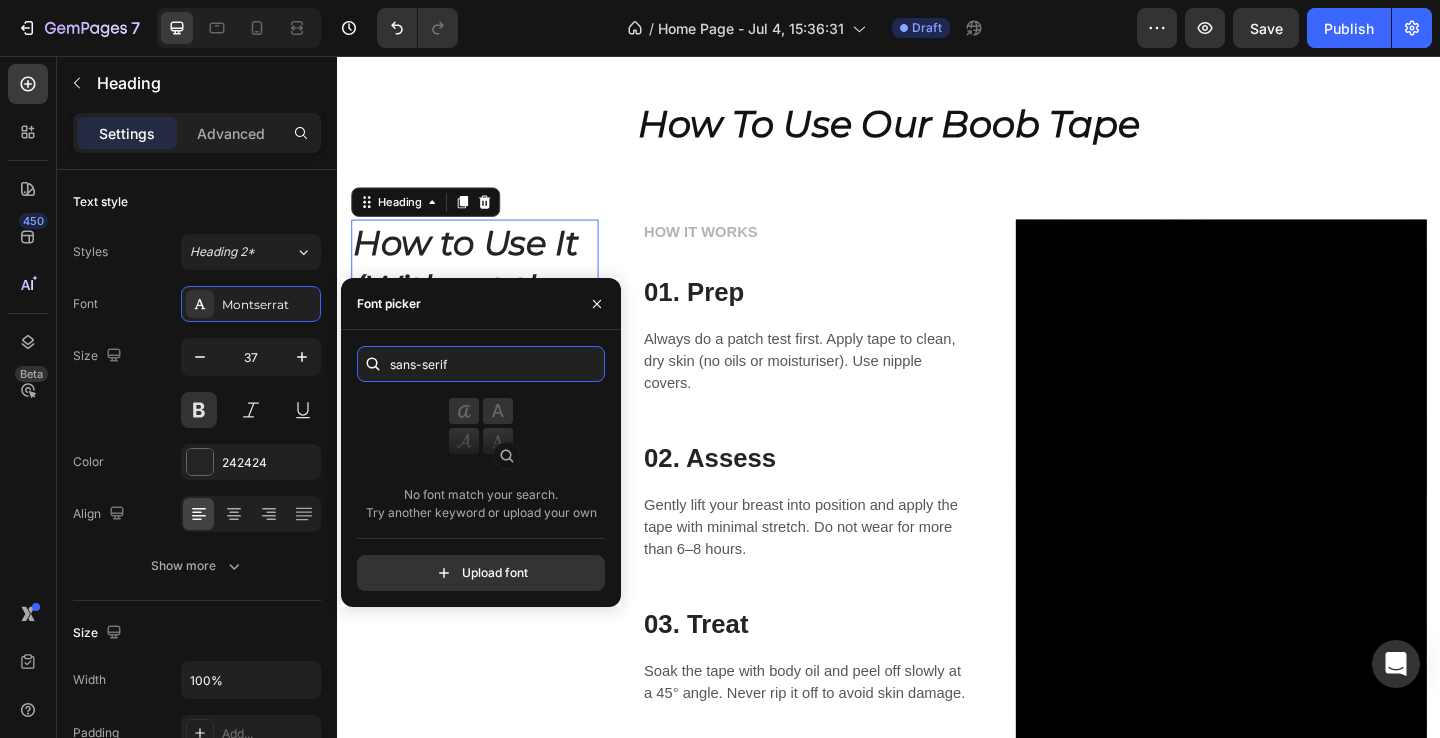 type on "sans-serif" 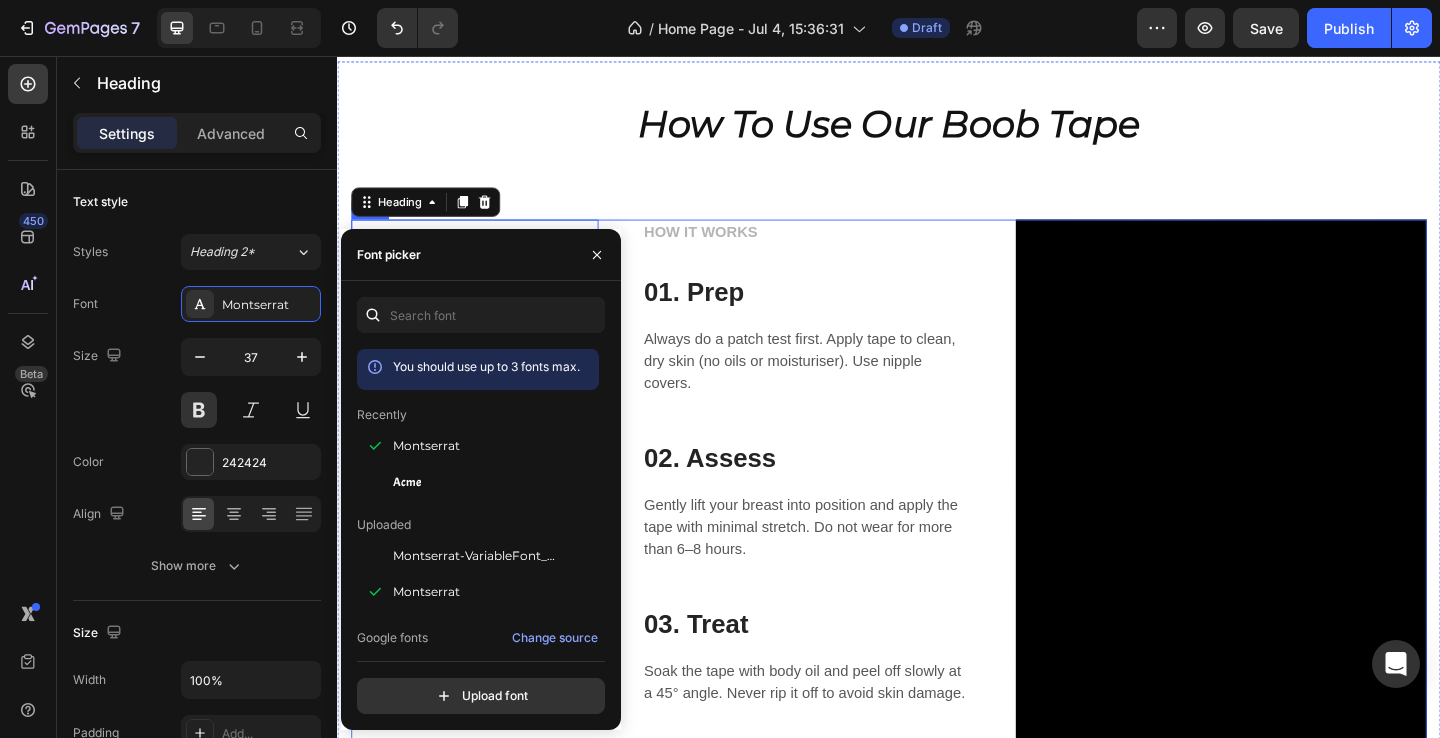 click on "HOW IT WORKS Text block 01. Prep Heading Always do a patch test first. Apply tape to clean, dry skin (no oils or moisturiser). Use nipple covers. Text block Row 02. Assess Heading Gently lift your breast into position and apply the tape with minimal stretch. Do not wear for more than 6–8 hours. Text block Row 03. Treat Heading Soak the tape with body oil and peel off slowly at a 45° angle. Never rip it off to avoid skin damage. Text block Row" at bounding box center [848, 532] 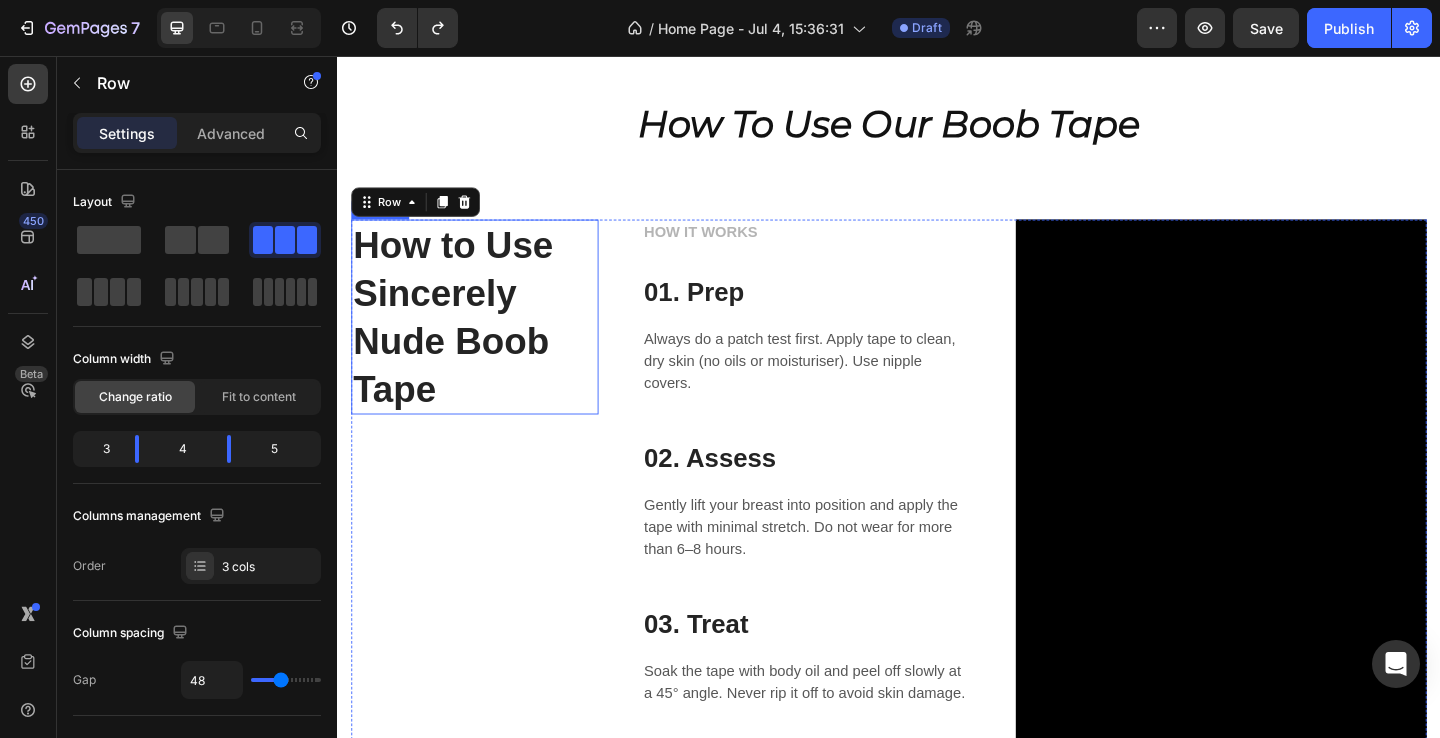 click on "How to Use Sincerely Nude Boob Tape" at bounding box center [463, 340] 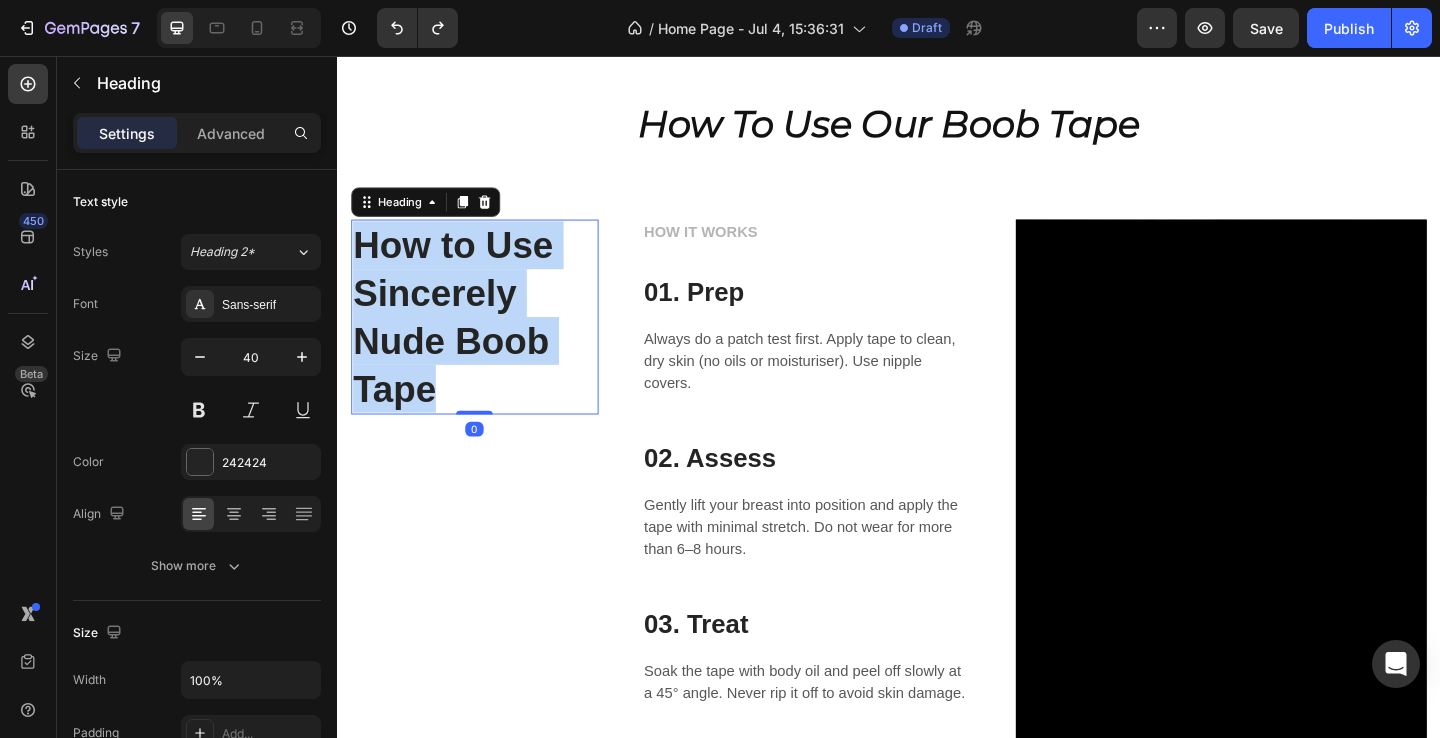 click on "How to Use Sincerely Nude Boob Tape" at bounding box center (463, 340) 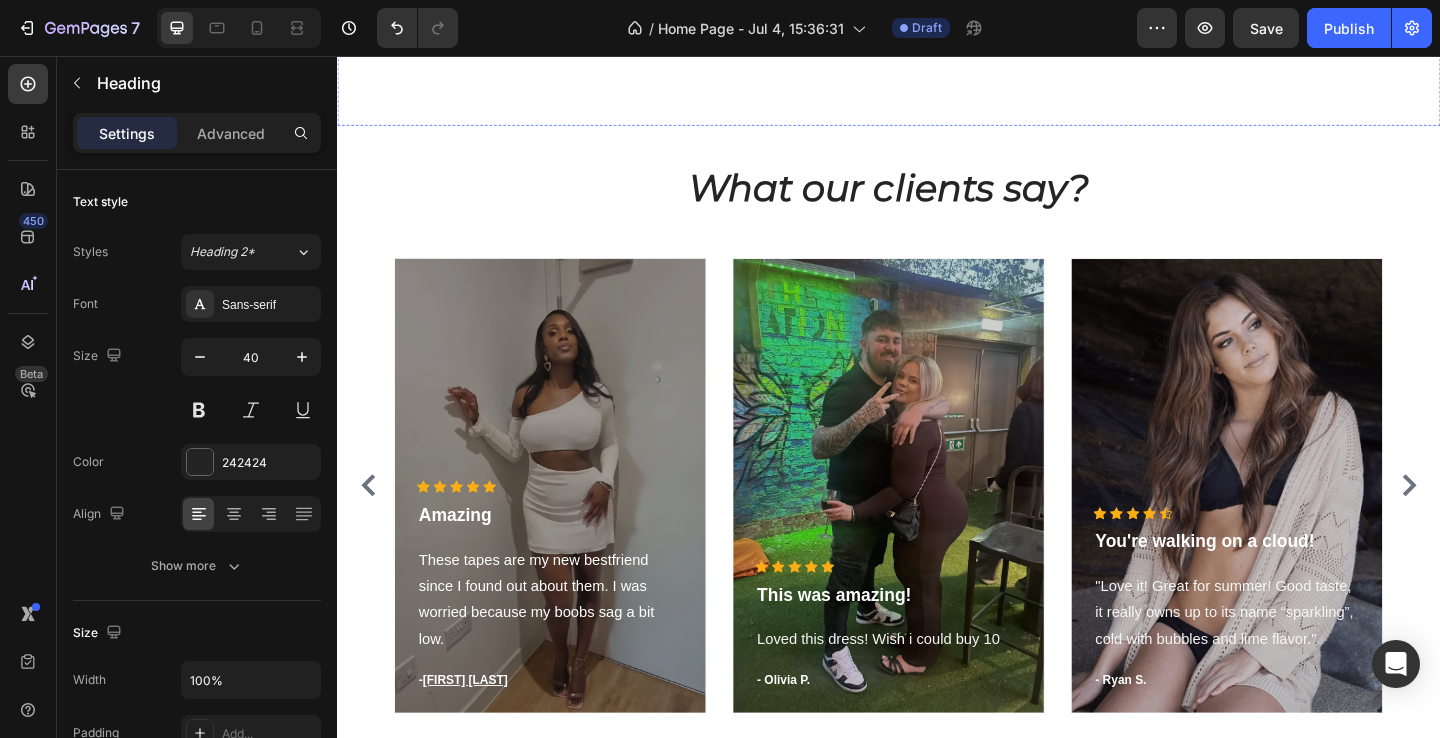 scroll, scrollTop: 2808, scrollLeft: 0, axis: vertical 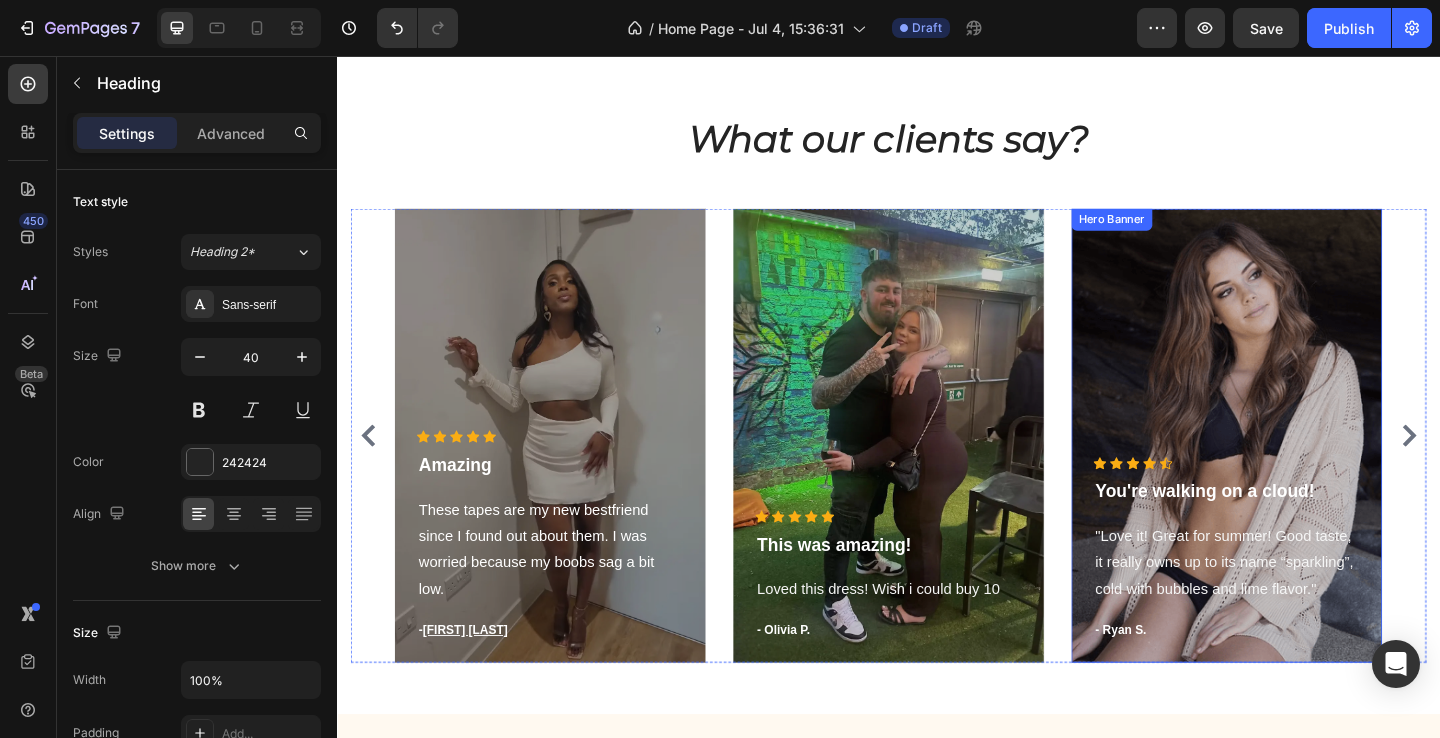 click at bounding box center [1305, 469] 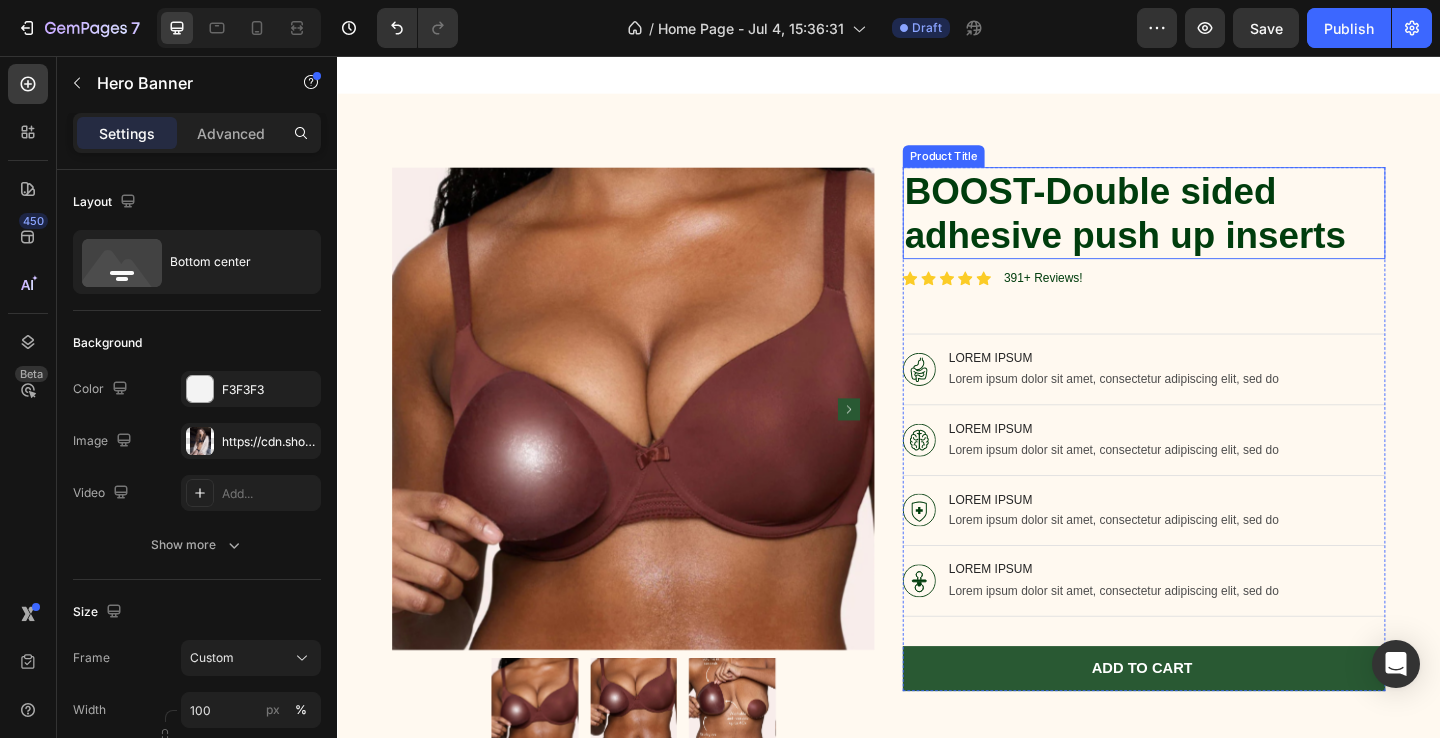 scroll, scrollTop: 3469, scrollLeft: 0, axis: vertical 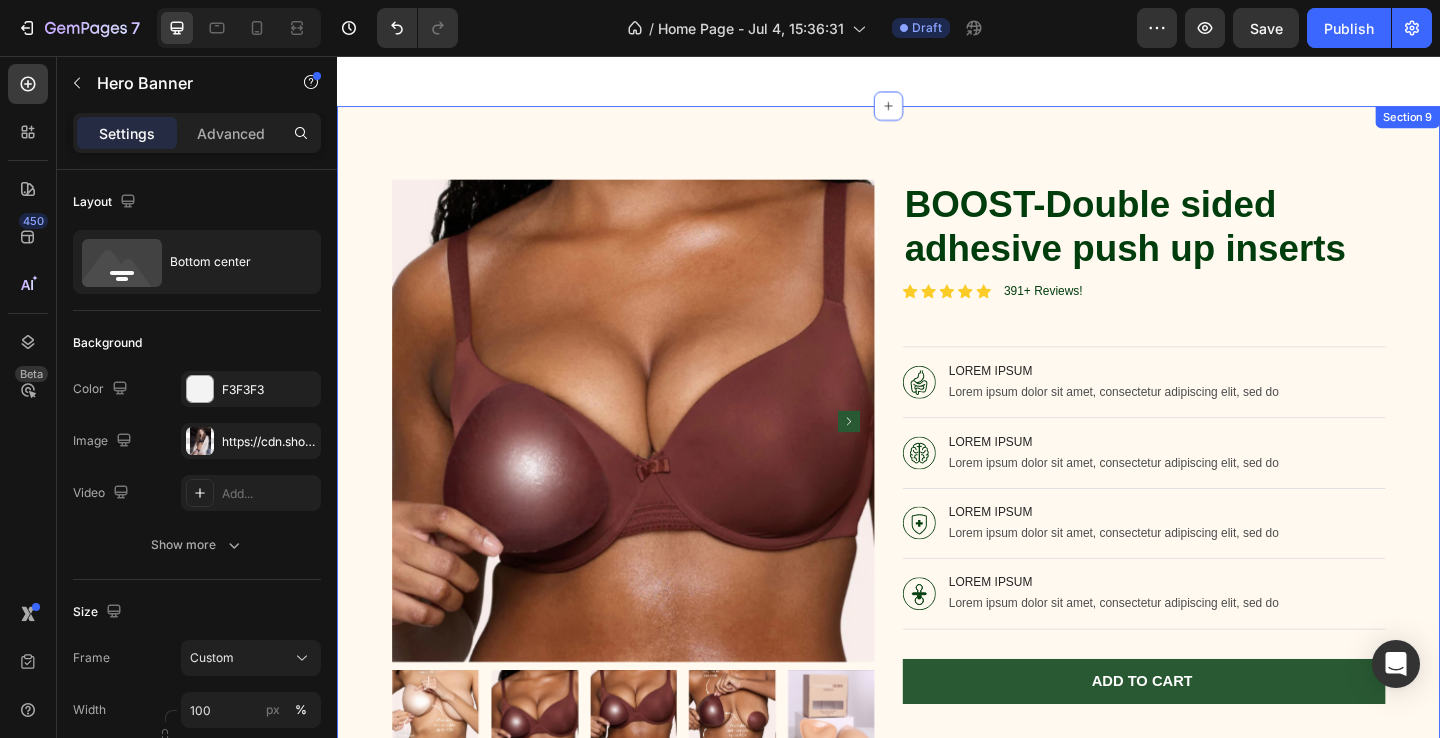 click on "Product Images Icon Icon Icon Icon Icon Icon List Amazing tape! Text Block Couldn’t believe the tape actually worked!! Made it possible for me to wear a dress I’d never have been able to wear previously. Very happy! Text Block [FIRST] [LAST]. Text Block Icon Verified Buyer Text Block Row Row BOOST-Double sided adhesive push up inserts Product Title Icon Icon Icon Icon Icon Icon List 391+ Reviews! Text Block Row Icon Lorem ipsum Text Block Lorem ipsum dolor sit amet, consectetur adipiscing elit, sed do Text Block Row Icon Lorem ipsum Text Block Lorem ipsum dolor sit amet, consectetur adipiscing elit, sed do Text Block Row Icon Lorem ipsum Text Block Lorem ipsum dolor sit amet, consectetur adipiscing elit, sed do Text Block Row Icon Lorem ipsum Text Block Lorem ipsum dolor sit amet, consectetur adipiscing elit, sed do Text Block Row Add to cart Add to Cart Row Product Section 9" at bounding box center (937, 600) 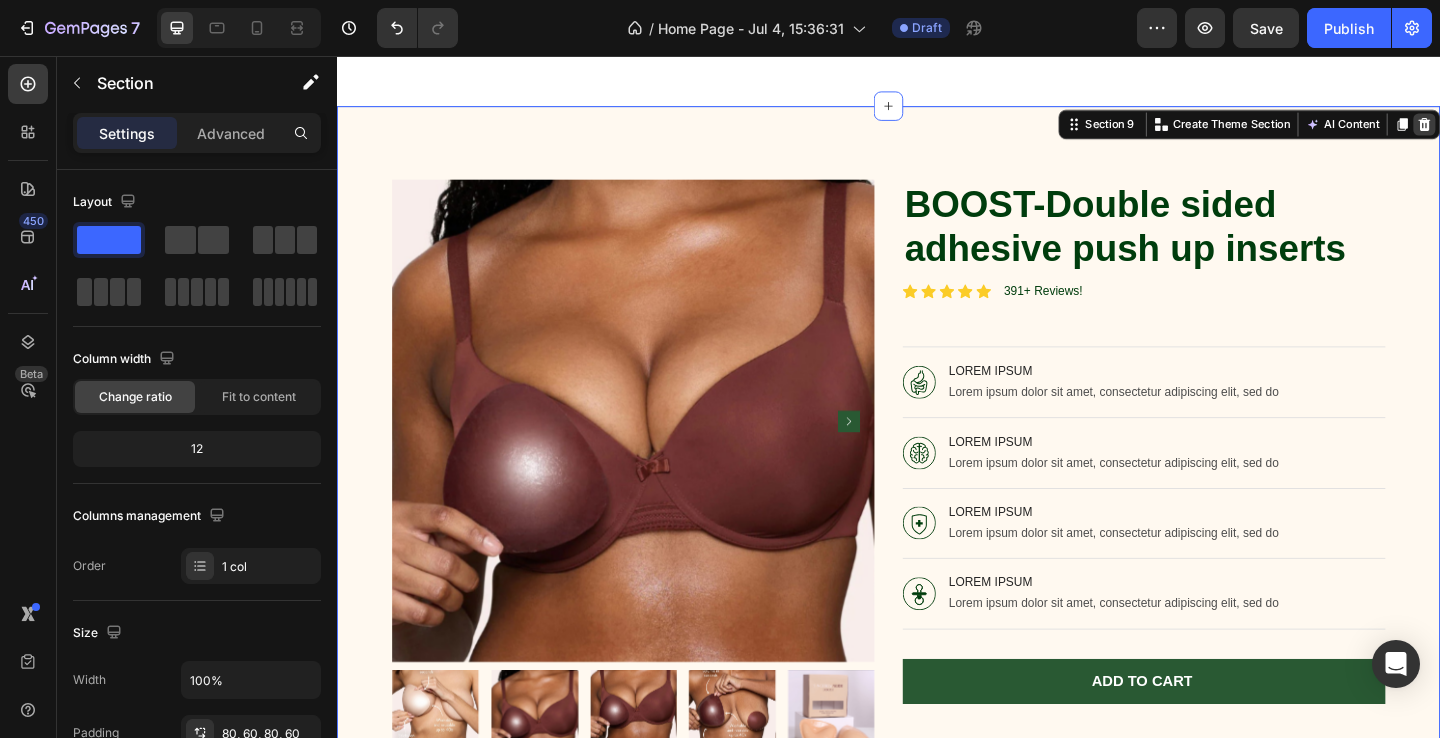 click 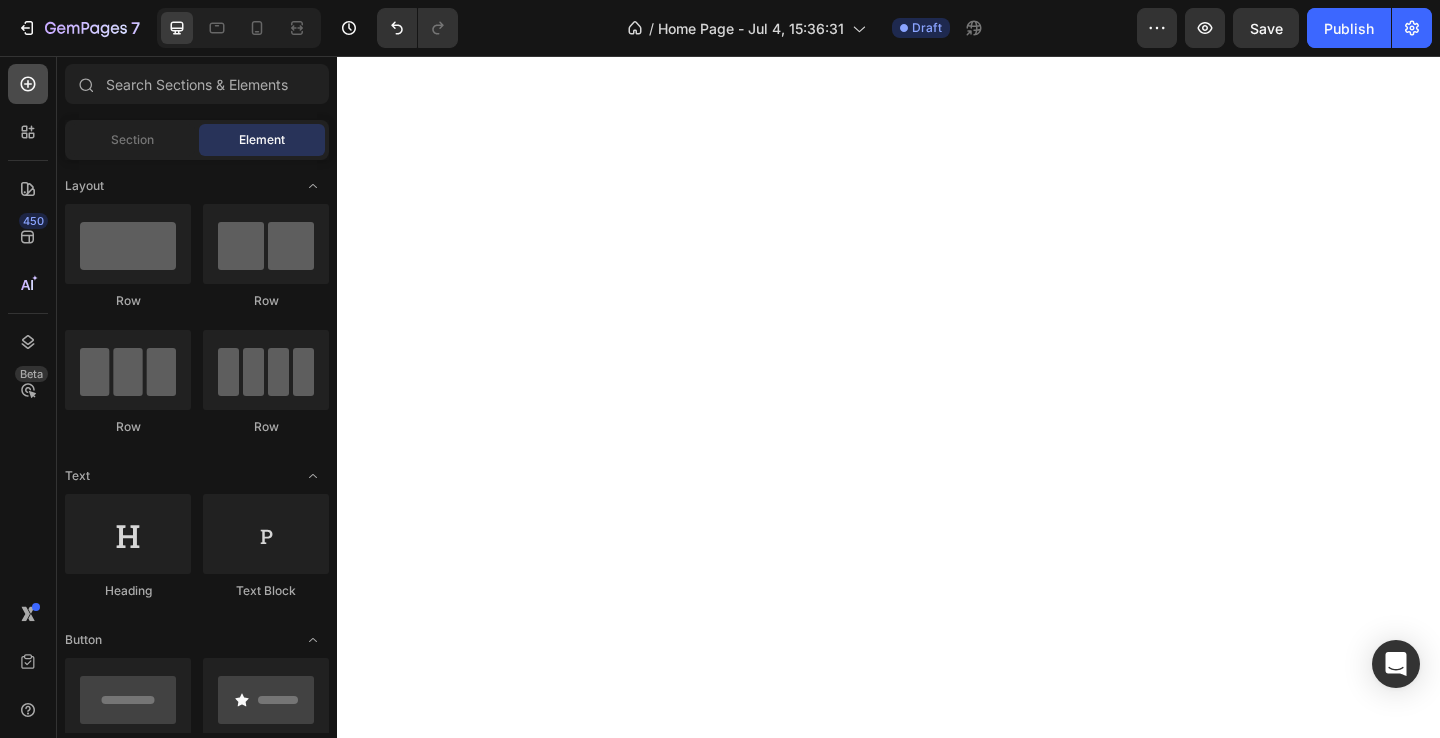 click 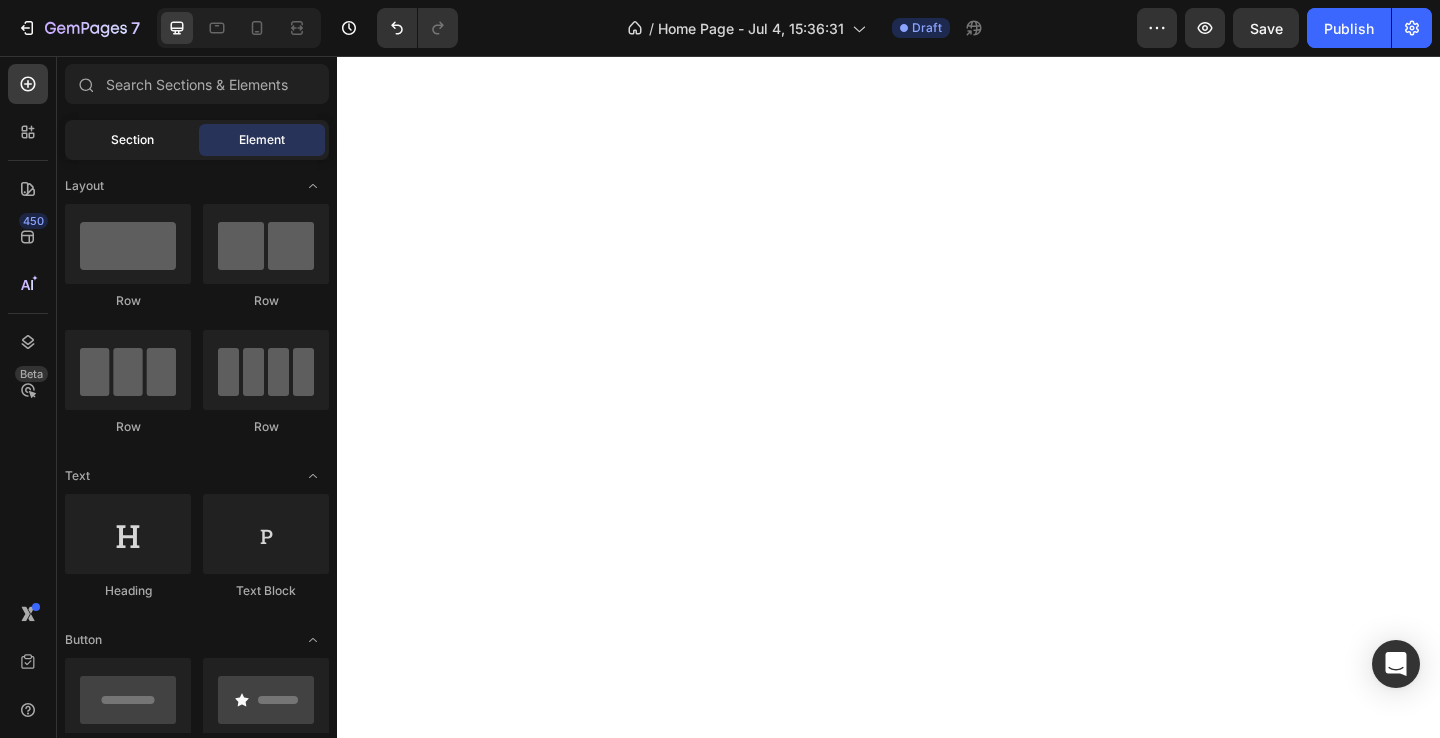 click on "Section" at bounding box center [132, 140] 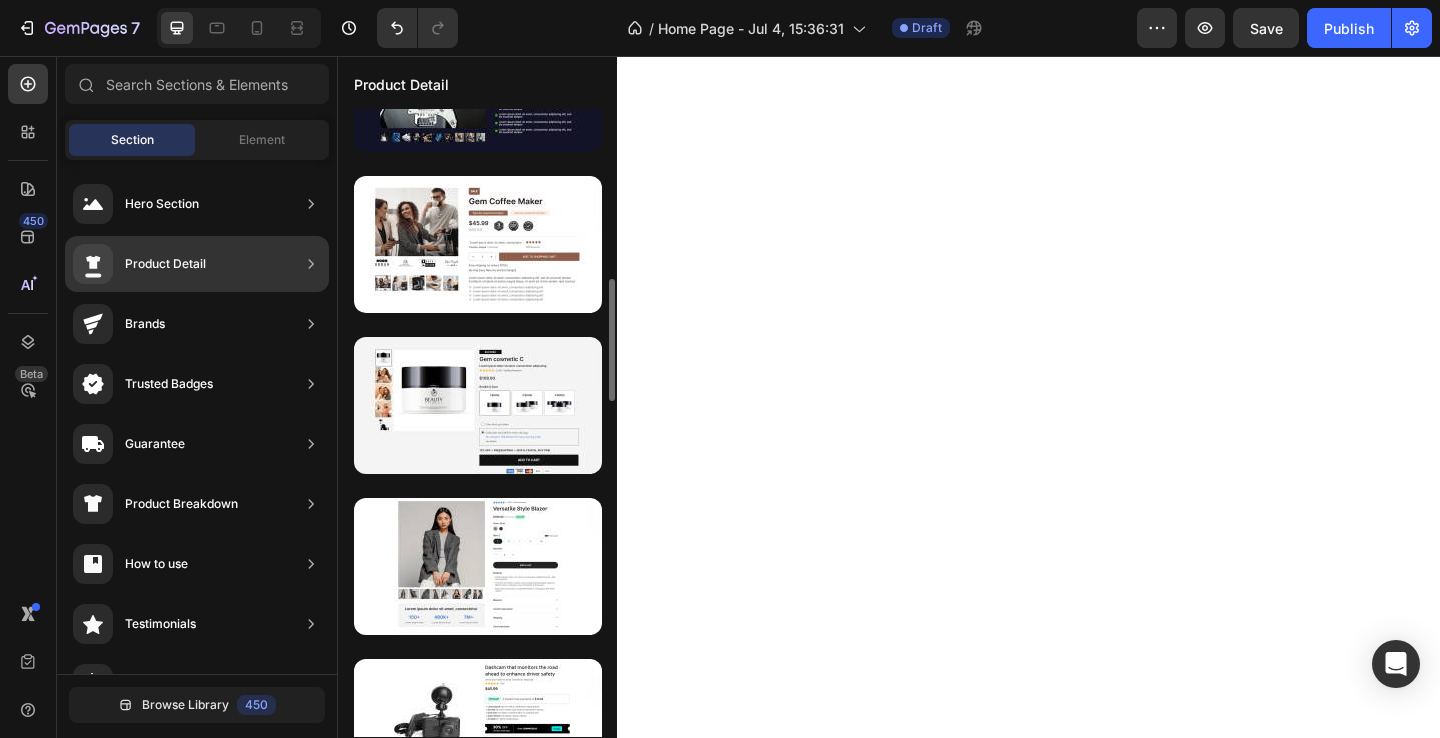 scroll, scrollTop: 2036, scrollLeft: 0, axis: vertical 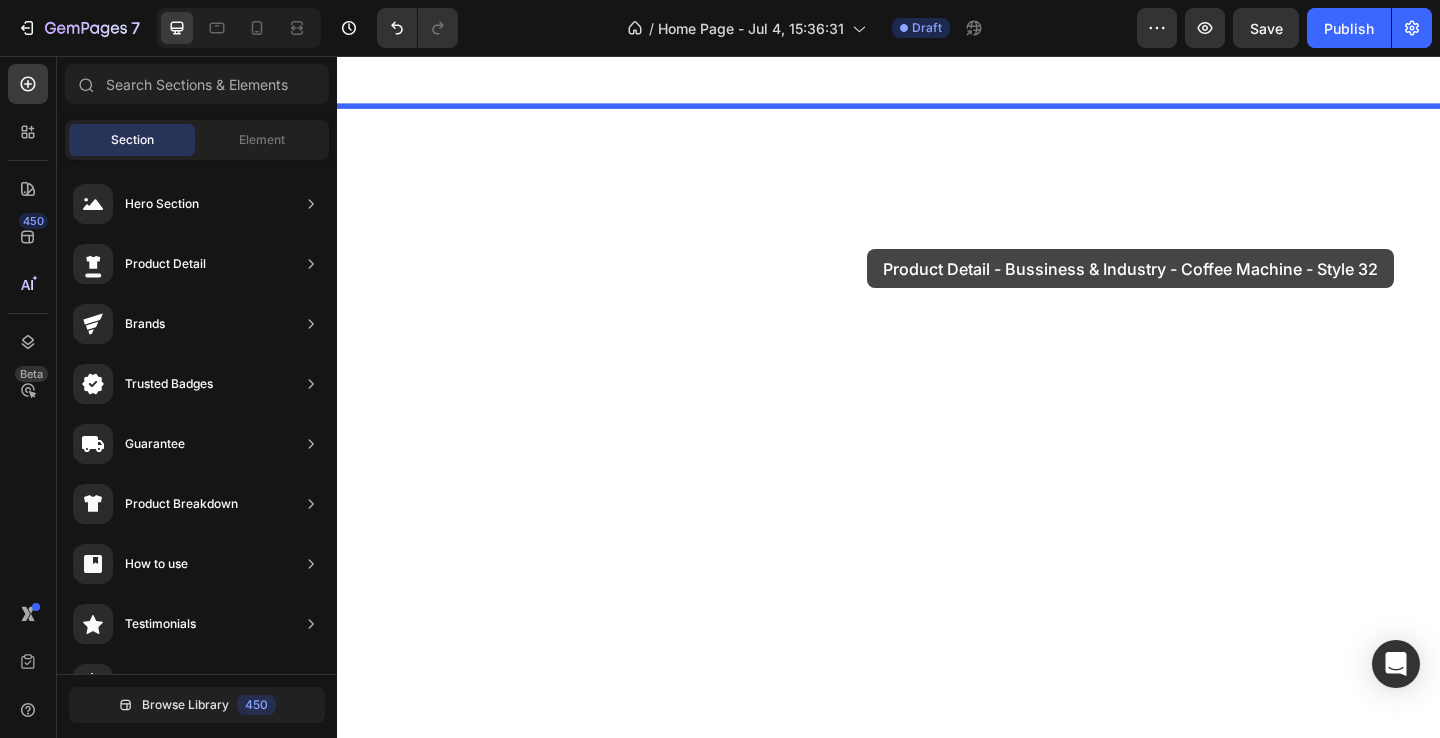 drag, startPoint x: 835, startPoint y: 291, endPoint x: 914, endPoint y: 266, distance: 82.86133 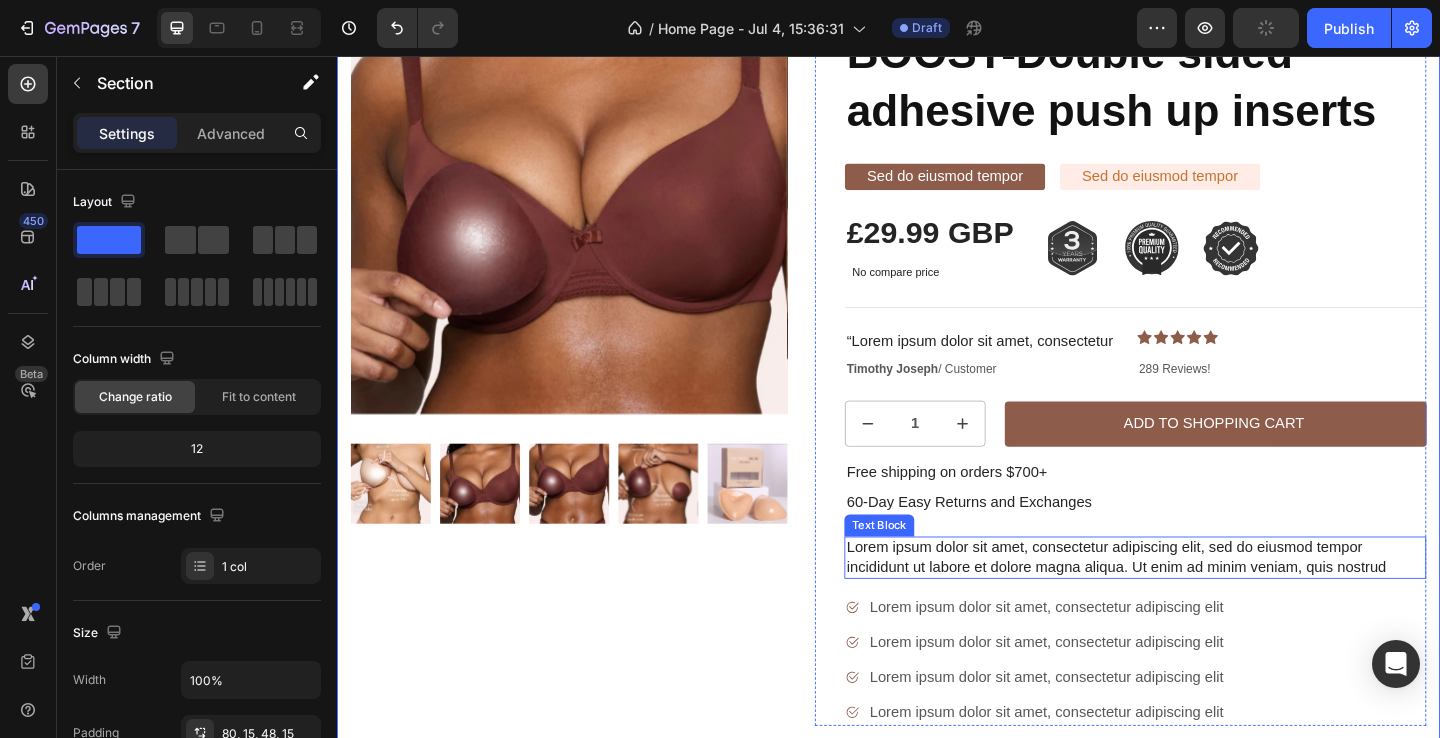 scroll, scrollTop: 3792, scrollLeft: 0, axis: vertical 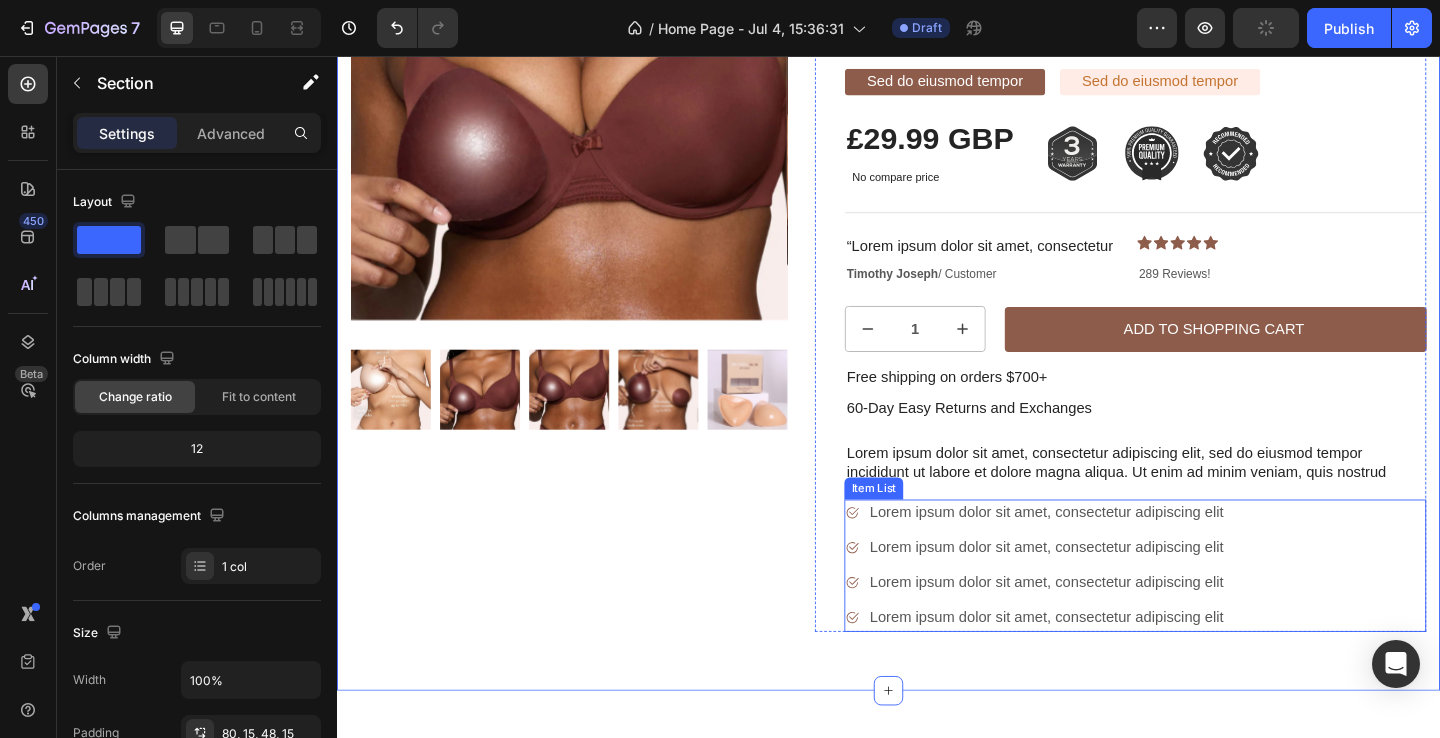 click on "Lorem ipsum dolor sit amet, consectetur adipiscing elit" at bounding box center (1108, 553) 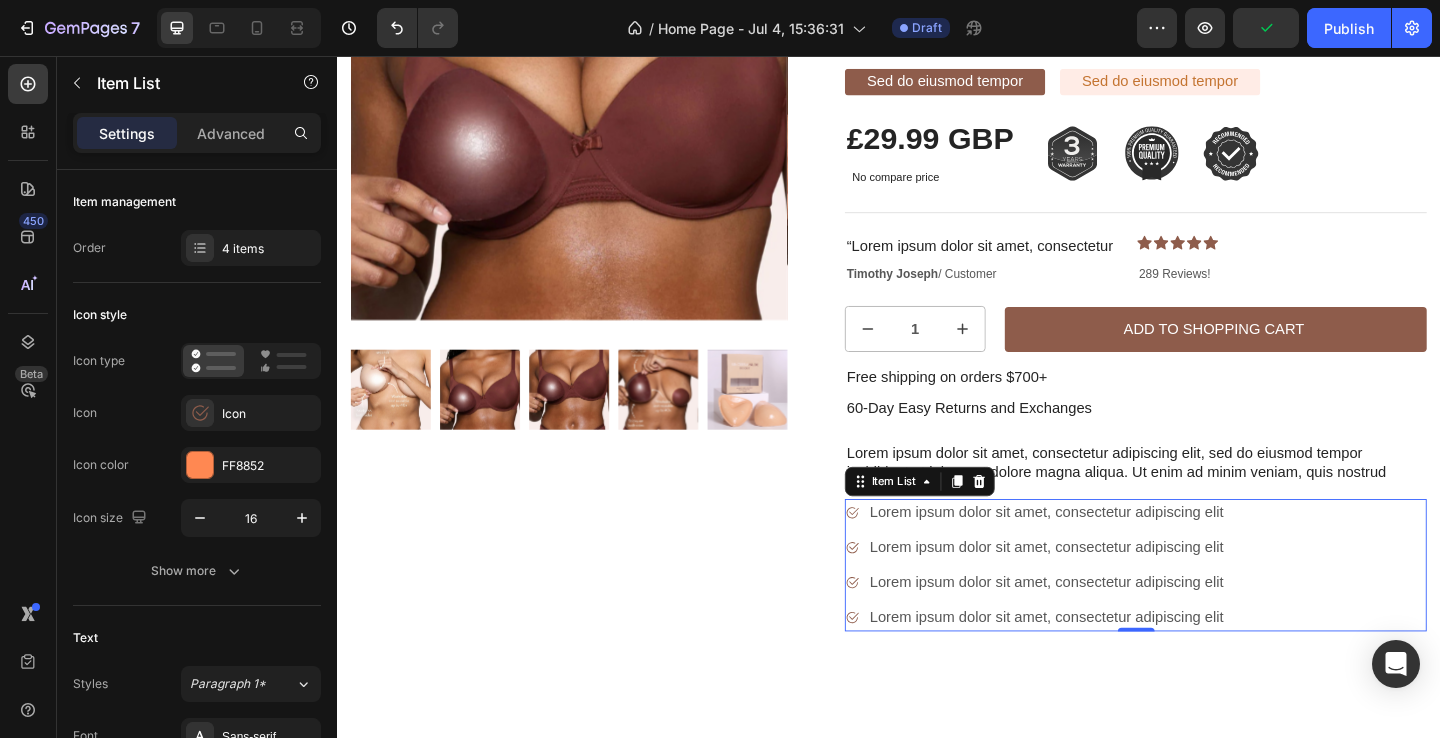 click on "Lorem ipsum dolor sit amet, consectetur adipiscing elit
Lorem ipsum dolor sit amet, consectetur adipiscing elit
Lorem ipsum dolor sit amet, consectetur adipiscing elit
Lorem ipsum dolor sit amet, consectetur adipiscing elit" at bounding box center (1205, 610) 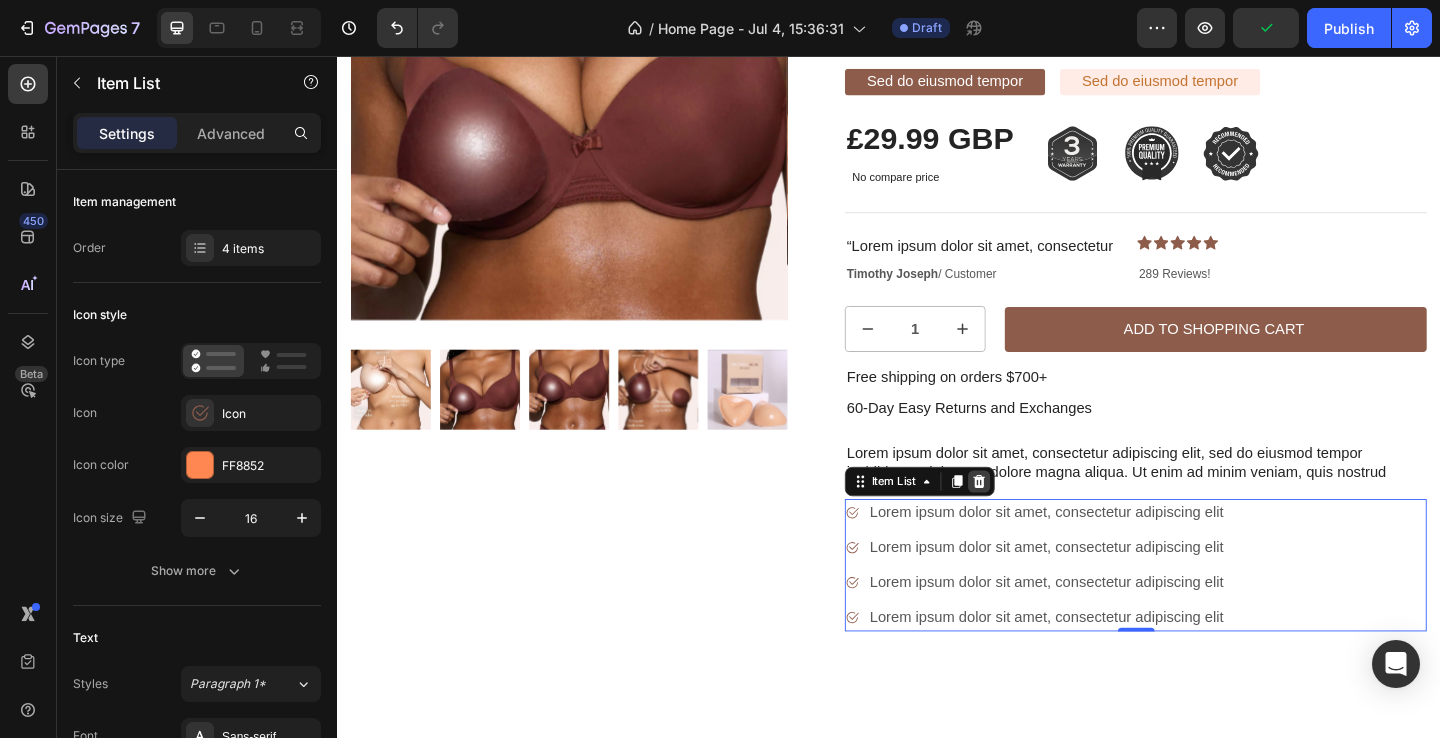click 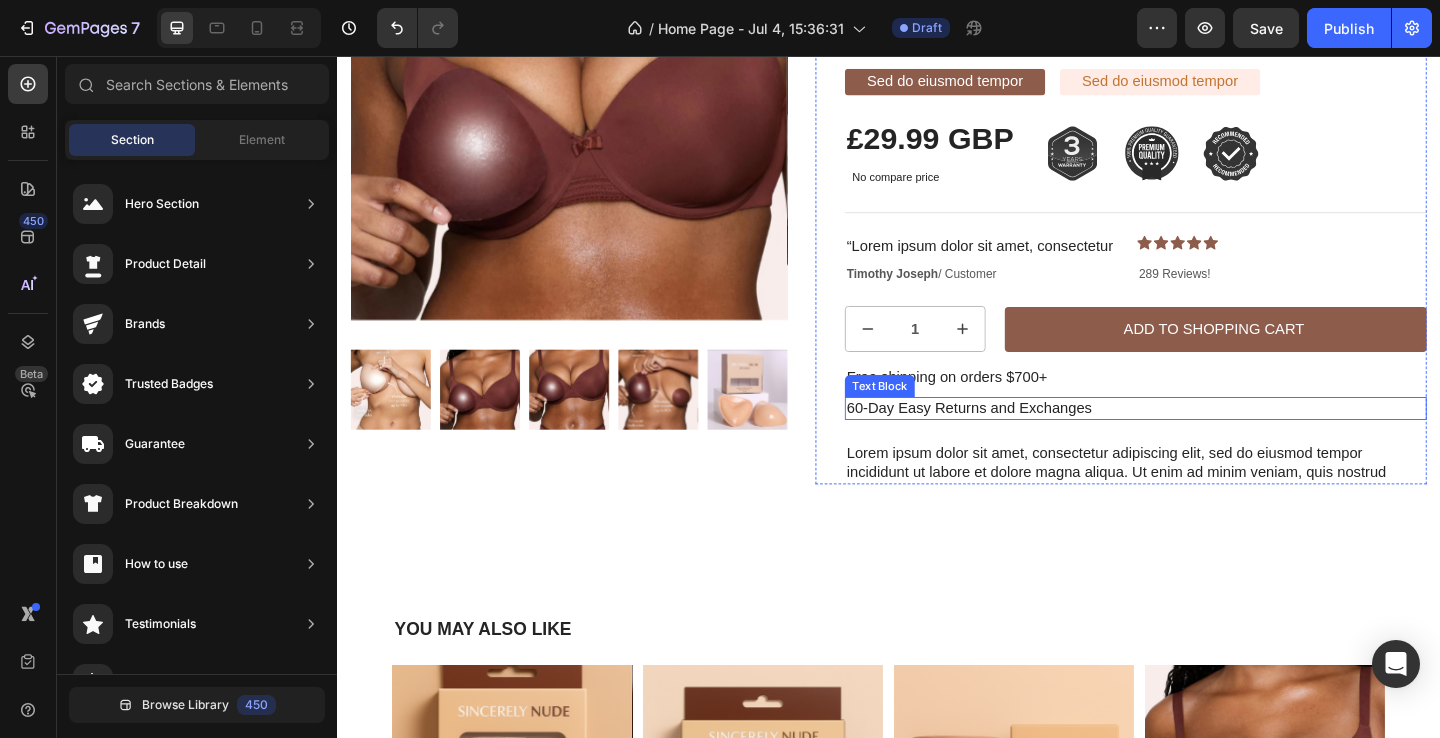 click on "60-Day Easy Returns and Exchanges" at bounding box center (1205, 439) 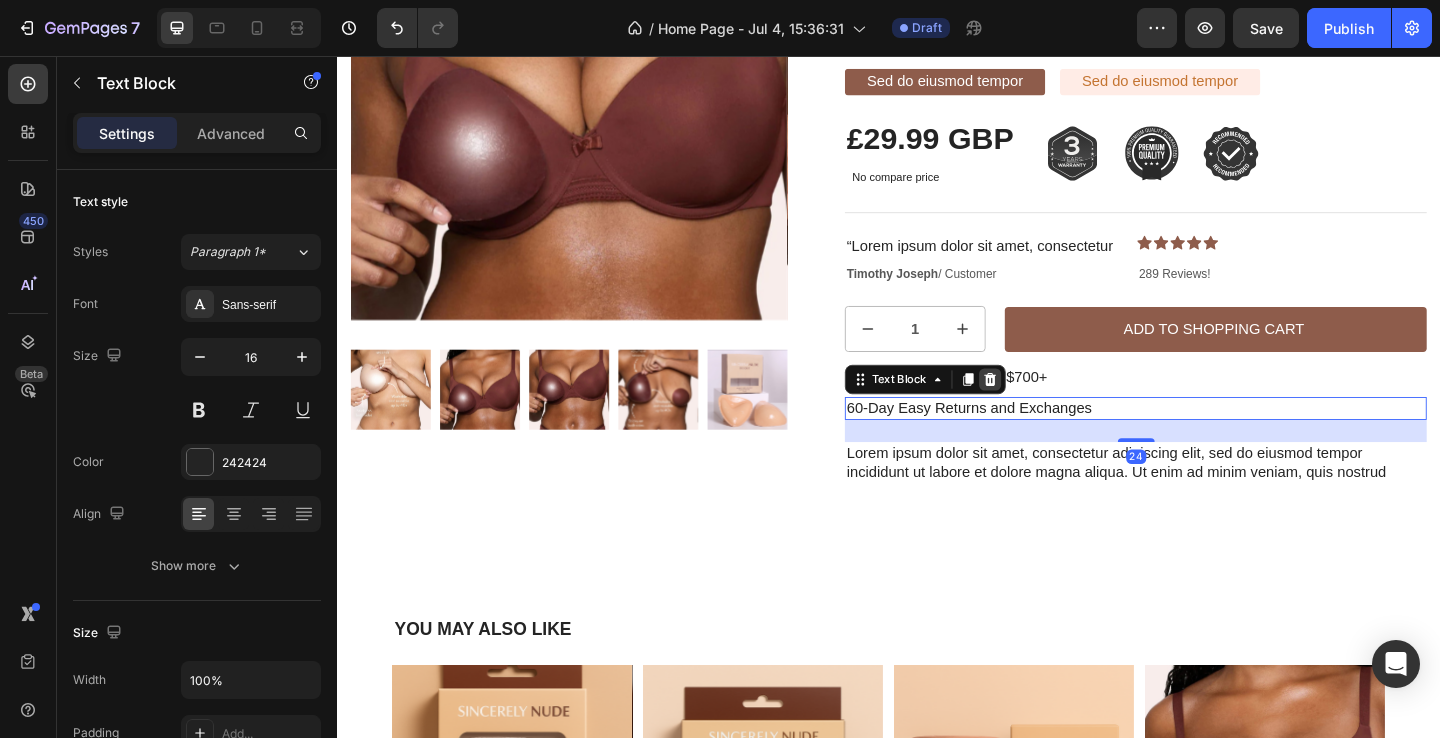 click at bounding box center [1047, 408] 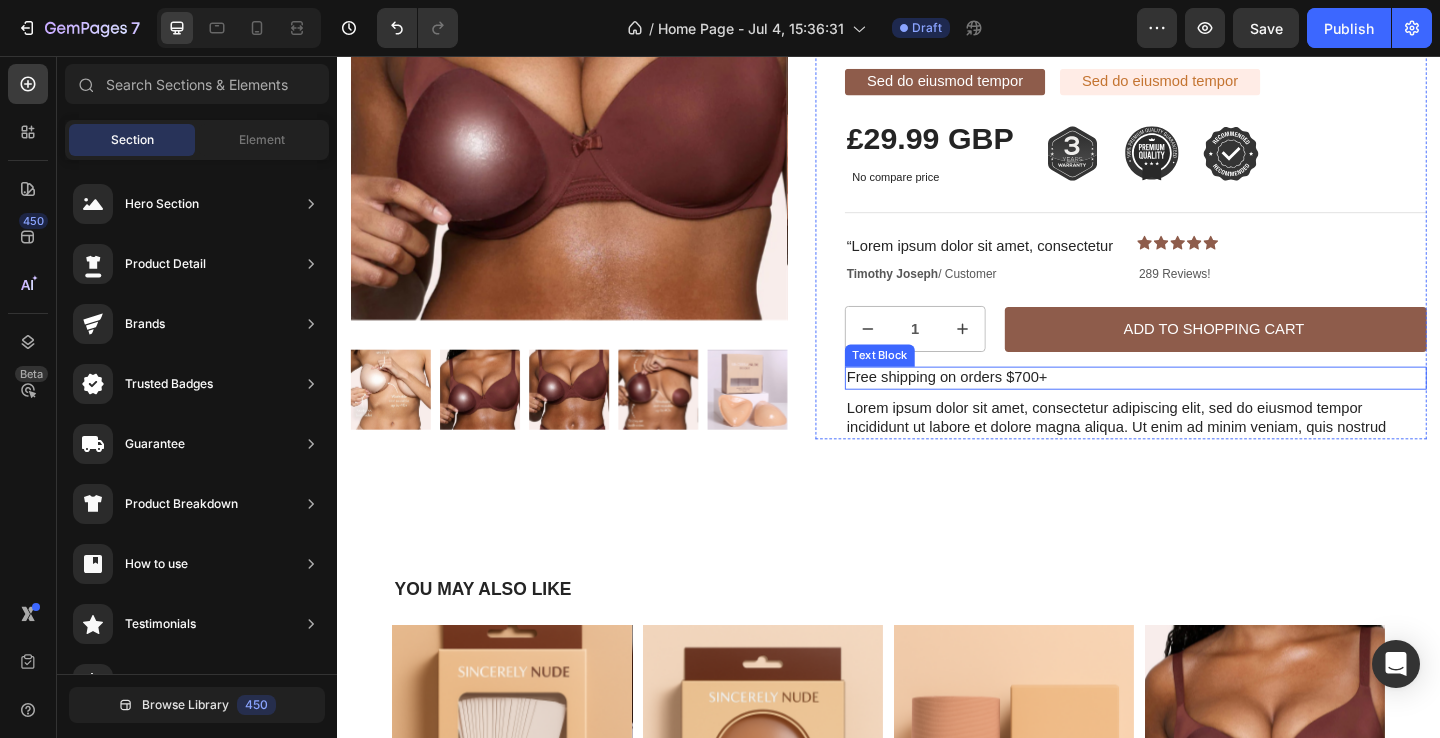 click on "Free shipping on orders $700+" at bounding box center (1205, 406) 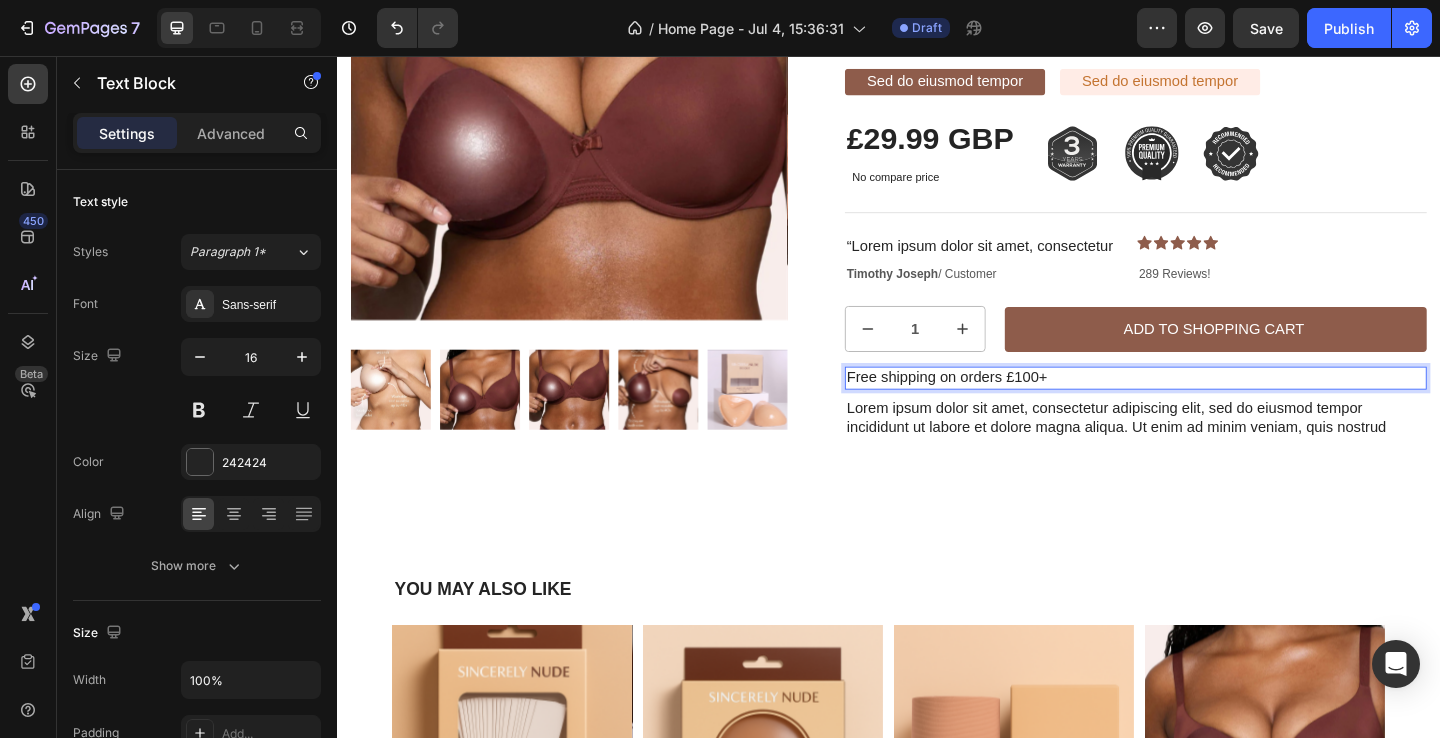 click on "Free shipping on orders £100+" at bounding box center (1205, 406) 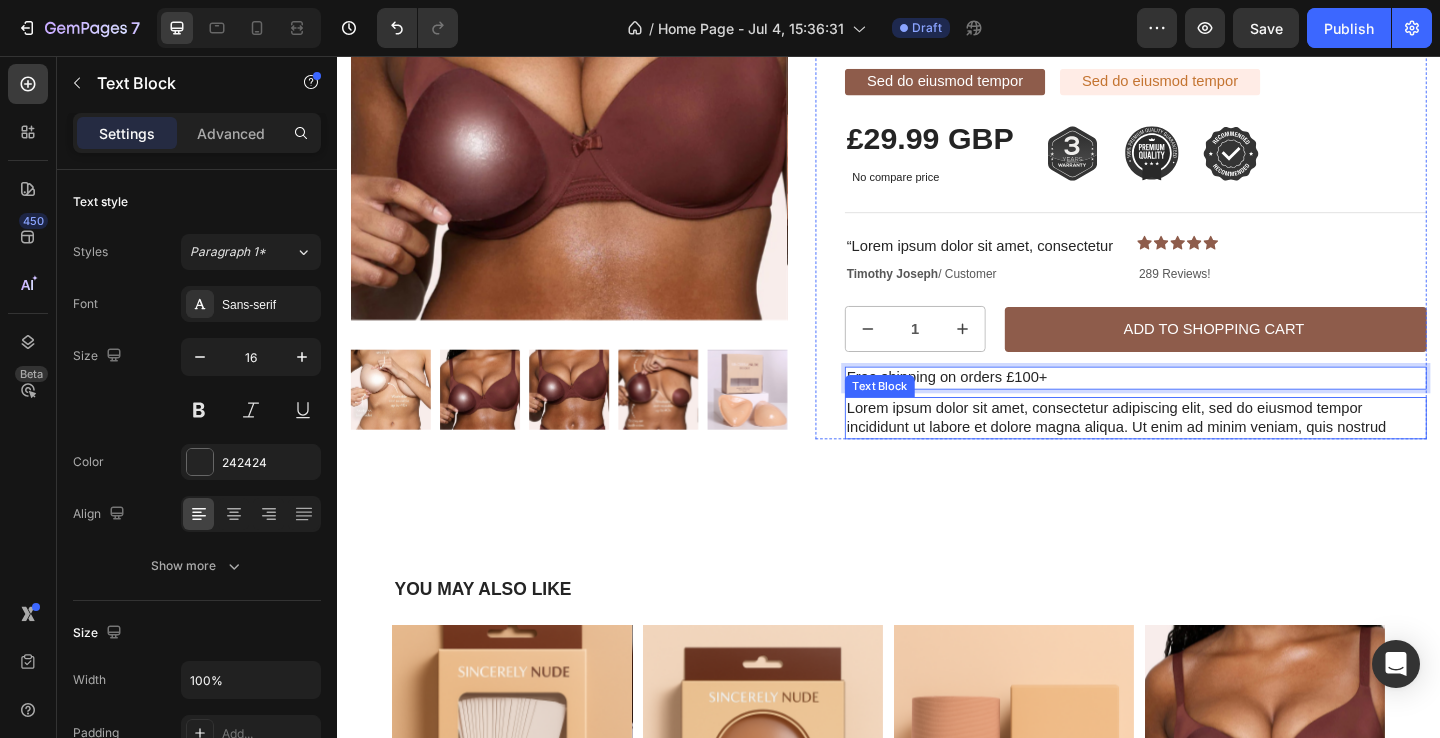 click on "Lorem ipsum dolor sit amet, consectetur adipiscing elit, sed do eiusmod tempor incididunt ut labore et dolore magna aliqua. Ut enim ad minim veniam, quis nostrud" at bounding box center [1205, 450] 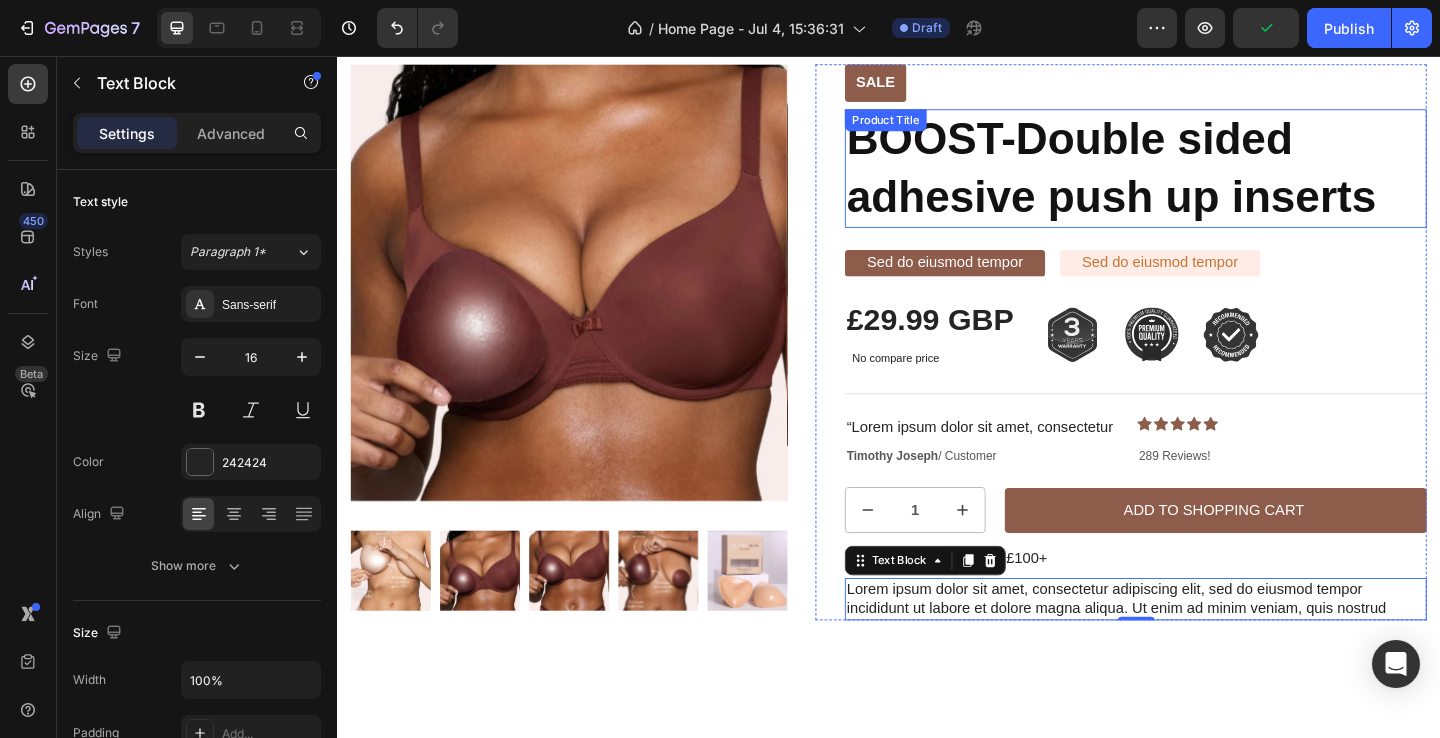 scroll, scrollTop: 3562, scrollLeft: 0, axis: vertical 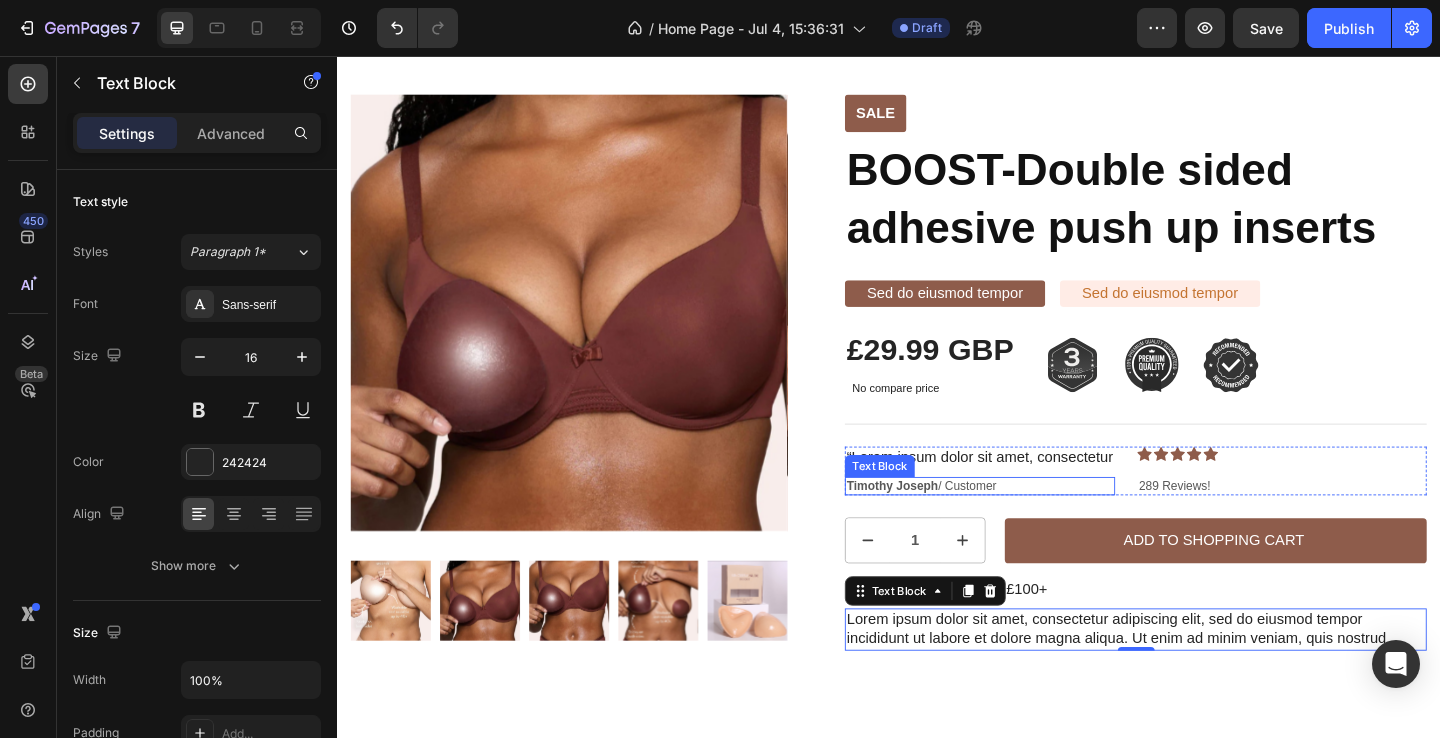 click on "Text Block" at bounding box center [927, 502] 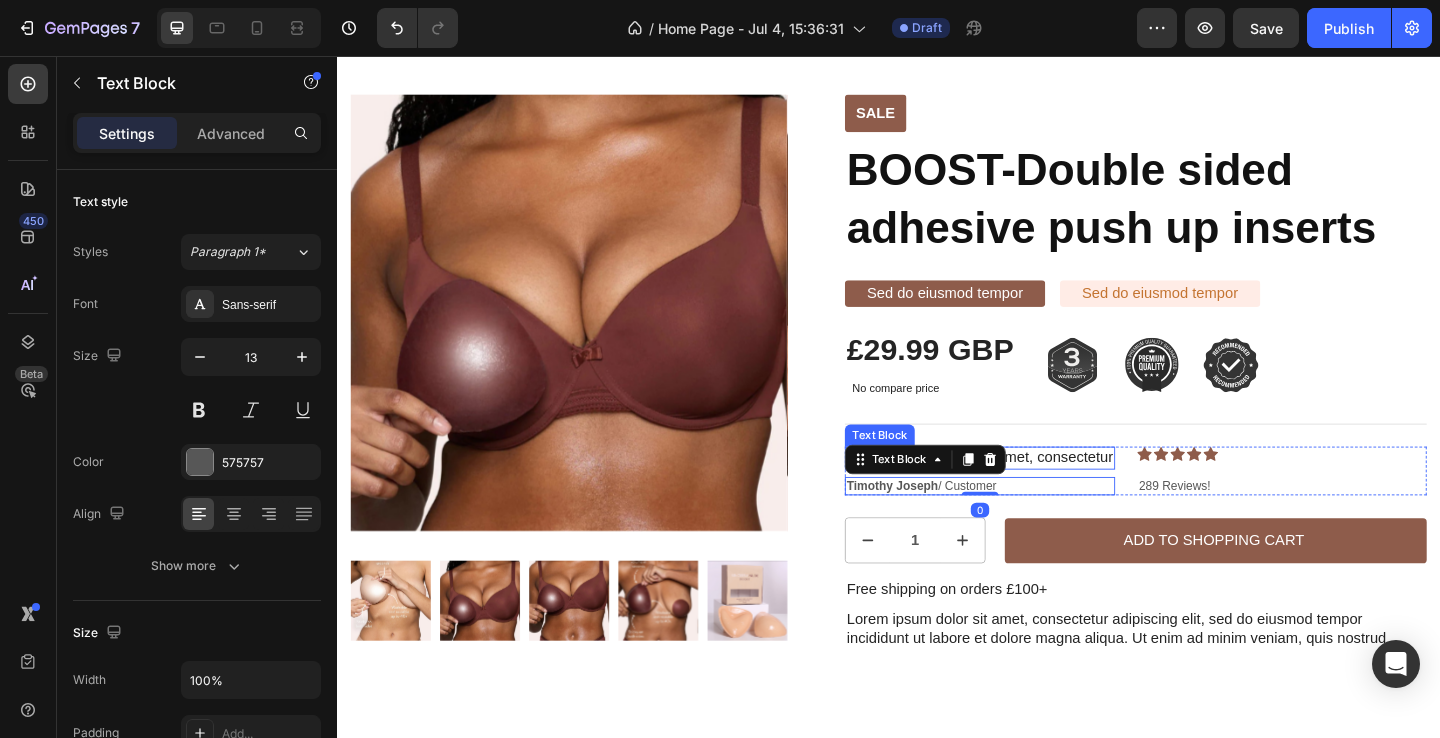 click on "“Lorem ipsum dolor sit amet, consectetur" at bounding box center [1036, 493] 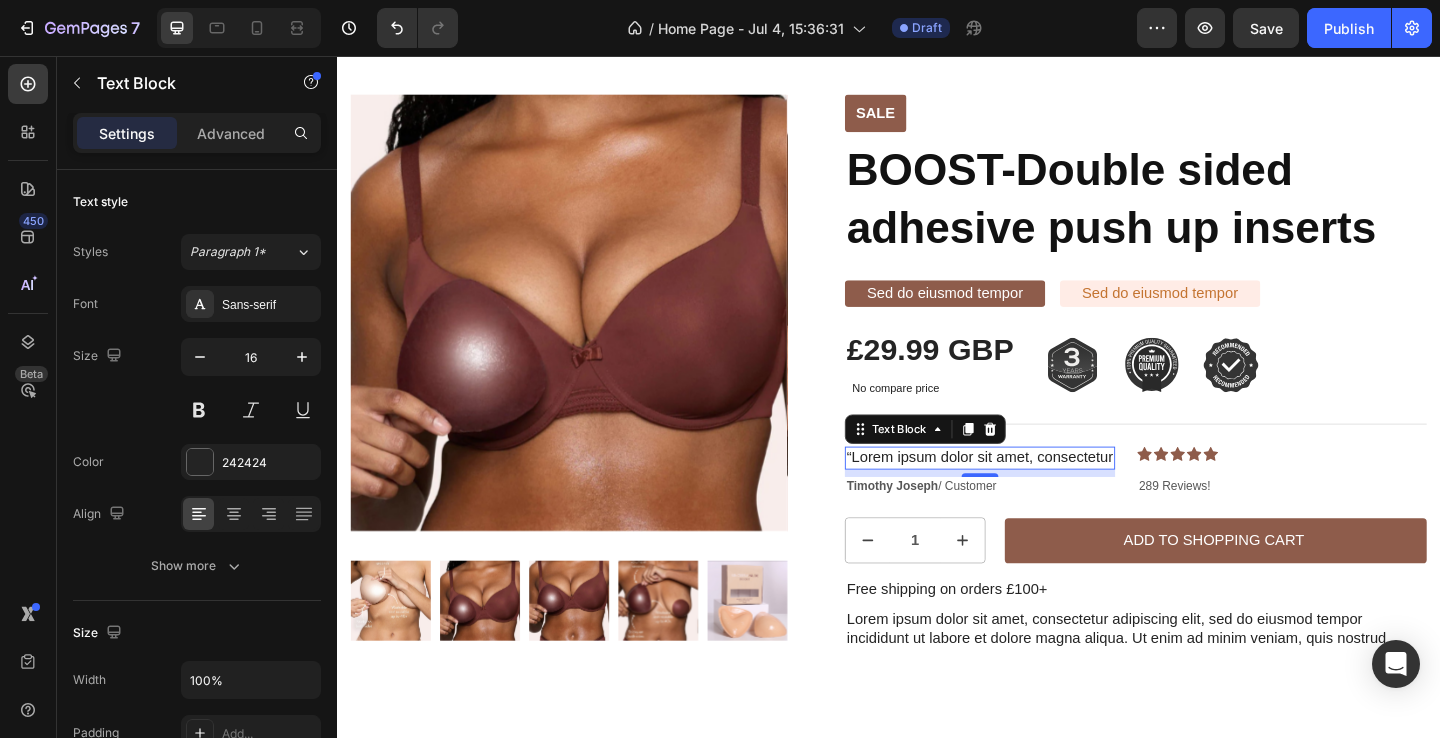 click on "“Lorem ipsum dolor sit amet, consectetur" at bounding box center (1036, 493) 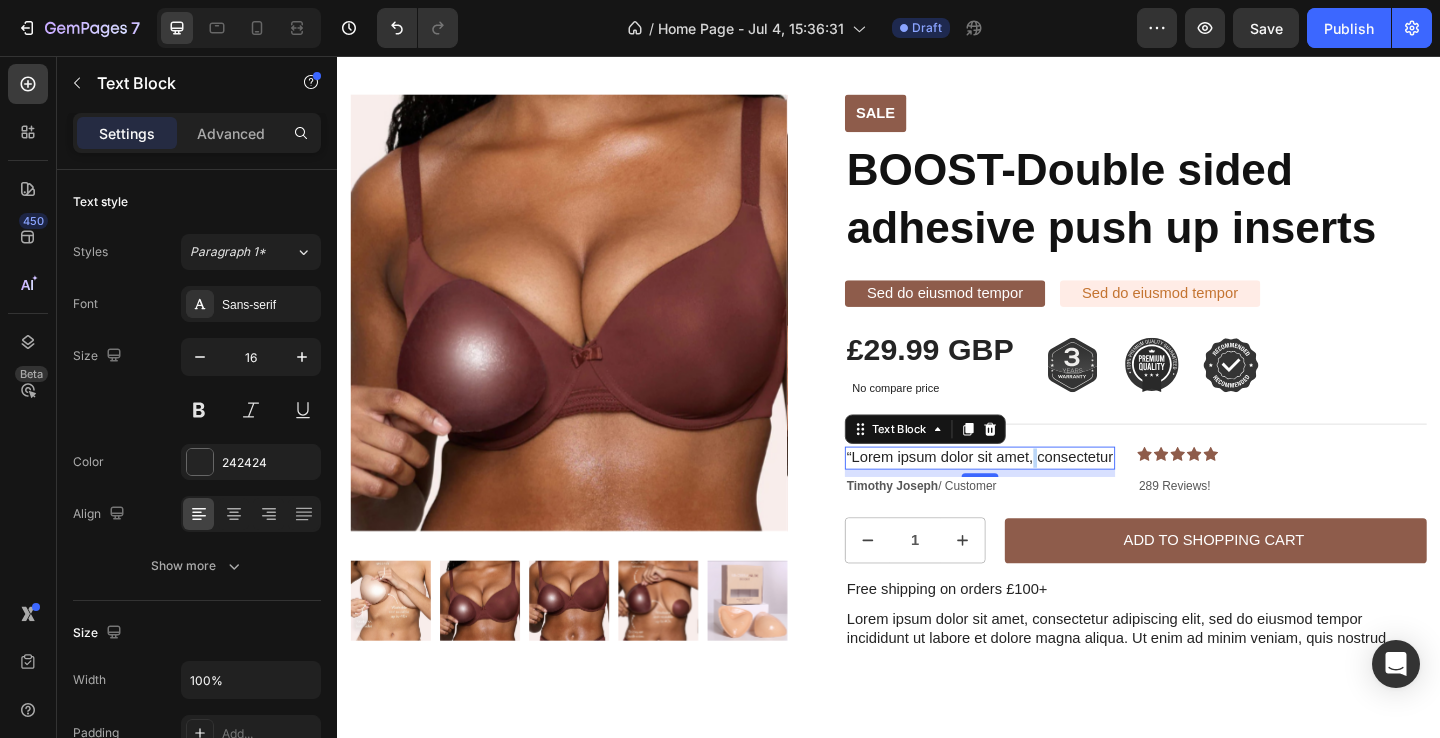 click on "“Lorem ipsum dolor sit amet, consectetur" at bounding box center (1036, 493) 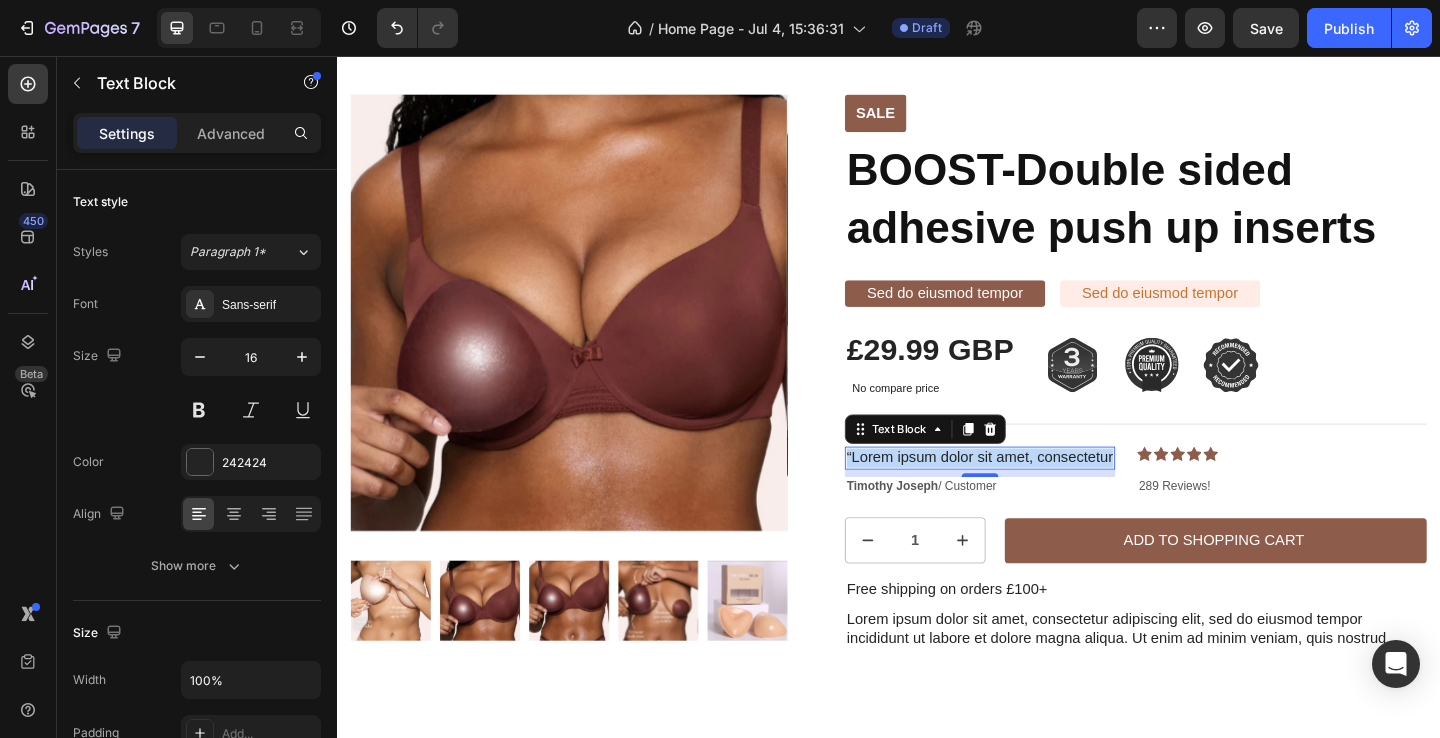click on "“Lorem ipsum dolor sit amet, consectetur" at bounding box center [1036, 493] 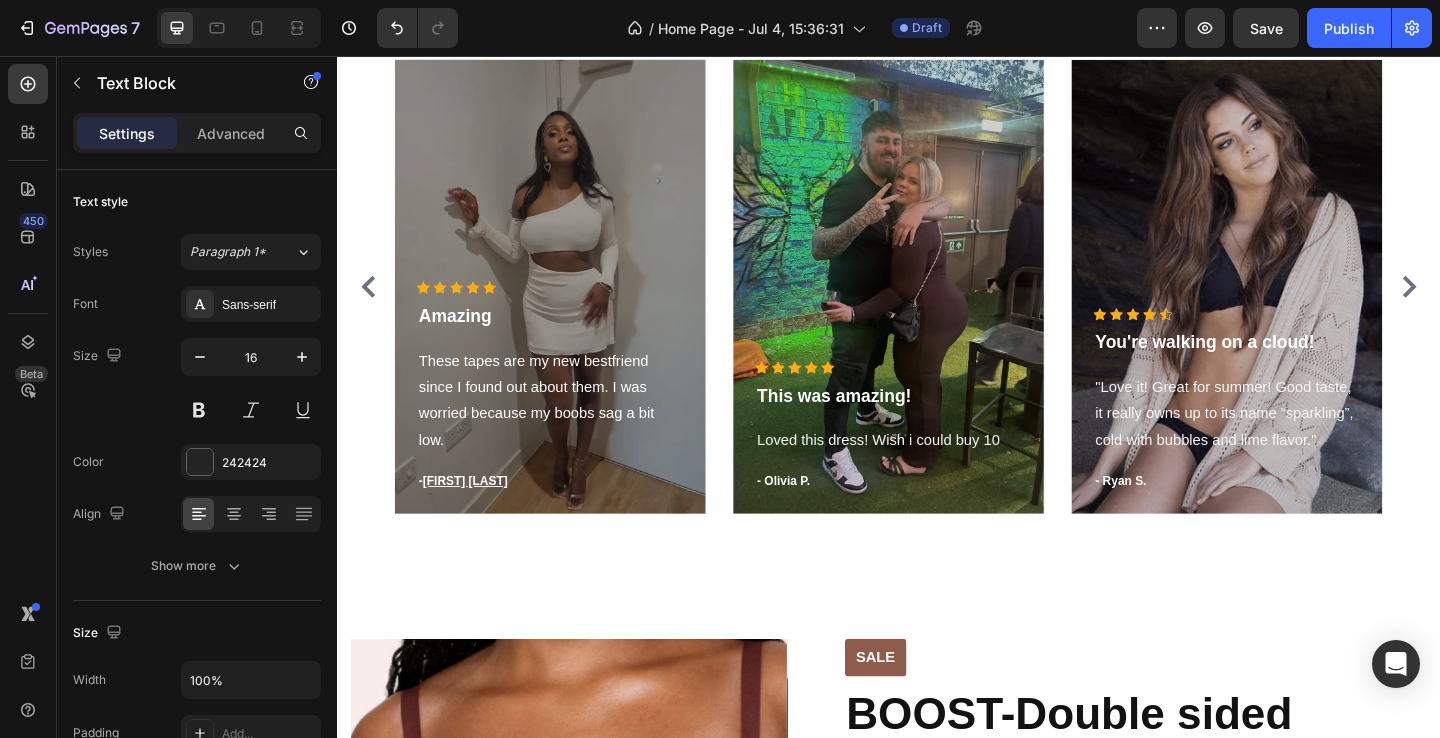 scroll, scrollTop: 2838, scrollLeft: 0, axis: vertical 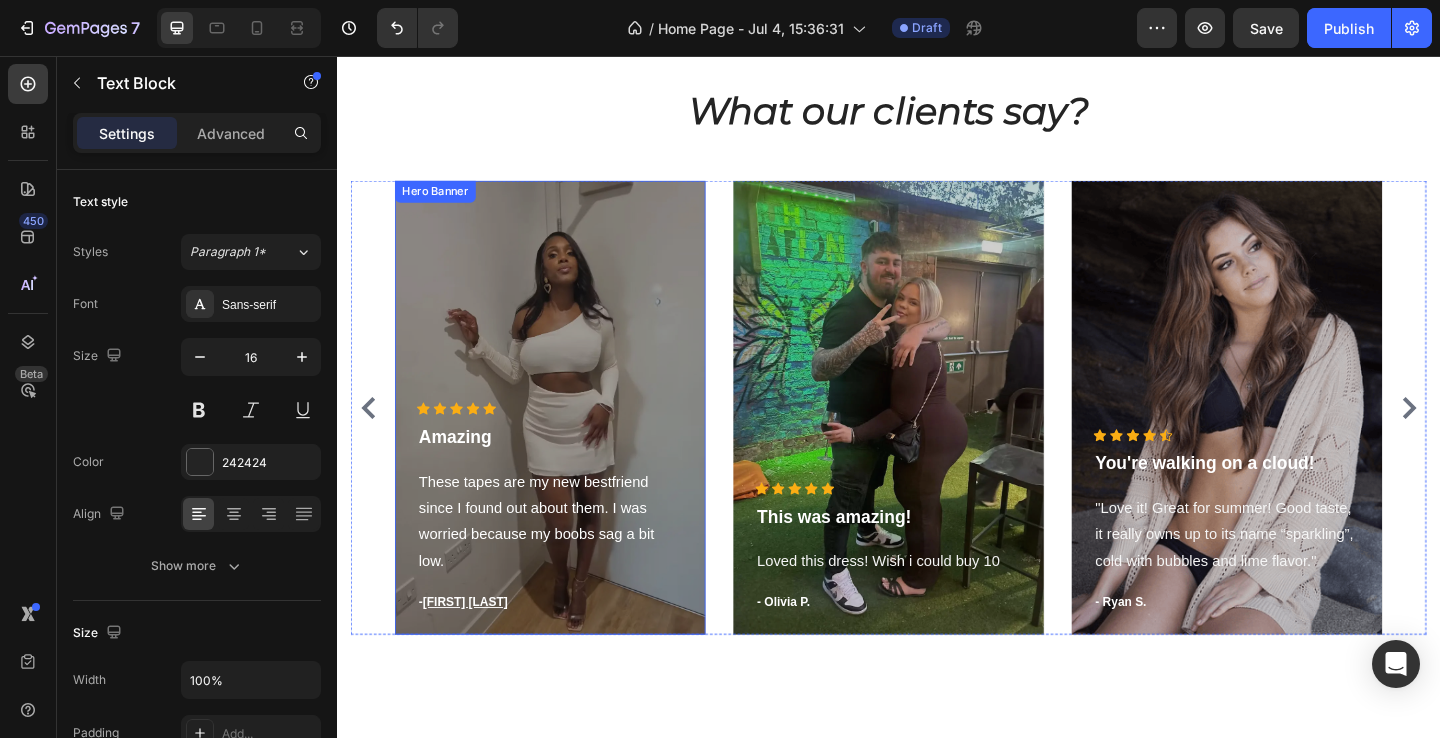 click at bounding box center [569, 439] 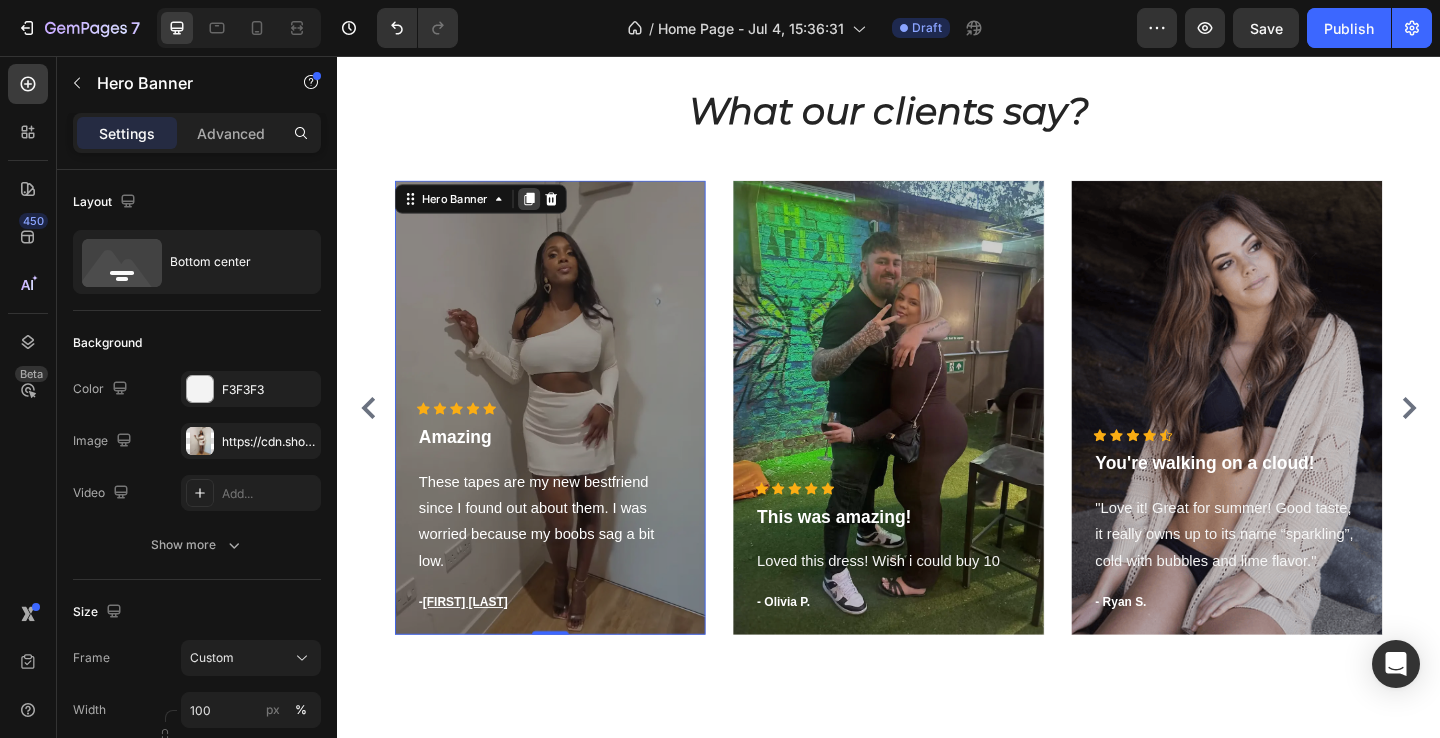 click 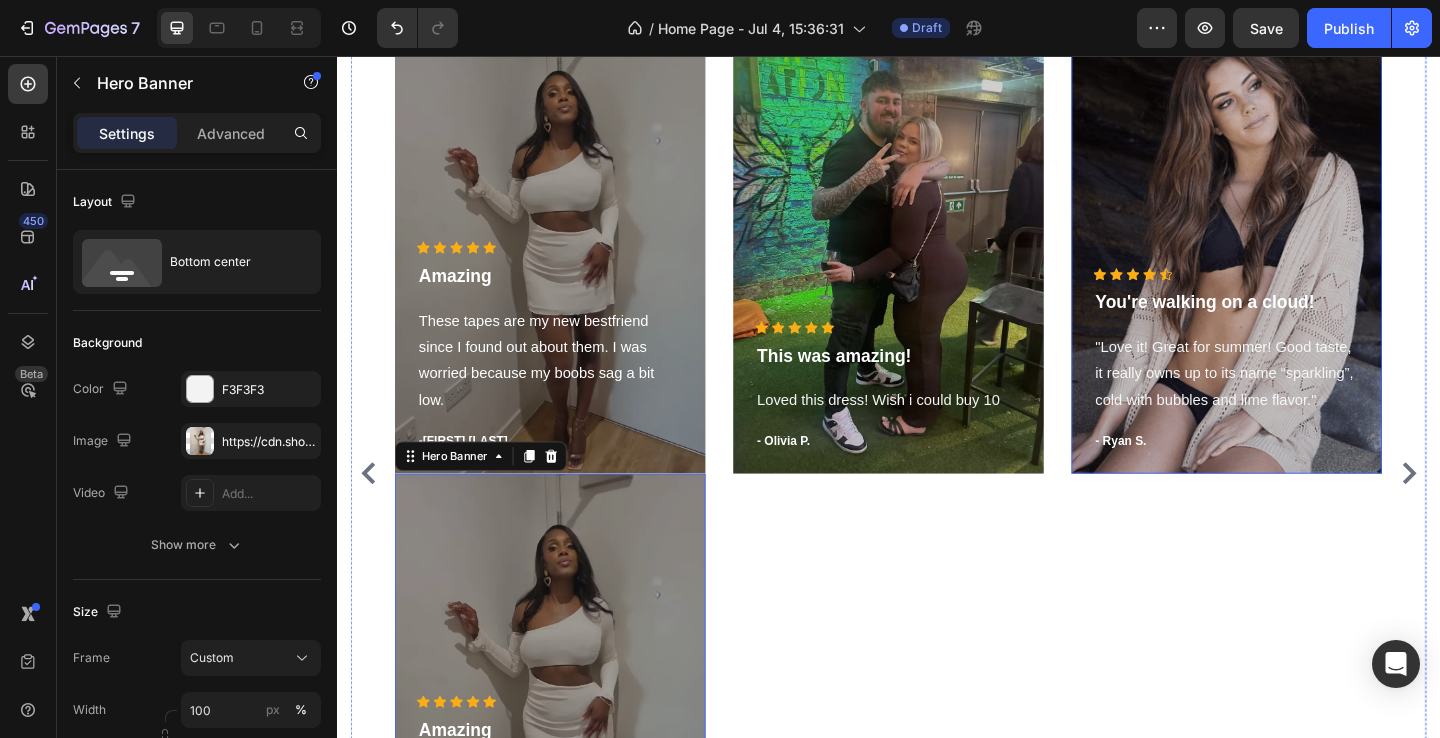 scroll, scrollTop: 2848, scrollLeft: 0, axis: vertical 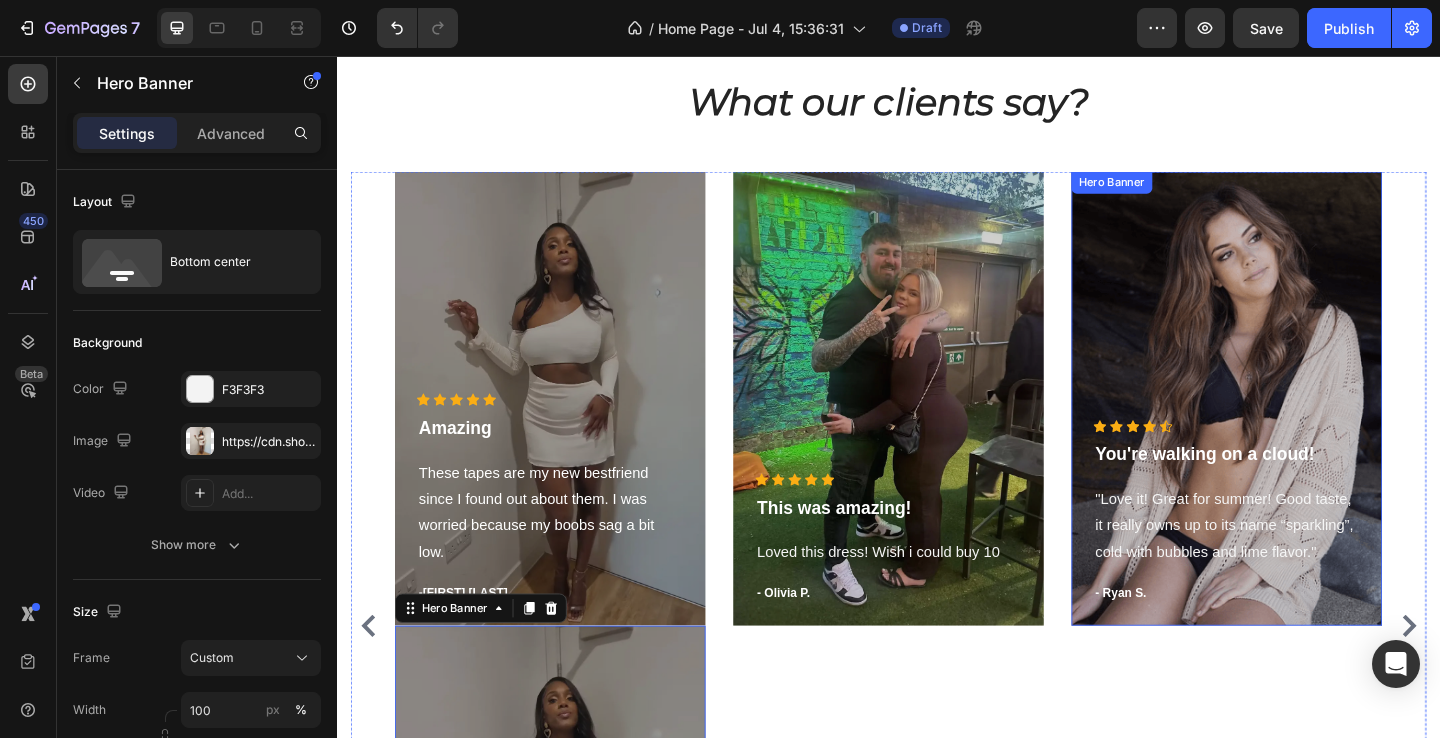 click at bounding box center (1305, 429) 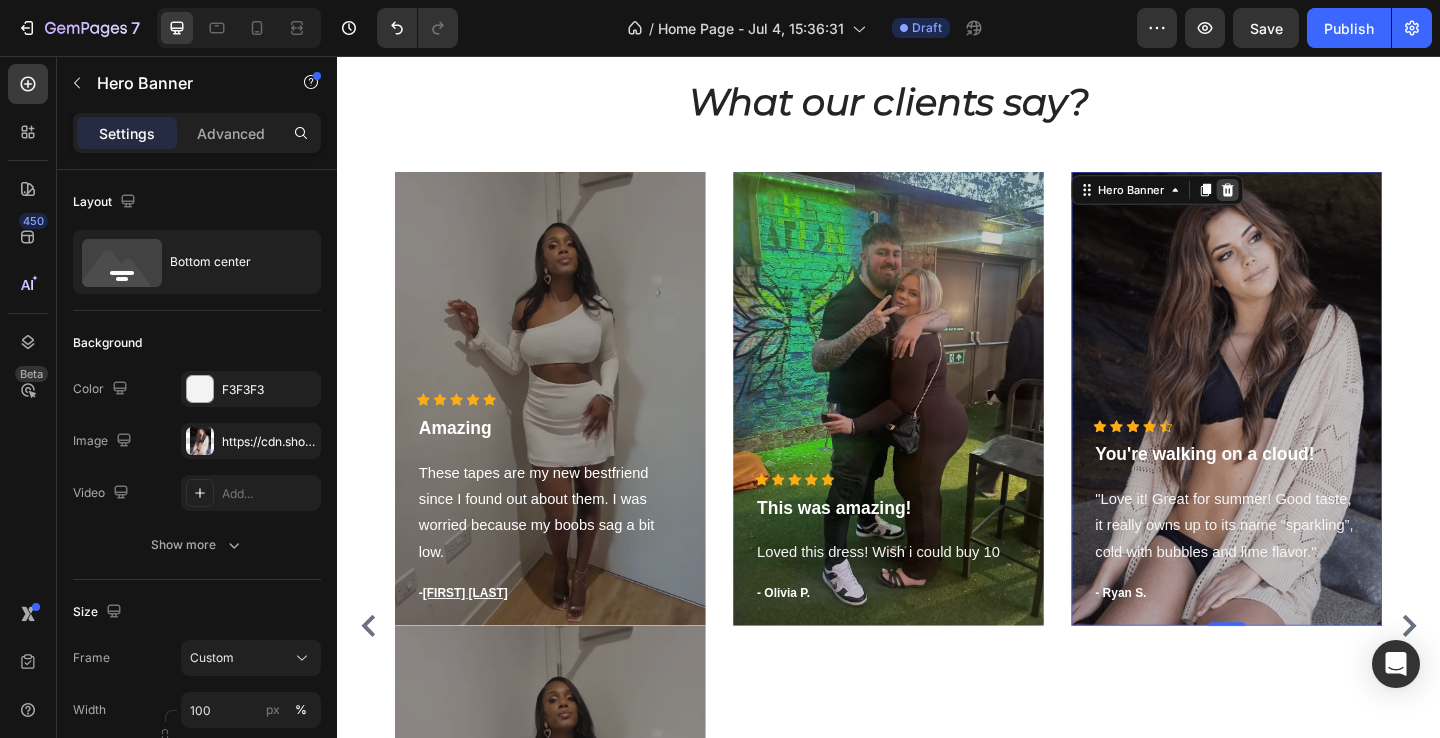 click 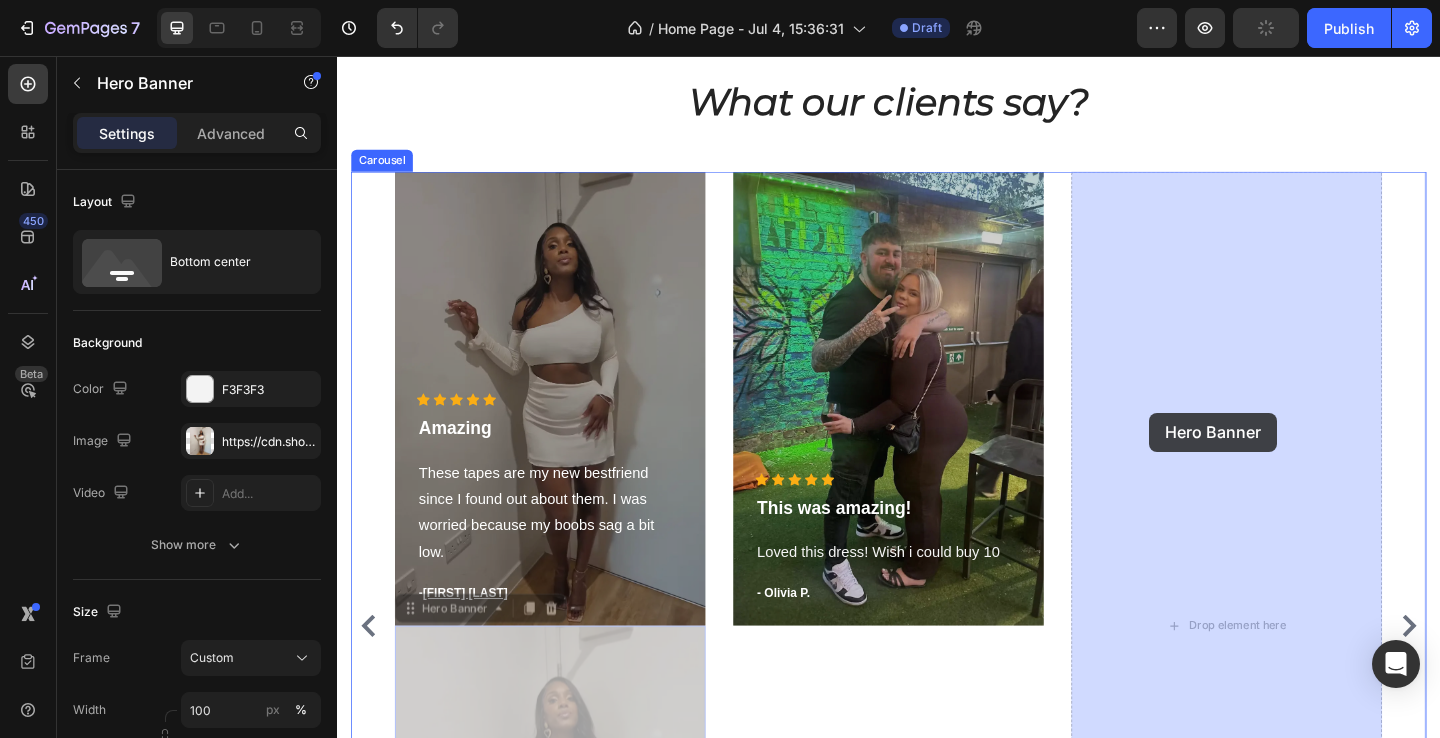 drag, startPoint x: 445, startPoint y: 672, endPoint x: 1220, endPoint y: 444, distance: 807.84216 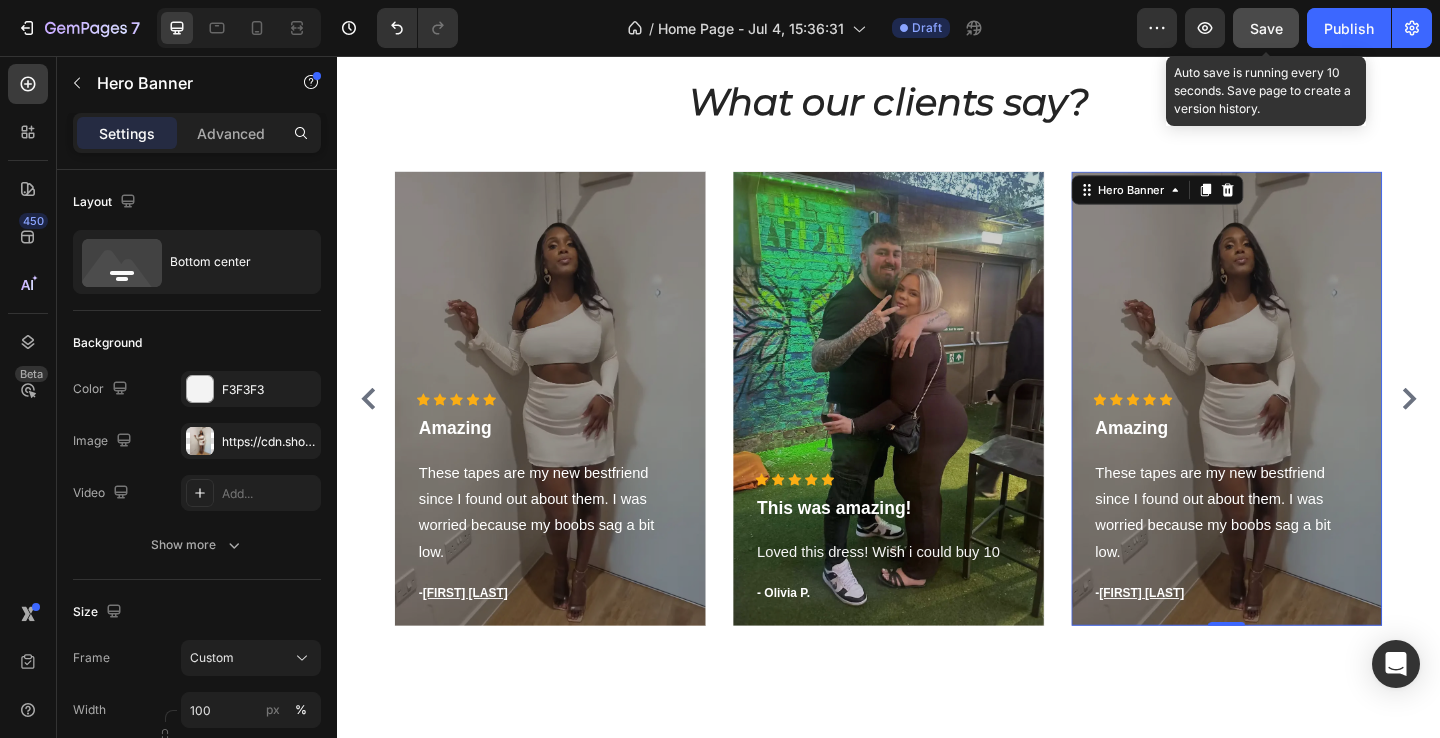 click on "Save" 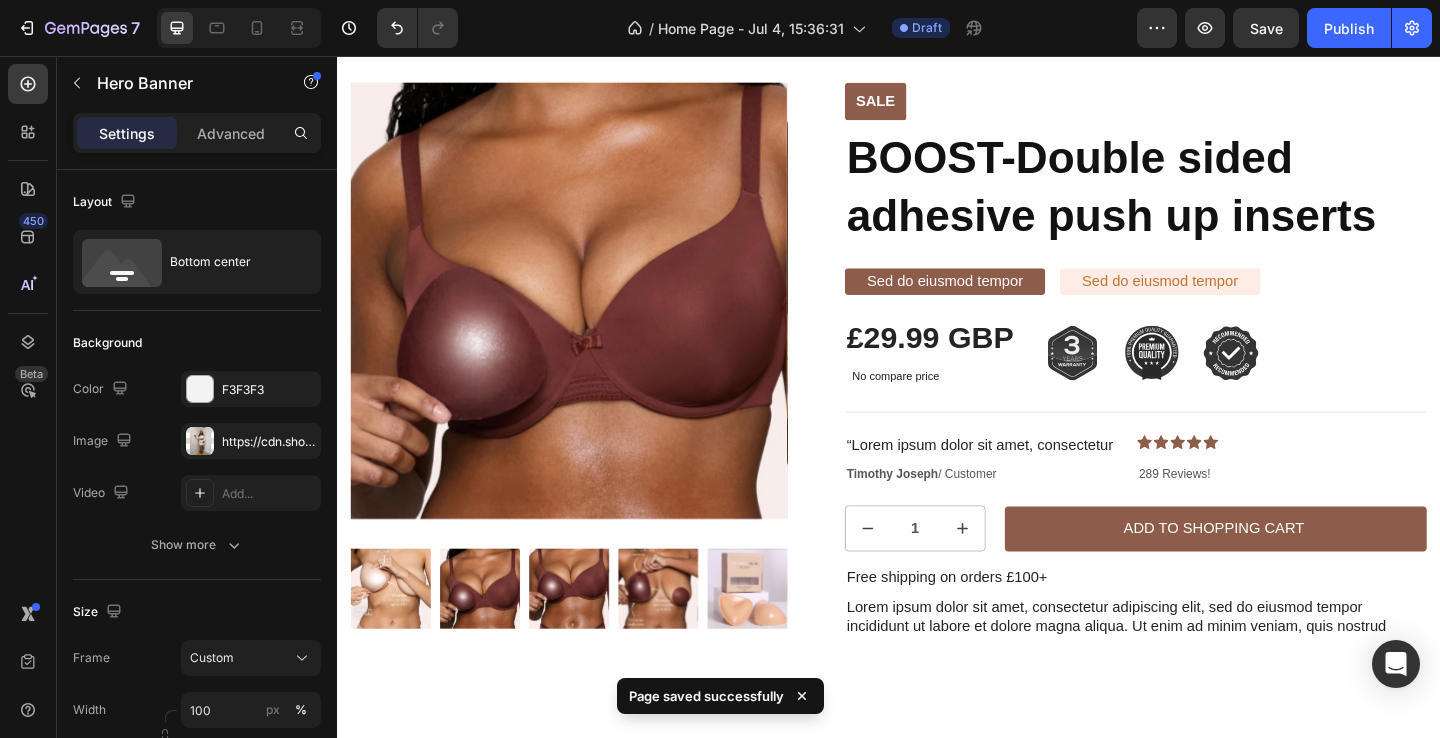scroll, scrollTop: 3536, scrollLeft: 0, axis: vertical 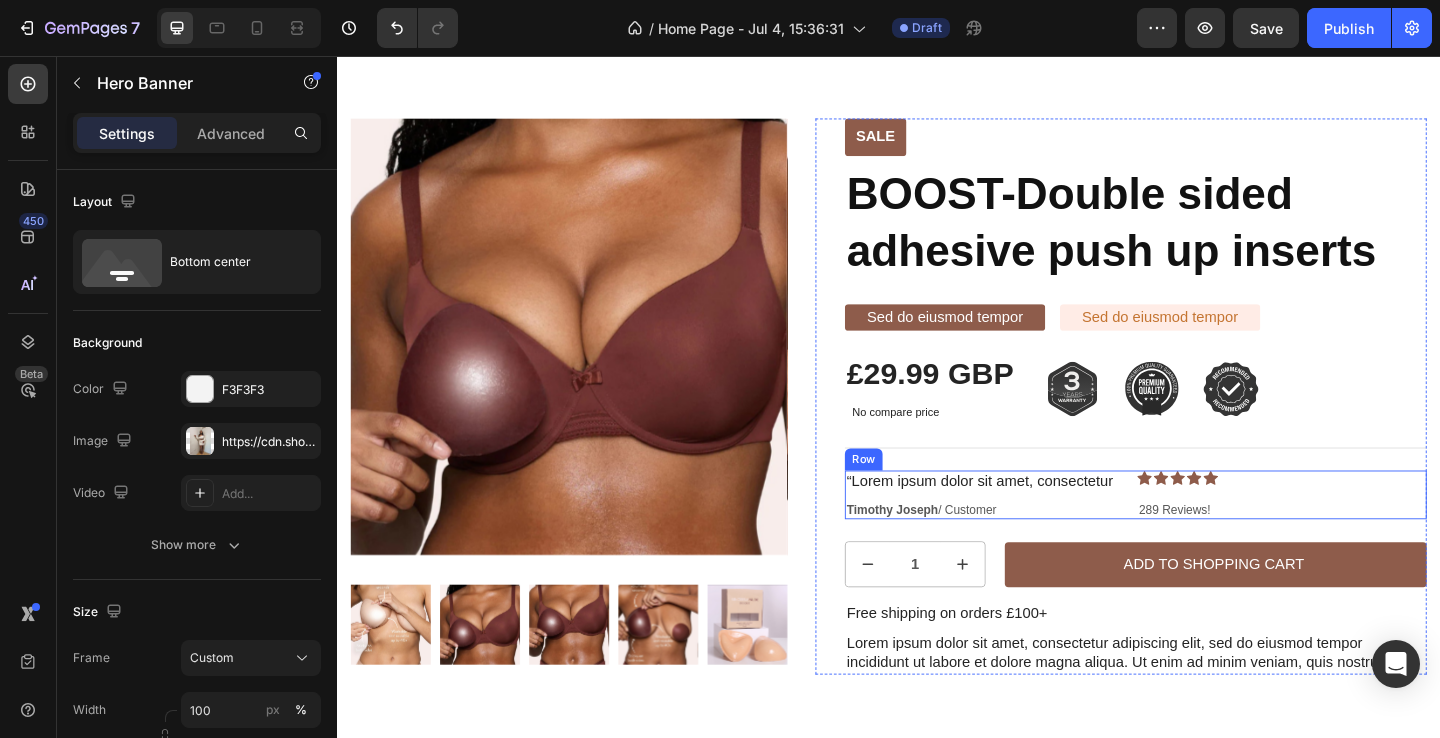 type 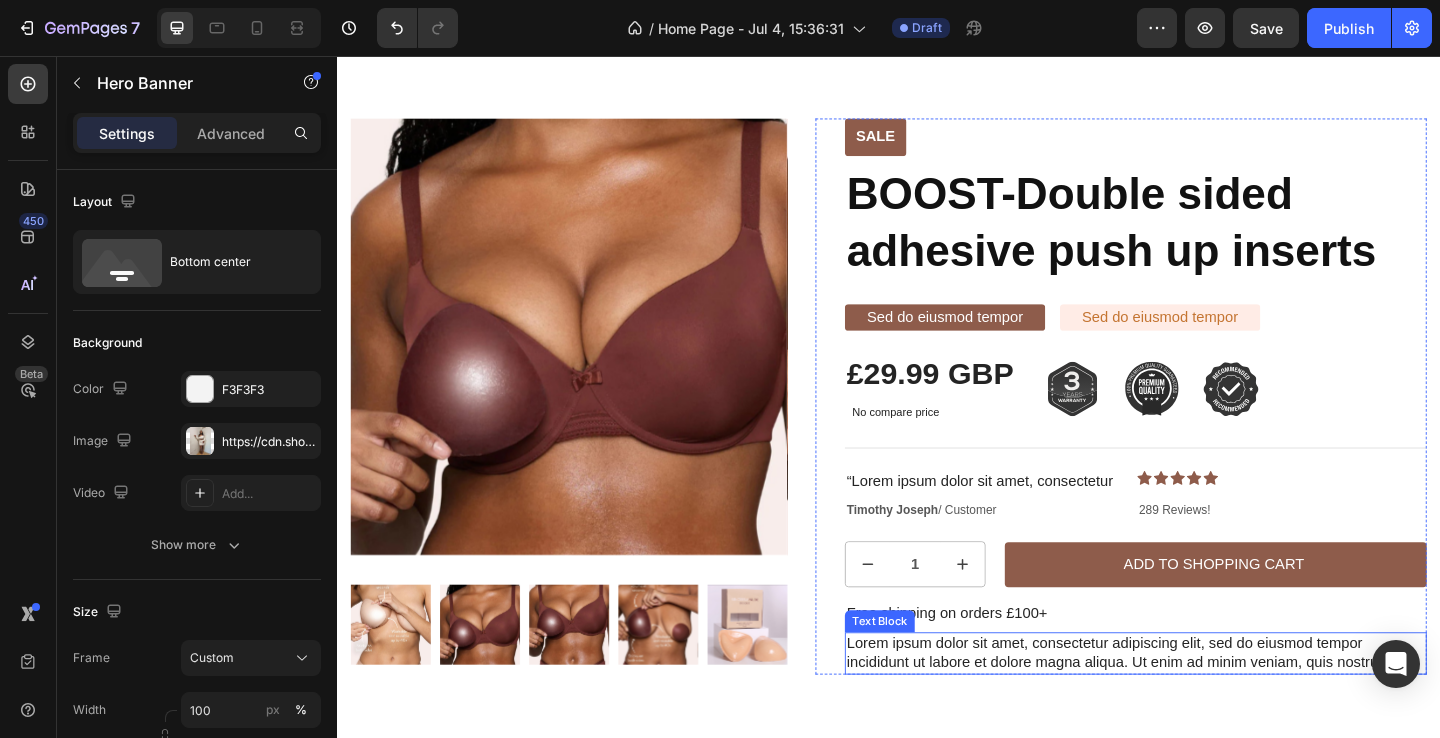 click on "Lorem ipsum dolor sit amet, consectetur adipiscing elit, sed do eiusmod tempor incididunt ut labore et dolore magna aliqua. Ut enim ad minim veniam, quis nostrud" at bounding box center [1205, 706] 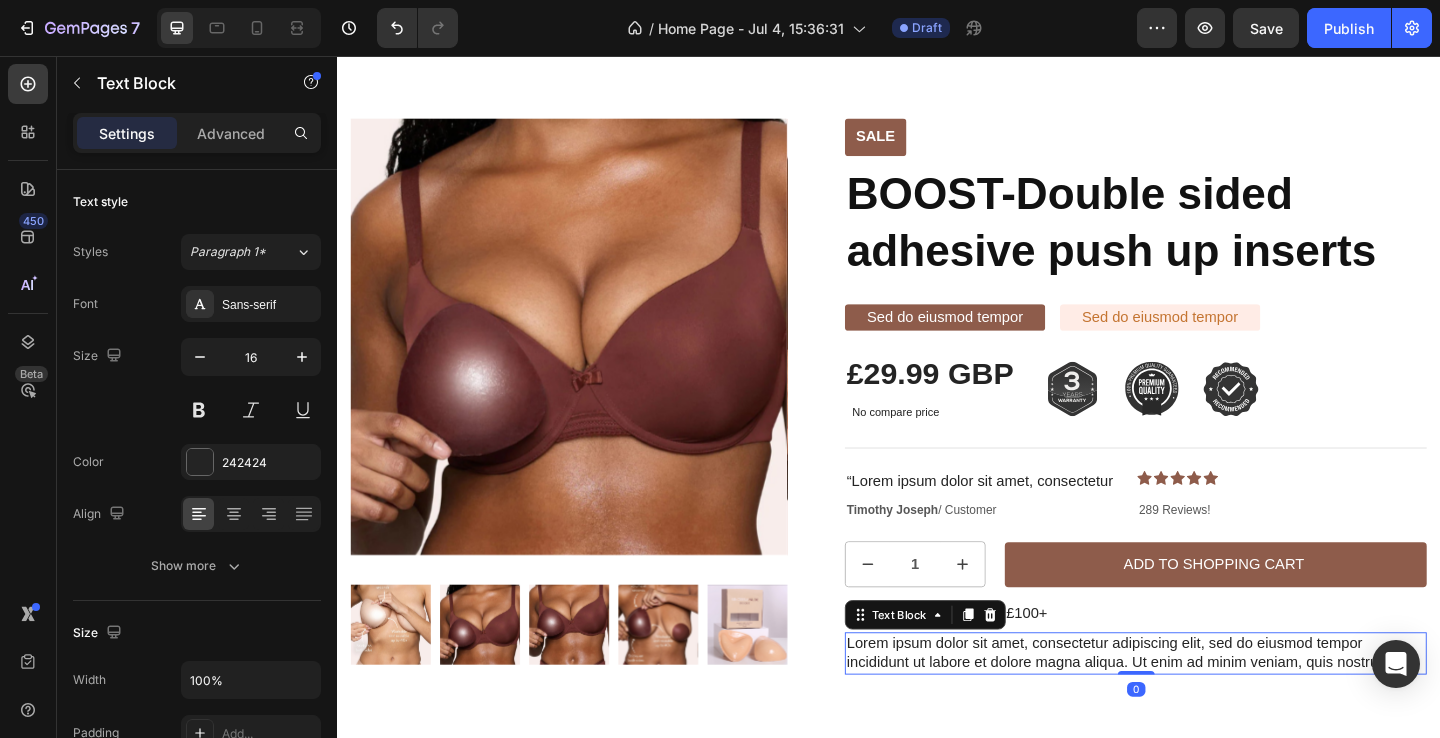 click on "Lorem ipsum dolor sit amet, consectetur adipiscing elit, sed do eiusmod tempor incididunt ut labore et dolore magna aliqua. Ut enim ad minim veniam, quis nostrud" at bounding box center (1205, 706) 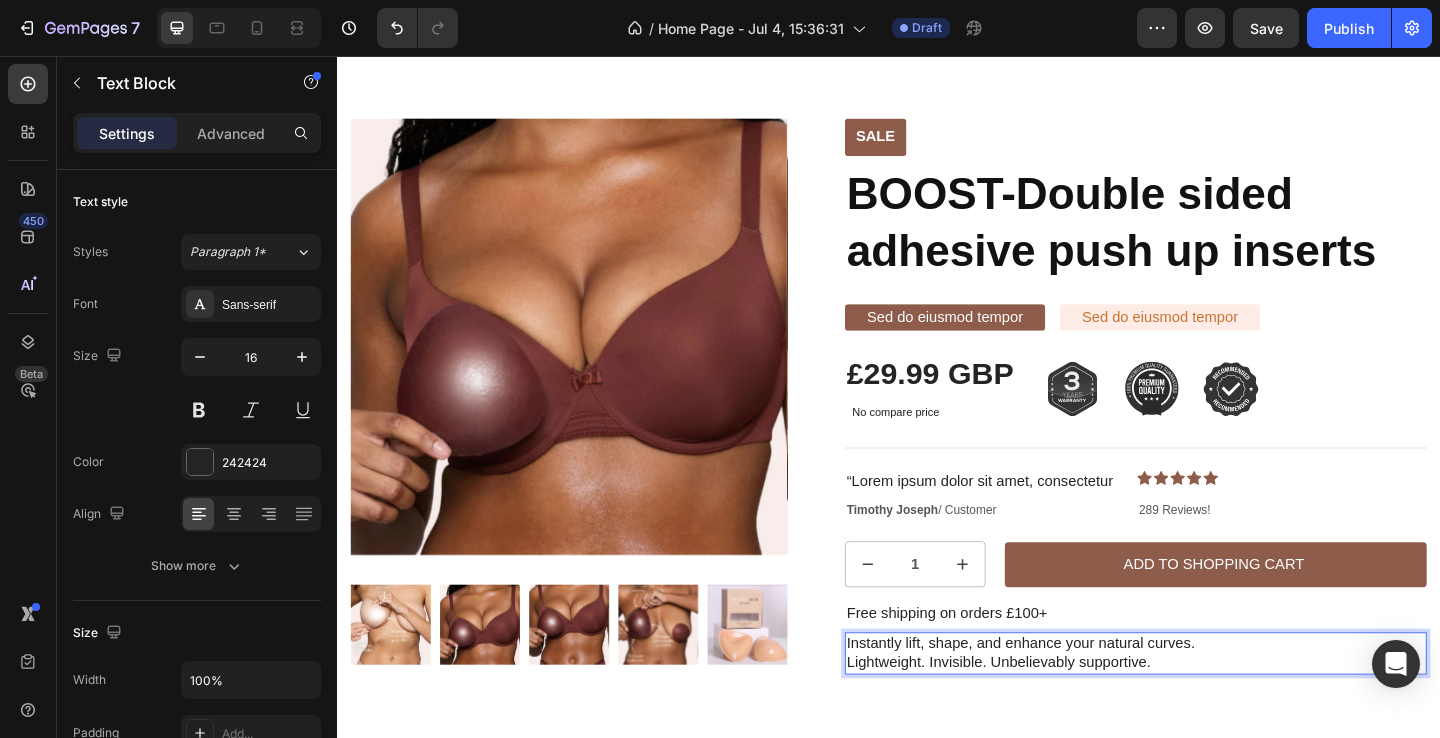 click on "Instantly lift, shape, and enhance your natural curves. Lightweight. Invisible. Unbelievably supportive." at bounding box center (1205, 706) 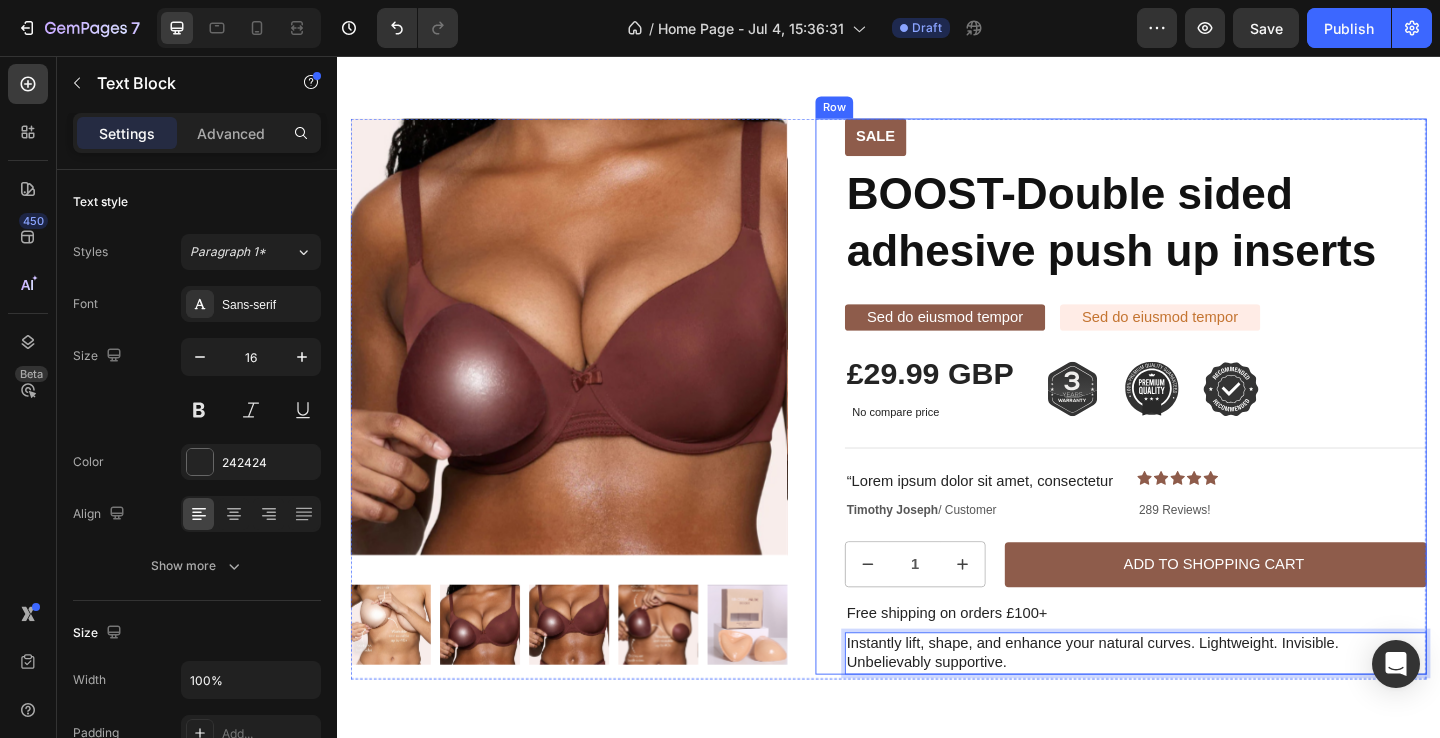 click on "Sale Text Block Product Images Row Sale Text Block BOOST-Double sided adhesive push up inserts Product Title Sed do eiusmod tempor Text Block Sed do eiusmod tempor Text Block Row £29.99 GBP Product Price Product Price No compare price Product Price Image Image Image Row Row Icon Icon Icon Icon Icon Icon List 289 Reviews! Text Block Row Title Line “Lorem ipsum dolor sit amet, consectetur Text Block [FIRST] [LAST] / Customer Text Block Icon Icon Icon Icon Icon Icon List 289 Reviews! Text Block Row 1 1 Product Quantity Add to Shopping Cart Add to Cart Row Free shipping on orders £100+ Text Block Instantly lift, shape, and enhance your natural curves. Lightweight. Invisible. Unbelievably supportive. Text Block 0 Row Product" at bounding box center (937, 429) 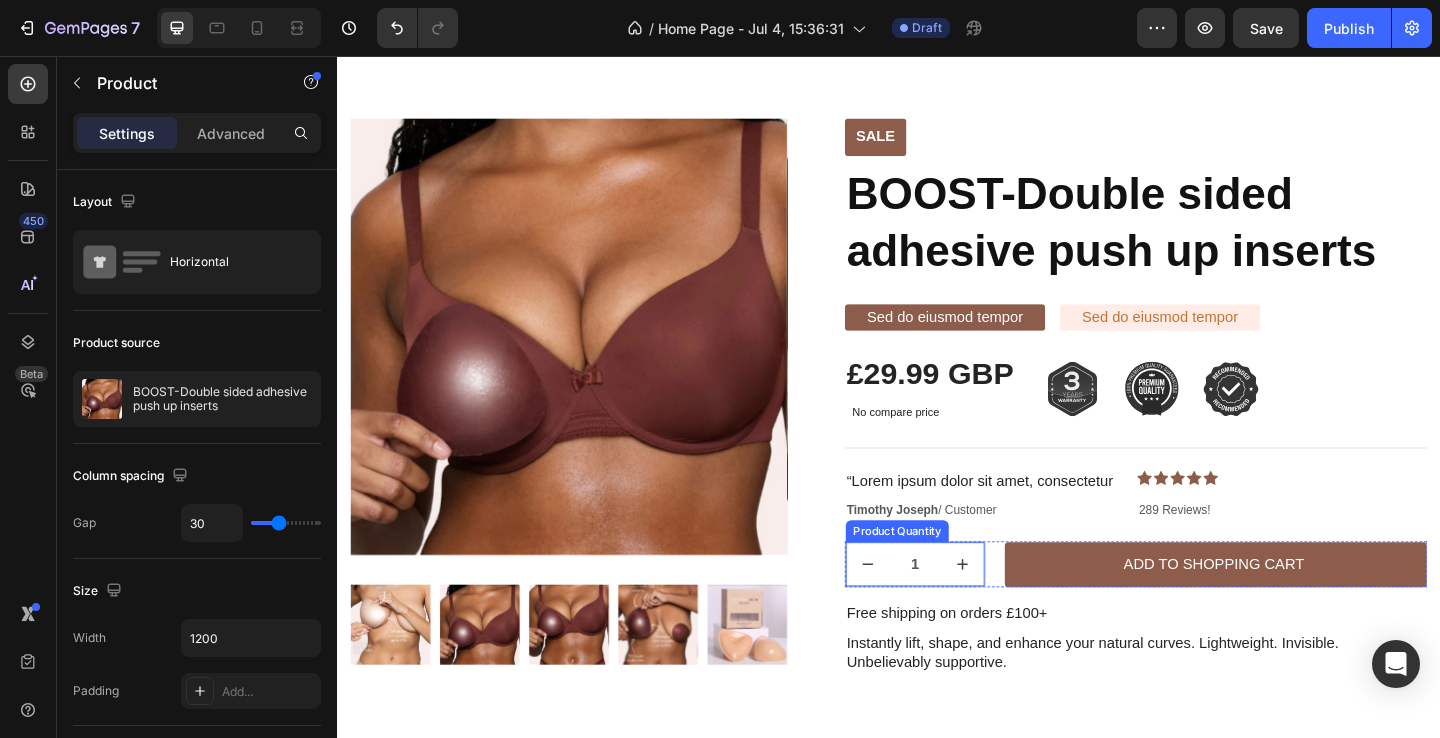 scroll, scrollTop: 3508, scrollLeft: 0, axis: vertical 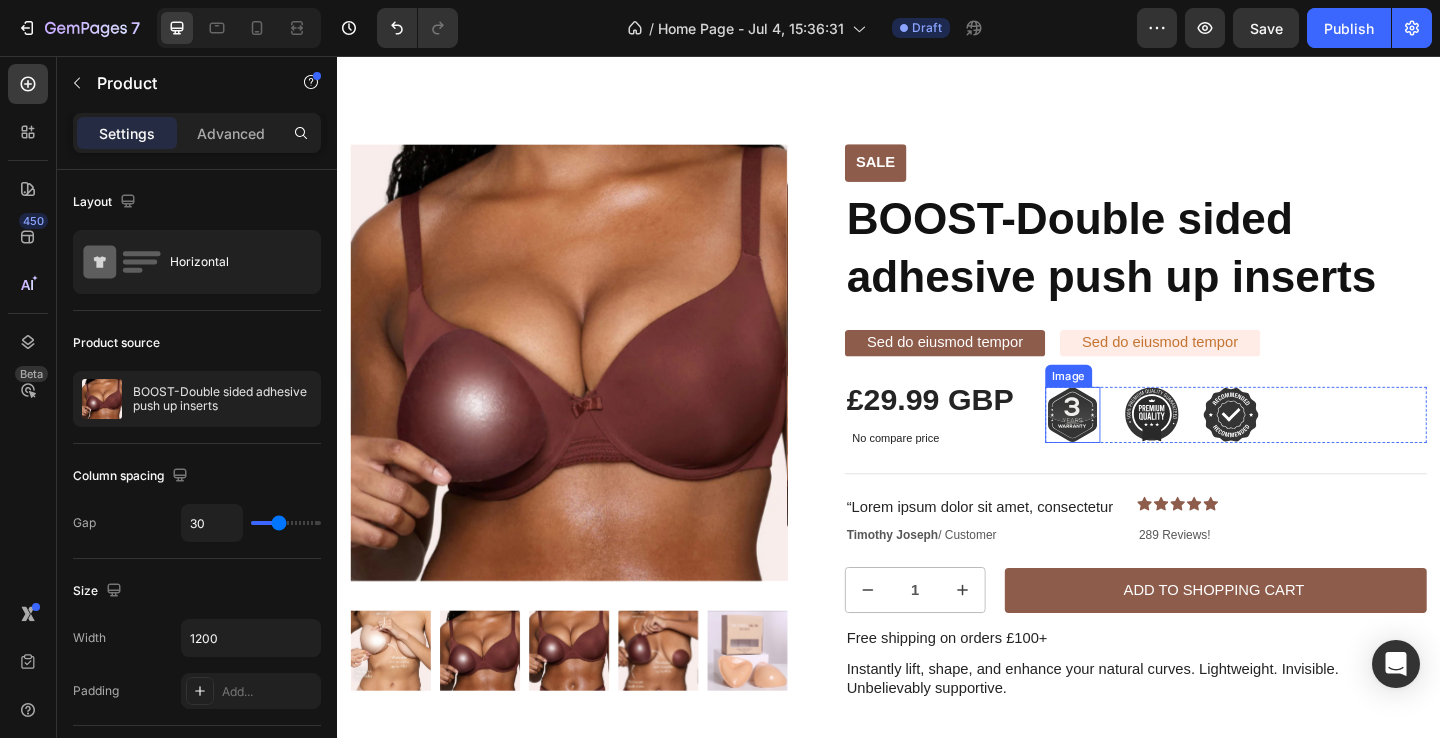 click at bounding box center (1137, 446) 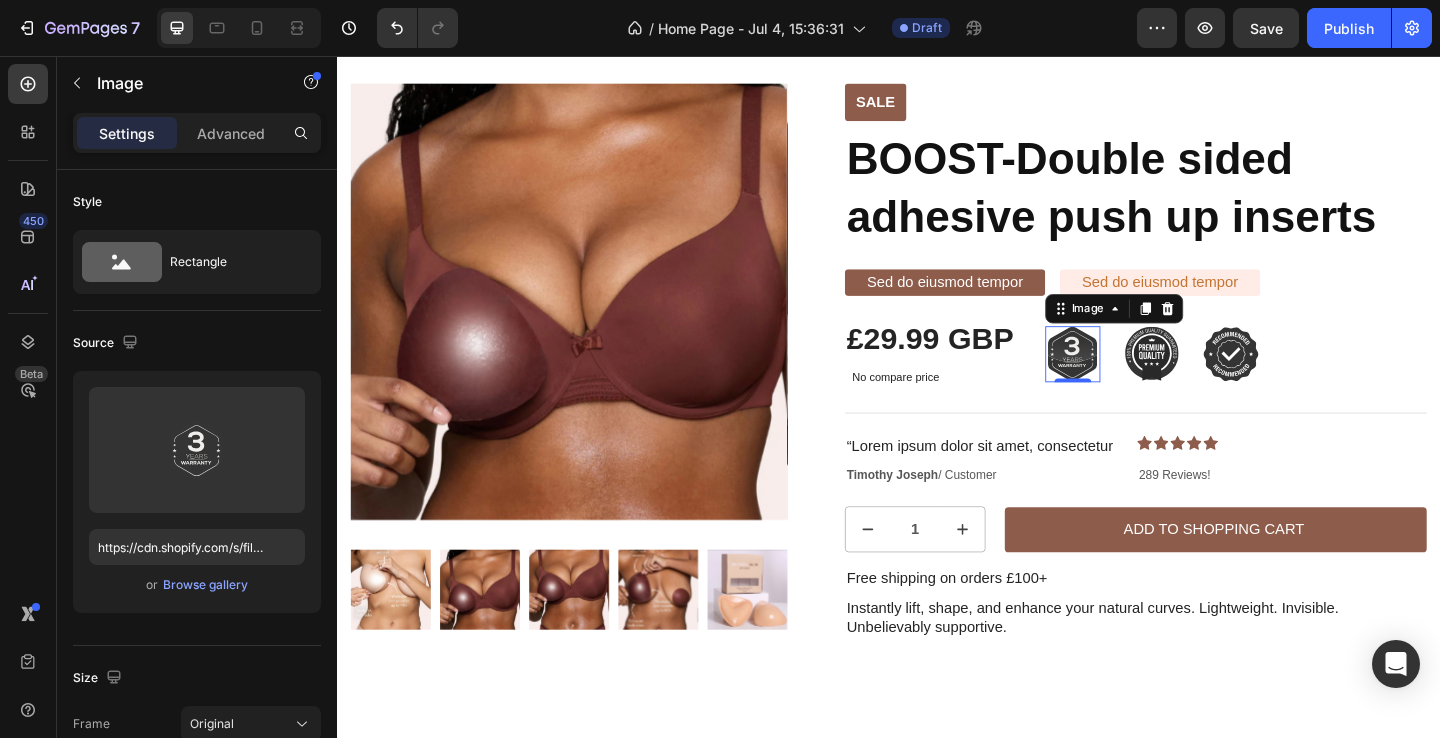 scroll, scrollTop: 3546, scrollLeft: 0, axis: vertical 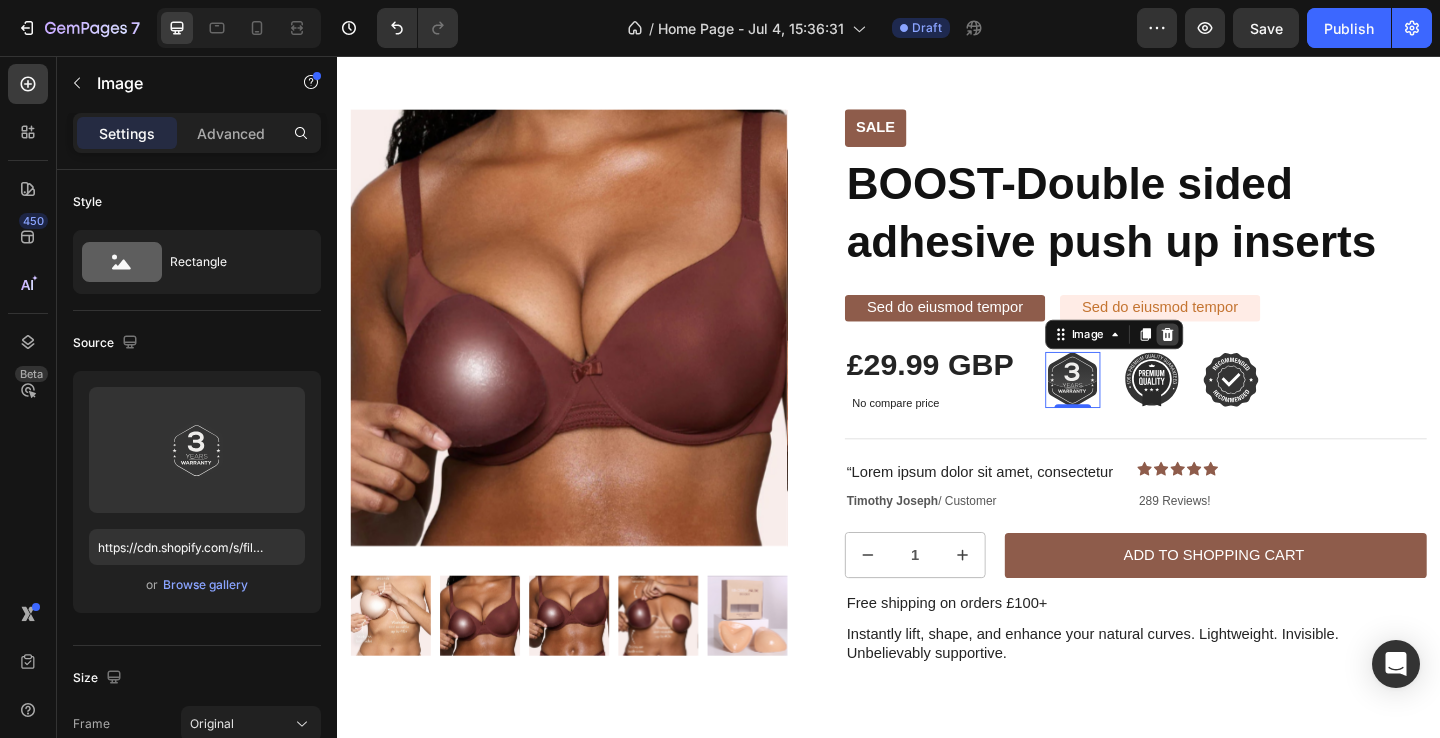 click 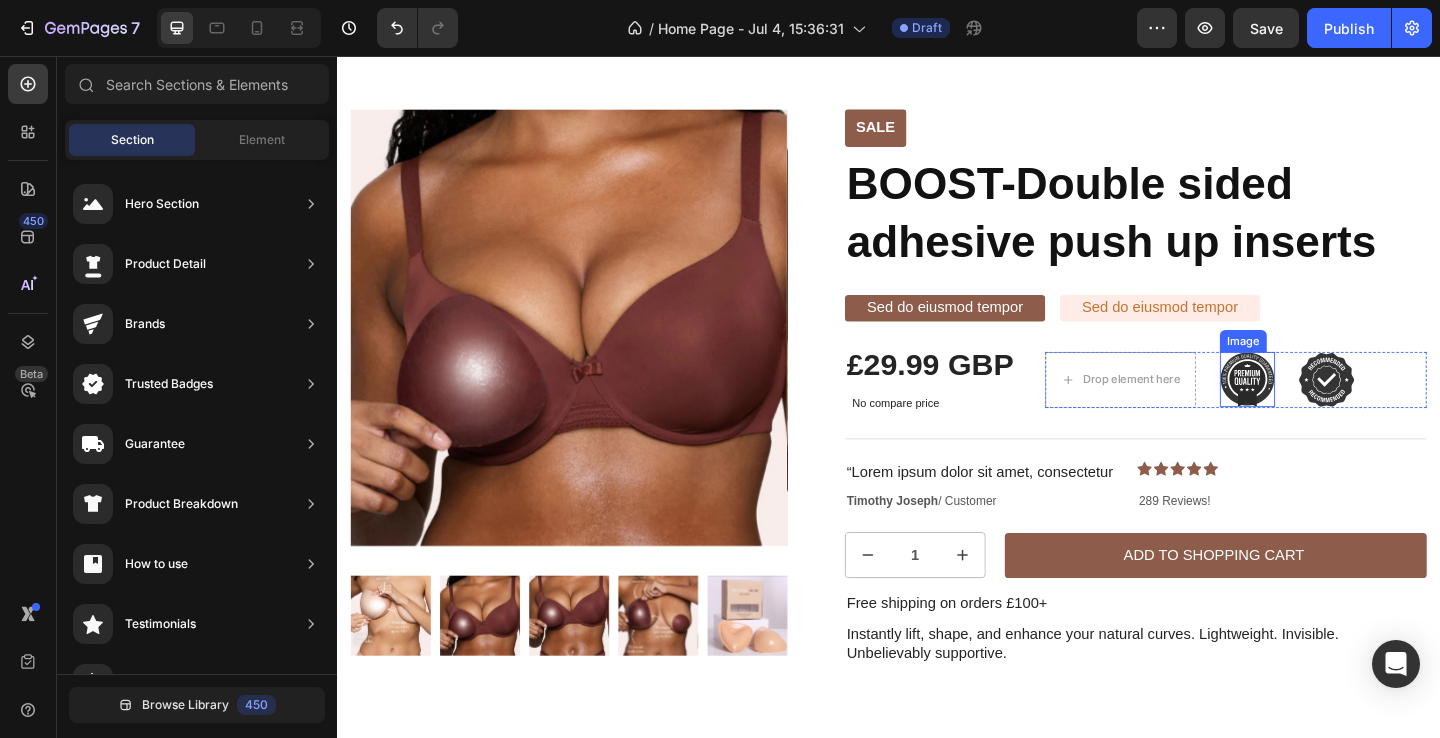 click at bounding box center [1327, 408] 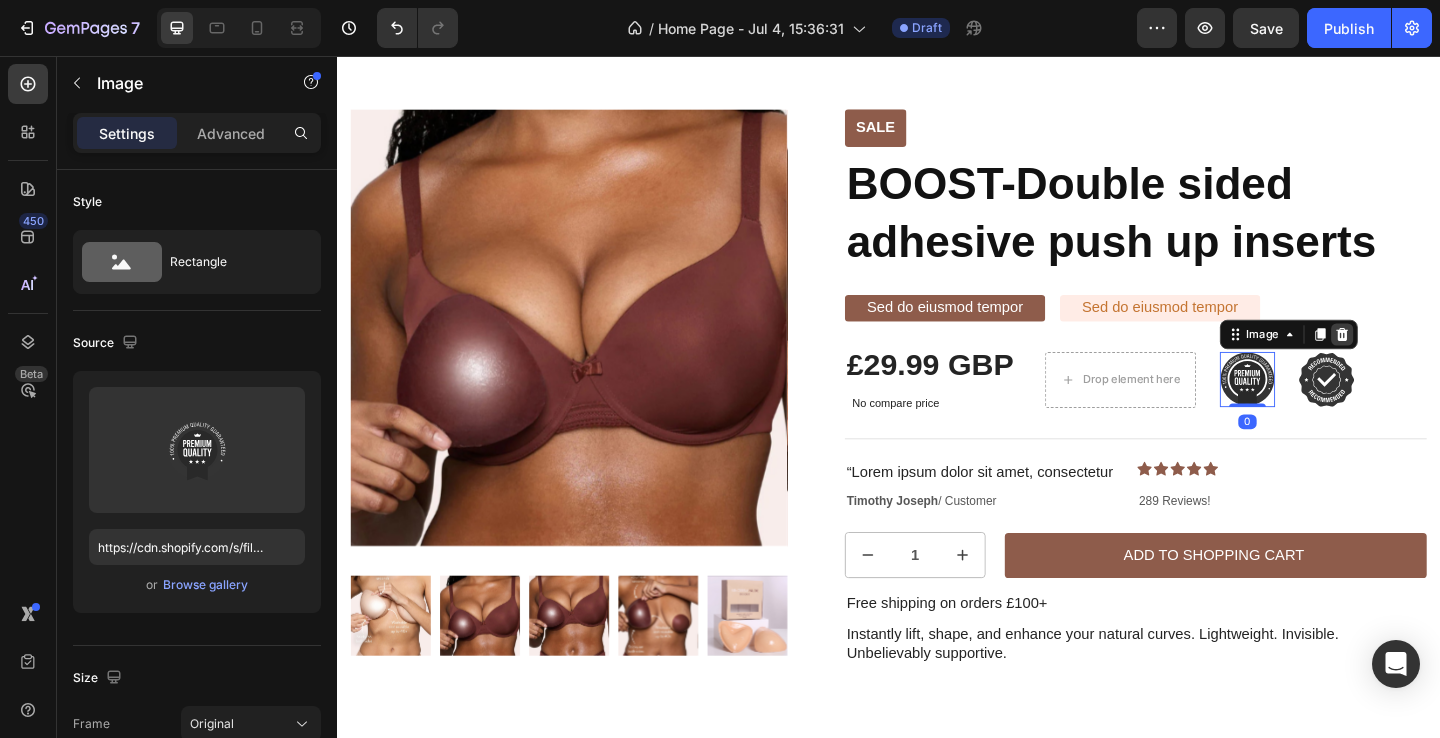 click 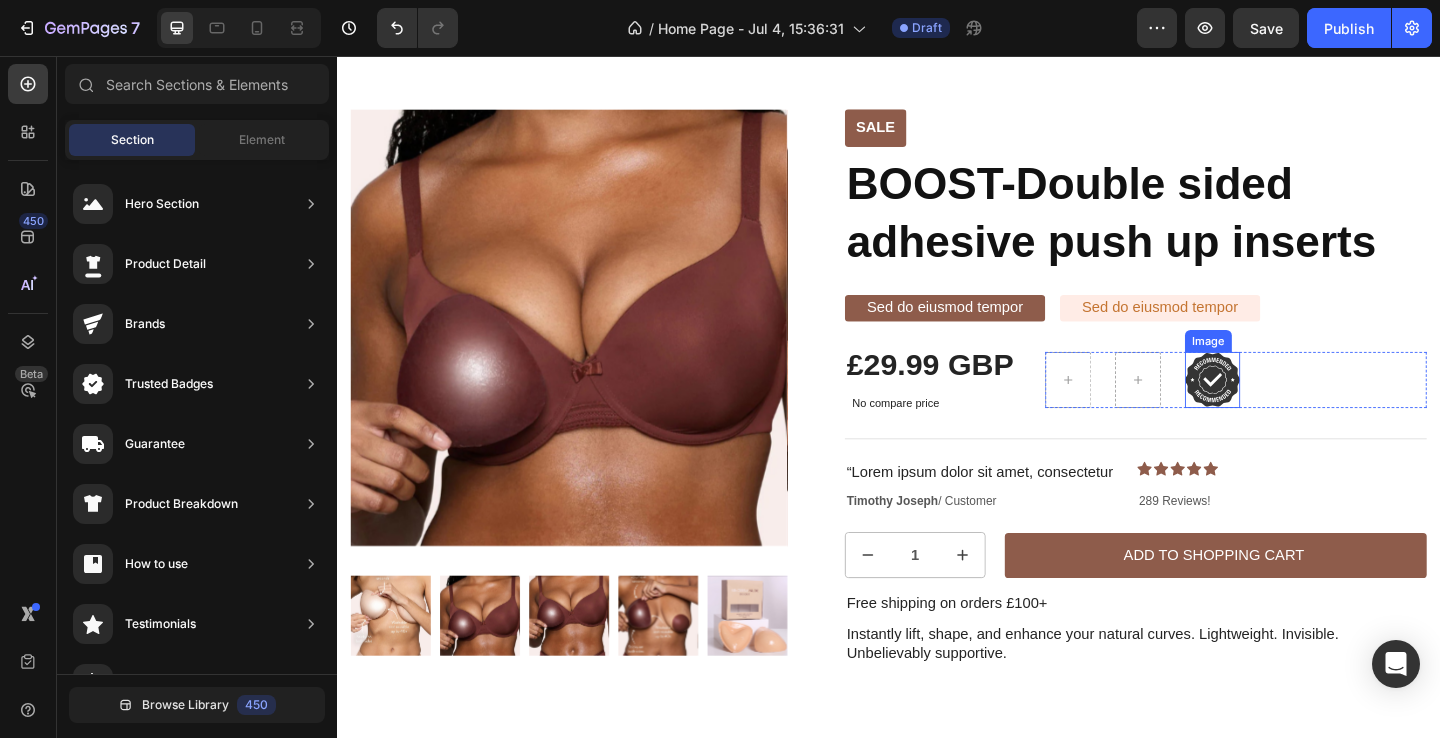 click at bounding box center [1289, 408] 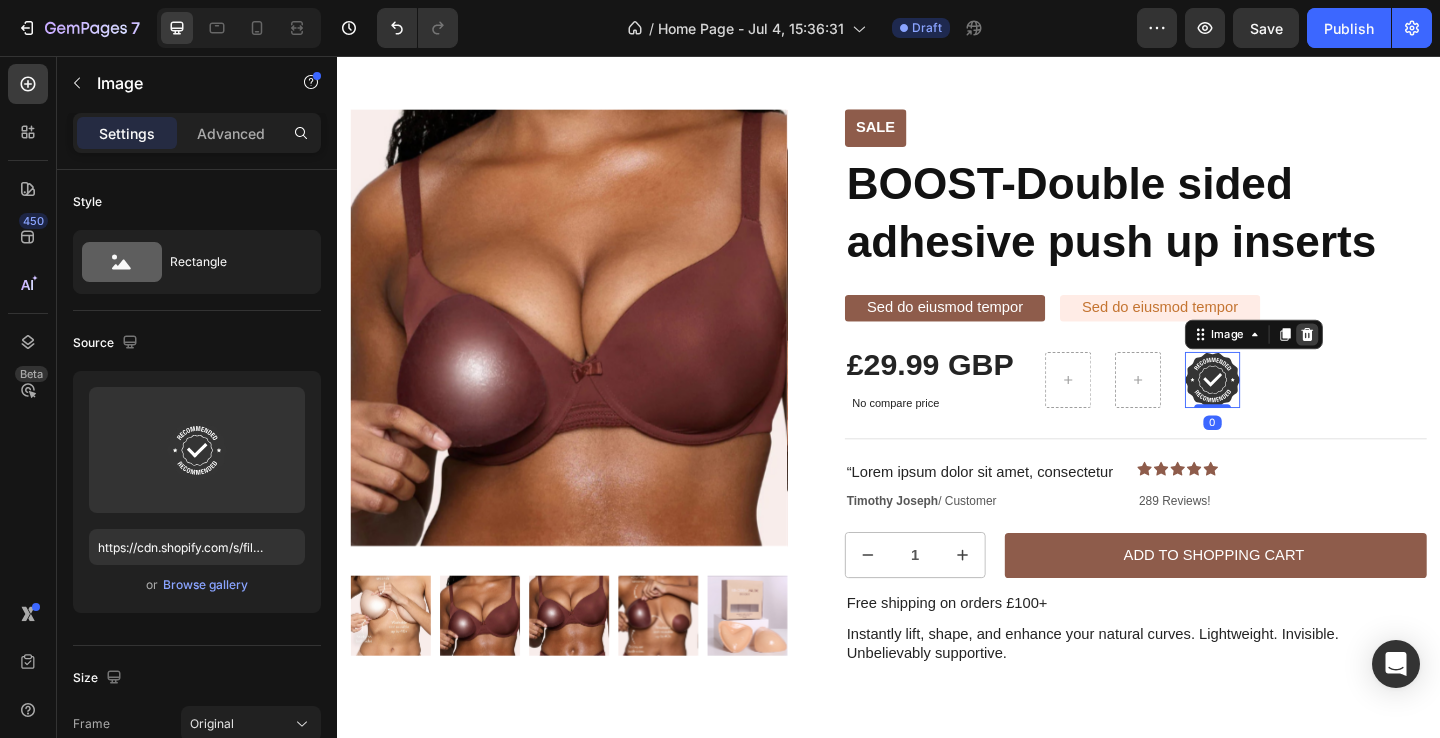 click 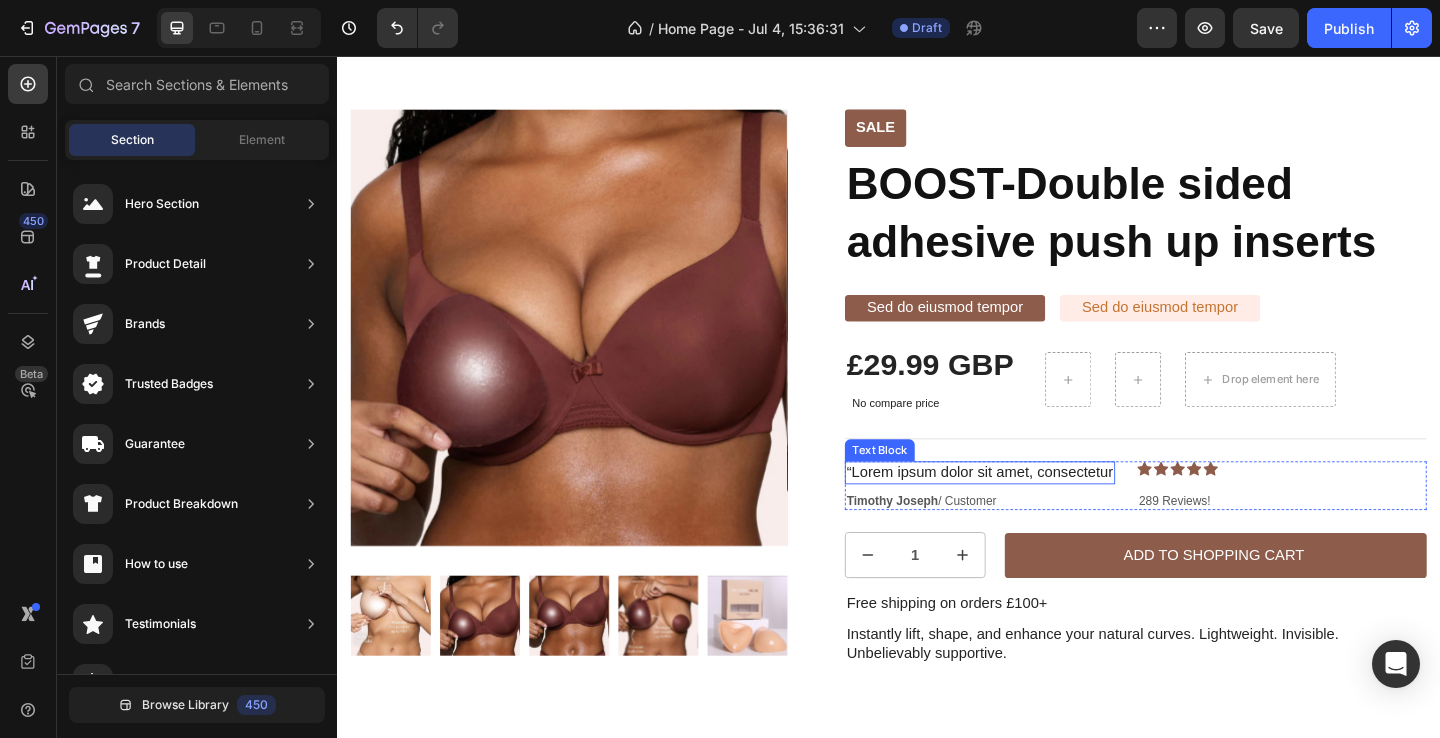 click on "“Lorem ipsum dolor sit amet, consectetur" at bounding box center [1036, 509] 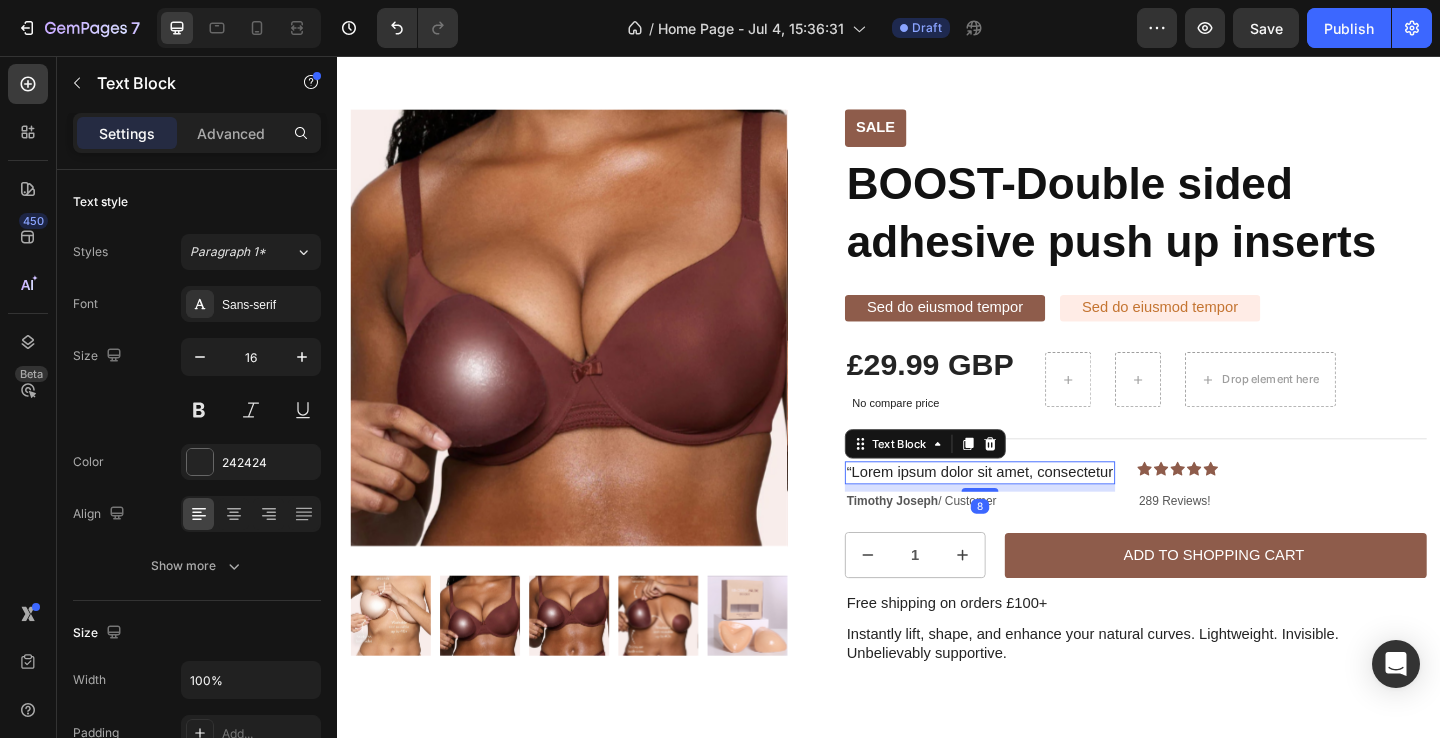 click on "“Lorem ipsum dolor sit amet, consectetur" at bounding box center [1036, 509] 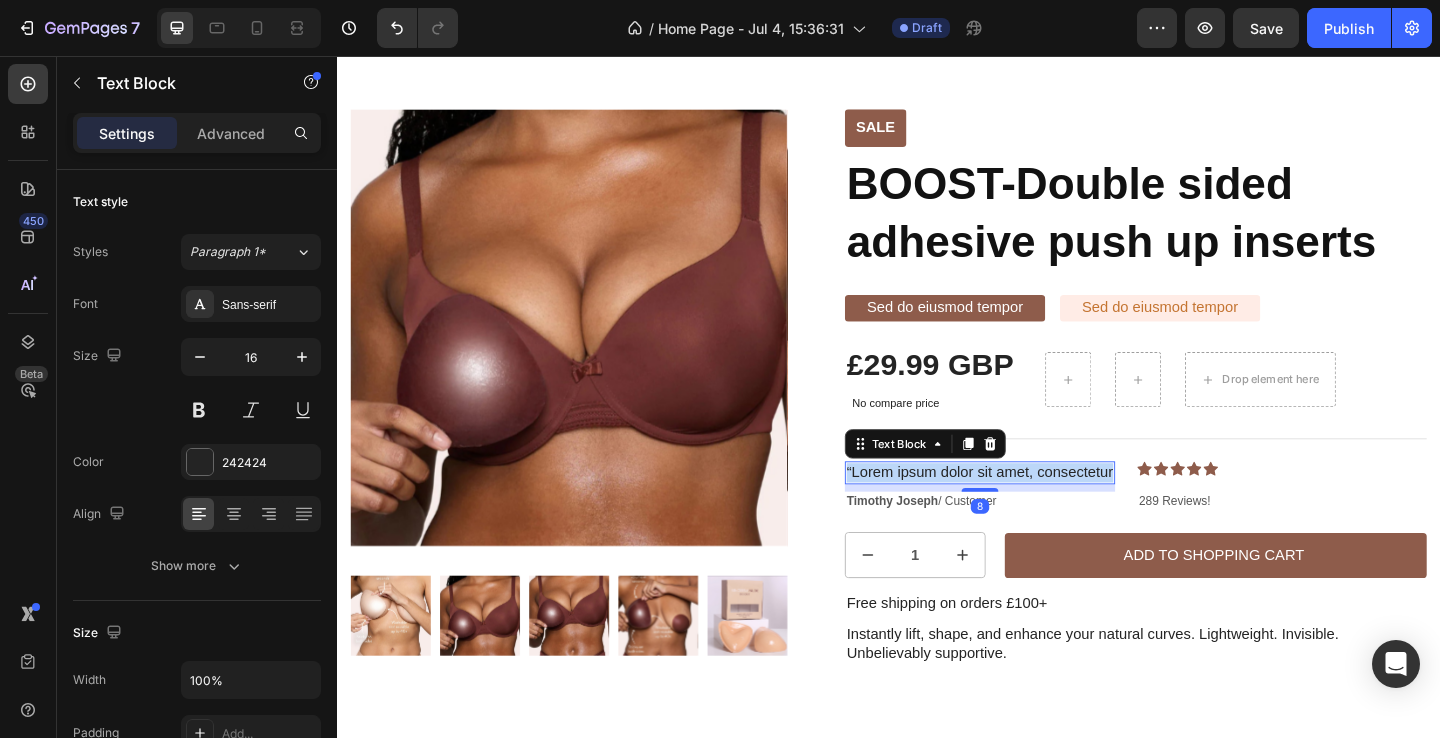 click on "“Lorem ipsum dolor sit amet, consectetur" at bounding box center [1036, 509] 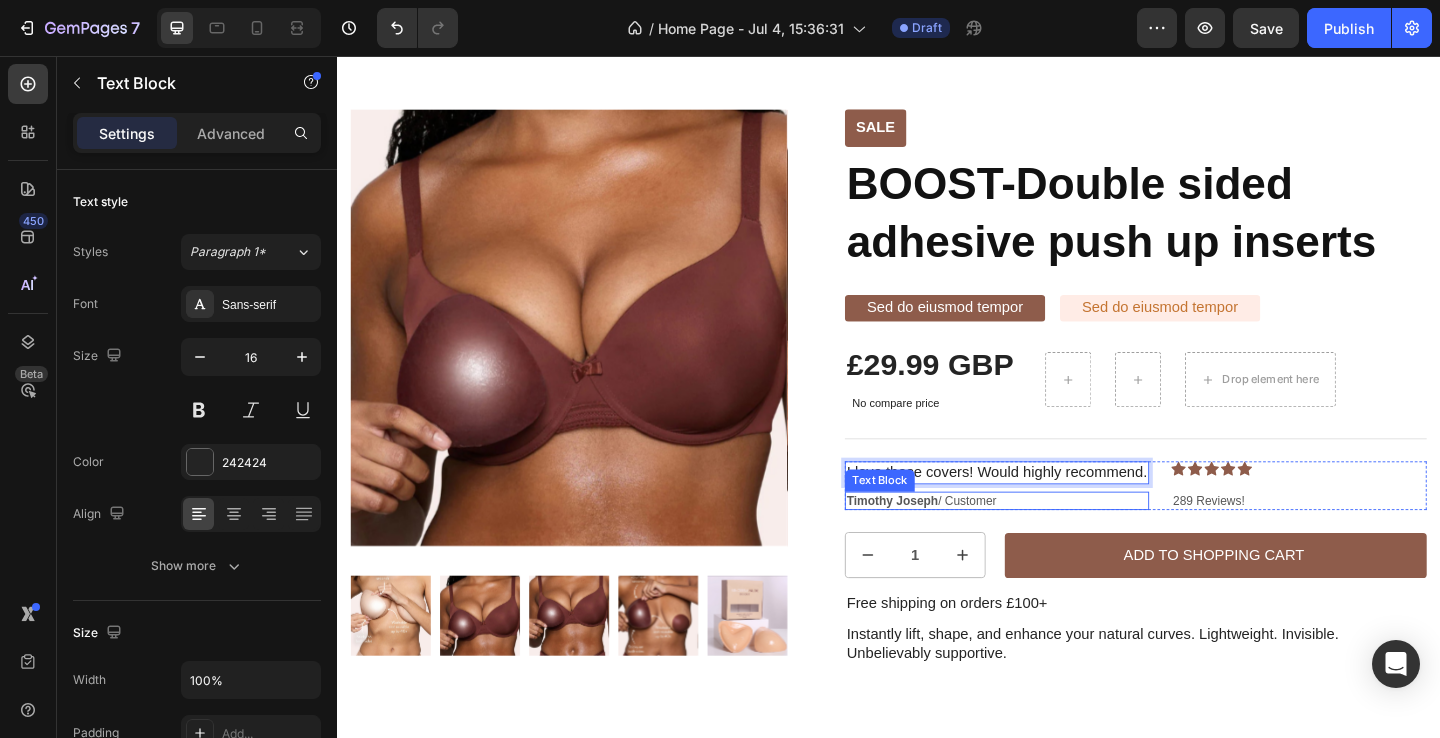 click on "Timothy Joseph" at bounding box center [940, 539] 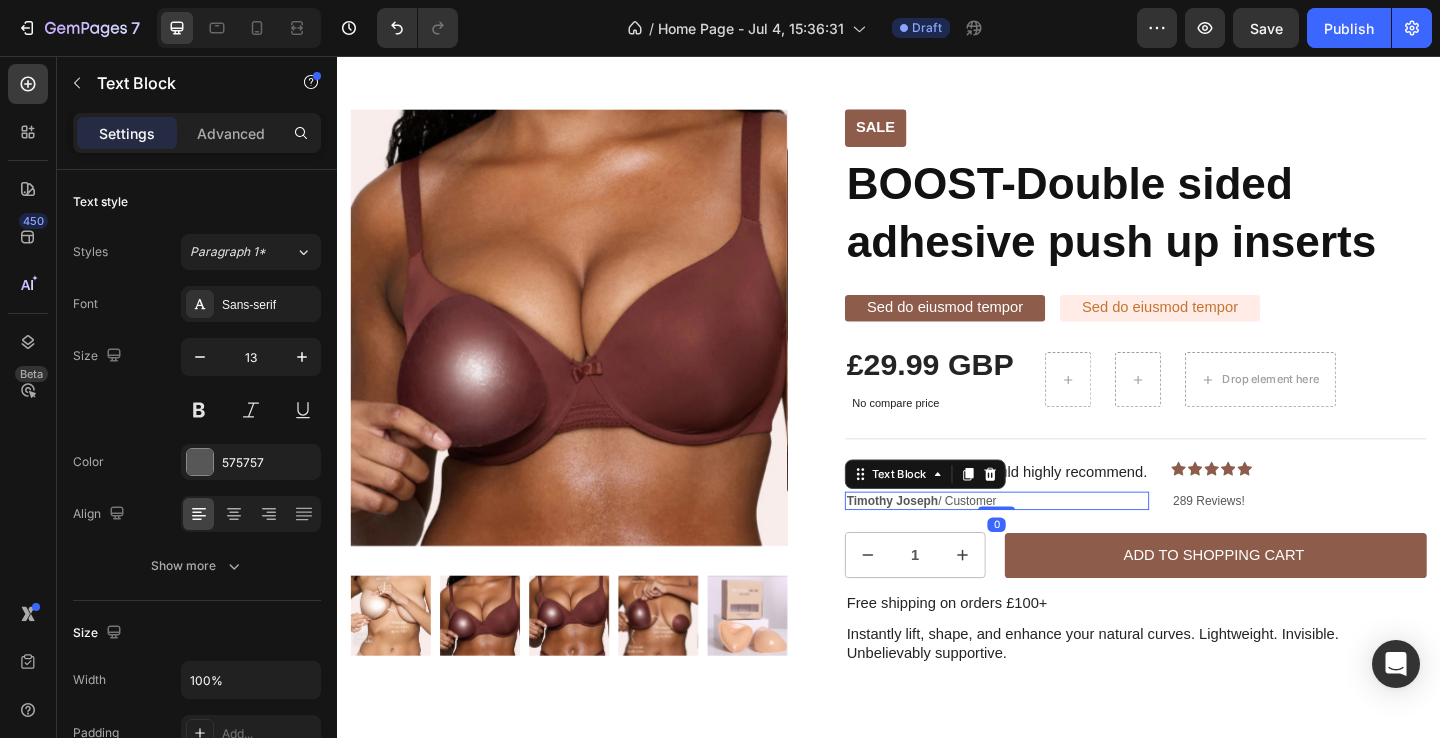 click on "Timothy Joseph" at bounding box center (940, 539) 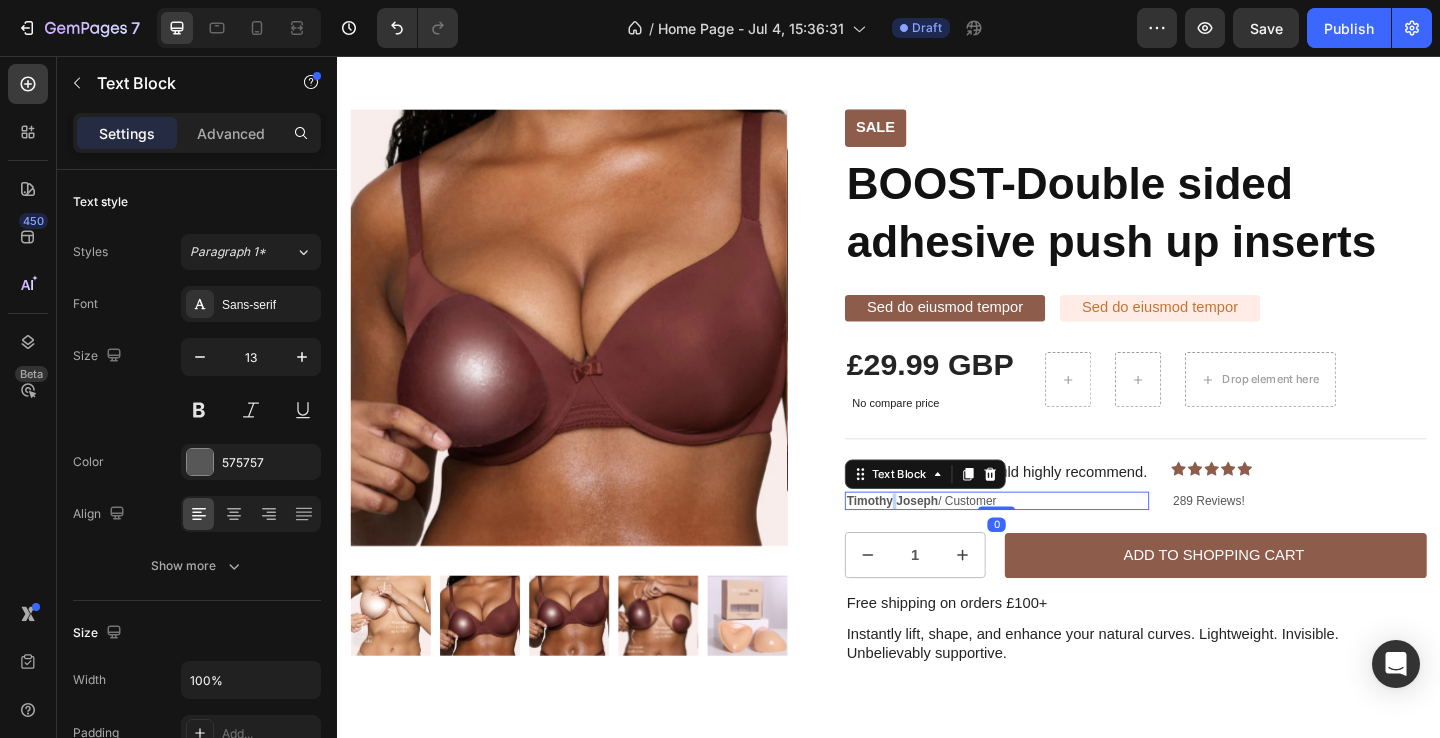 click on "Timothy Joseph" at bounding box center (940, 539) 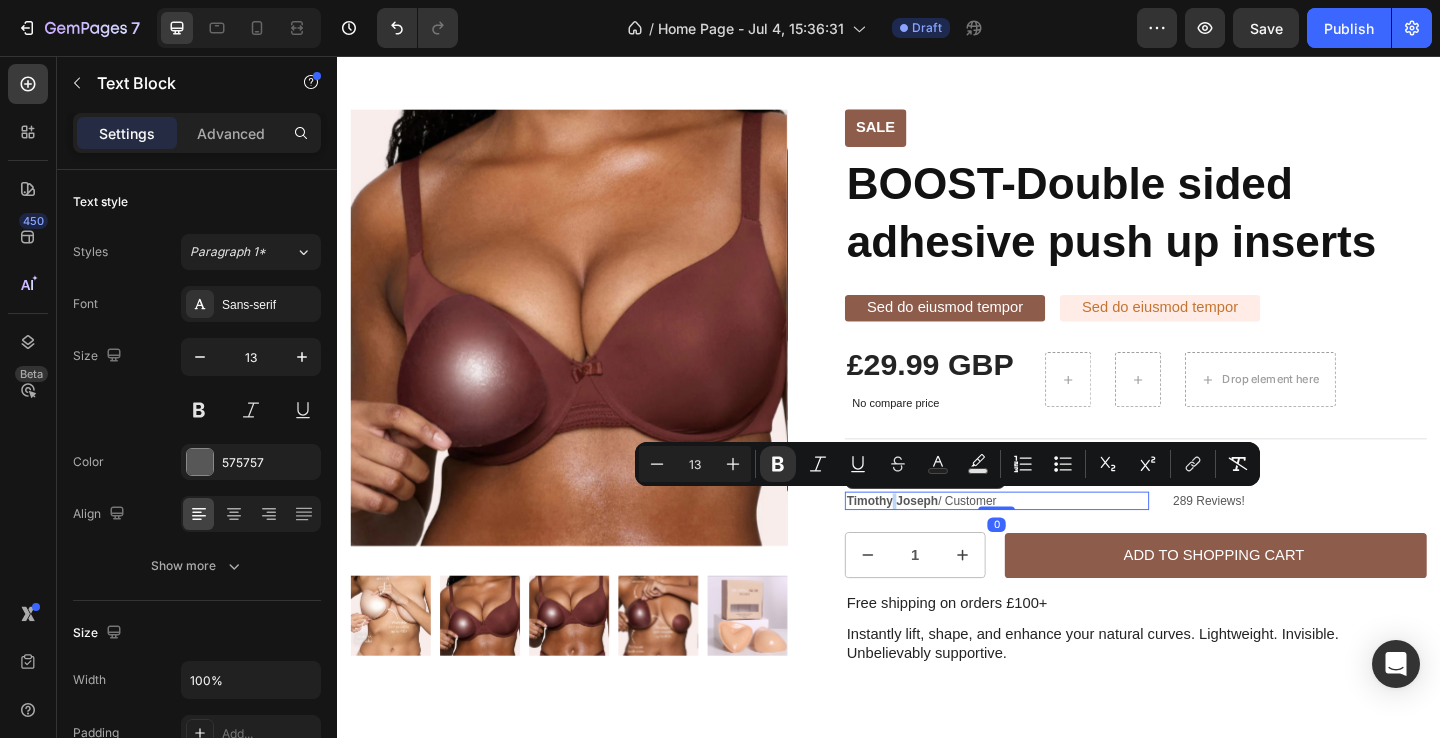click on "Timothy Joseph" at bounding box center [940, 539] 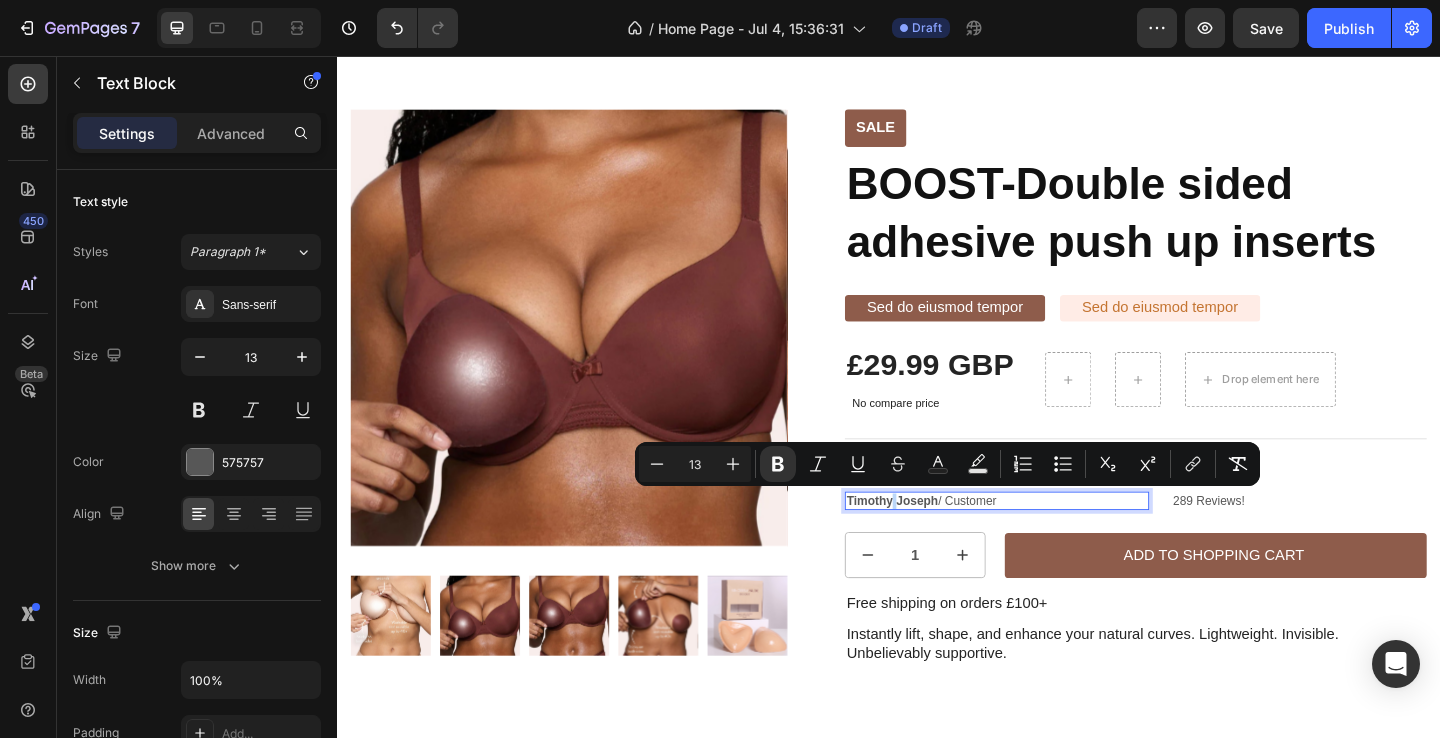 click on "[FIRST] [LAST] / Customer" at bounding box center (1054, 540) 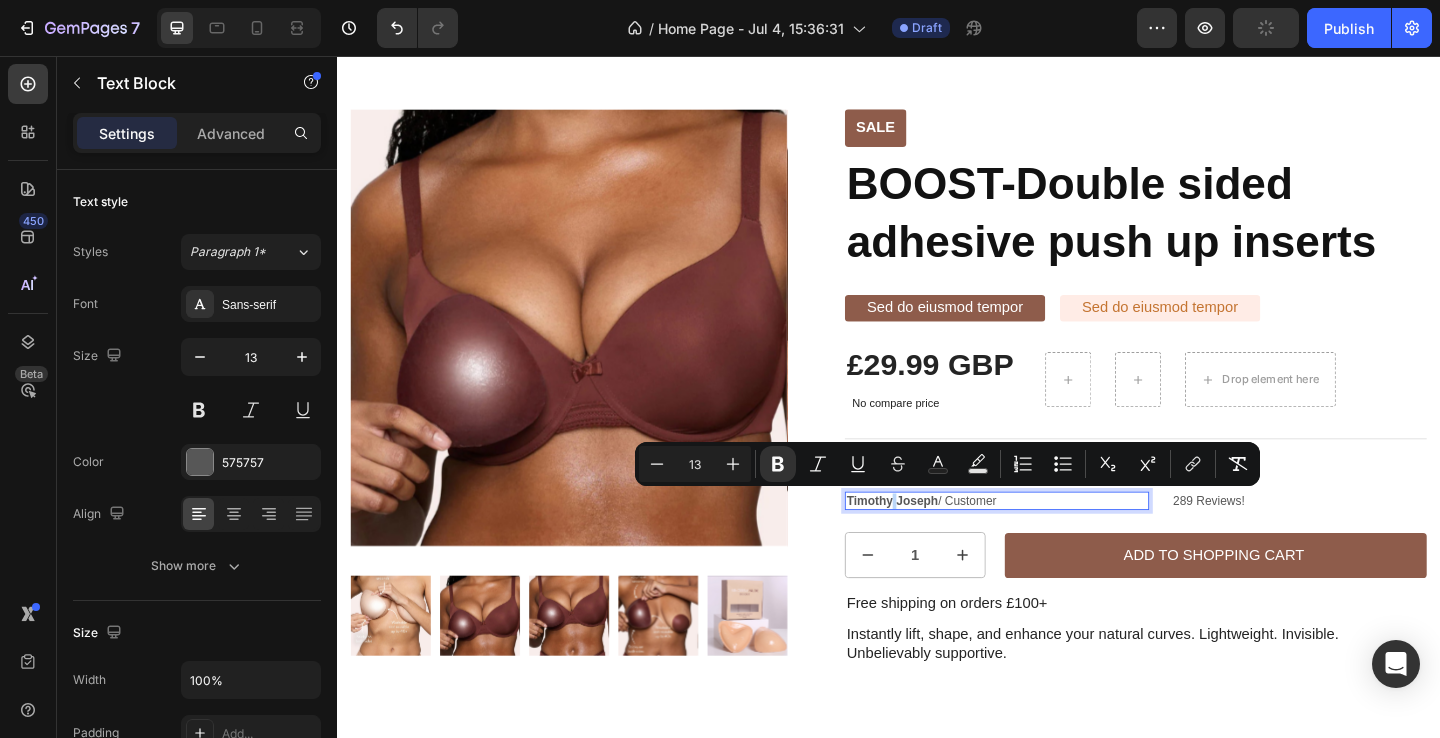 click on "[FIRST] [LAST] / Customer" at bounding box center (1054, 540) 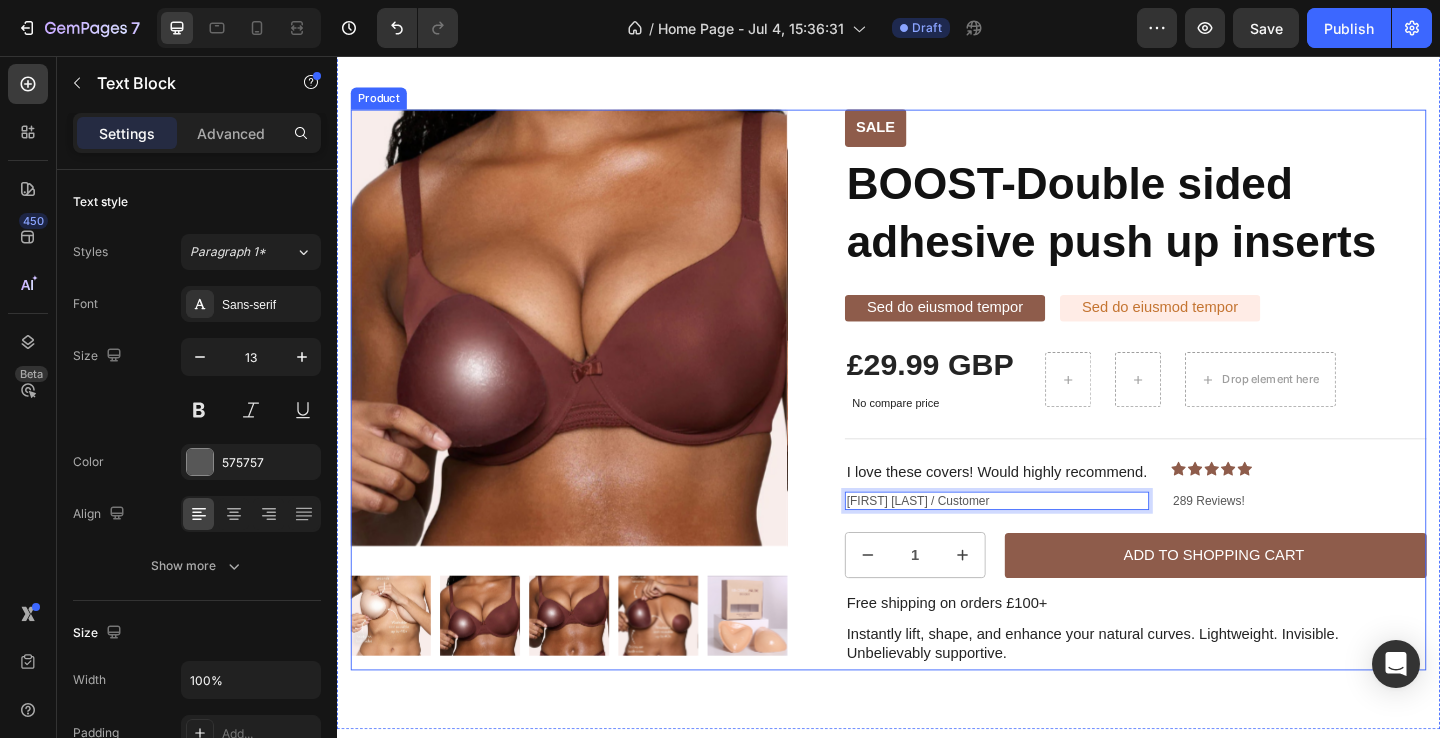 click on "Sale Text Block Product Images Row Sale Text Block BOOST-Double sided adhesive push up inserts Product Title Sed do eiusmod tempor Text Block Sed do eiusmod tempor Text Block Row £29.99 GBP Product Price Product Price No compare price Product Price Drop element here Row Row Icon Icon Icon Icon Icon Icon List 289 Reviews! Text Block Row Title Line I love these covers! Would highly recommend. Text Block [FIRST] [LAST] / Customer Text Block 0 Icon Icon Icon Icon Icon Icon List 289 Reviews! Text Block Row 1 1 Product Quantity Add to Shopping Cart Add to Cart Row Free shipping on orders £100+ Text Block Instantly lift, shape, and enhance your natural curves. Lightweight. Invisible. Unbelievably supportive. Text Block Row Product" at bounding box center (937, 419) 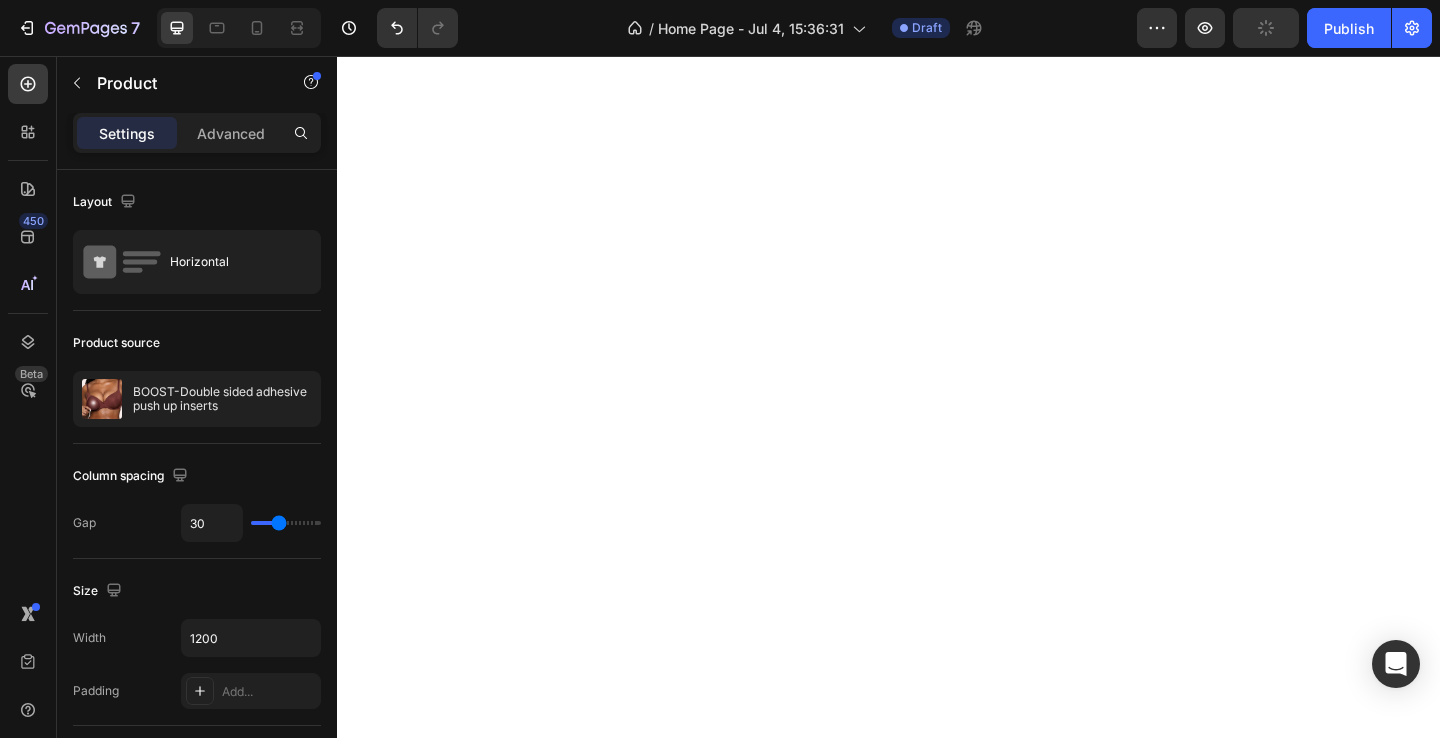 scroll, scrollTop: 4875, scrollLeft: 0, axis: vertical 